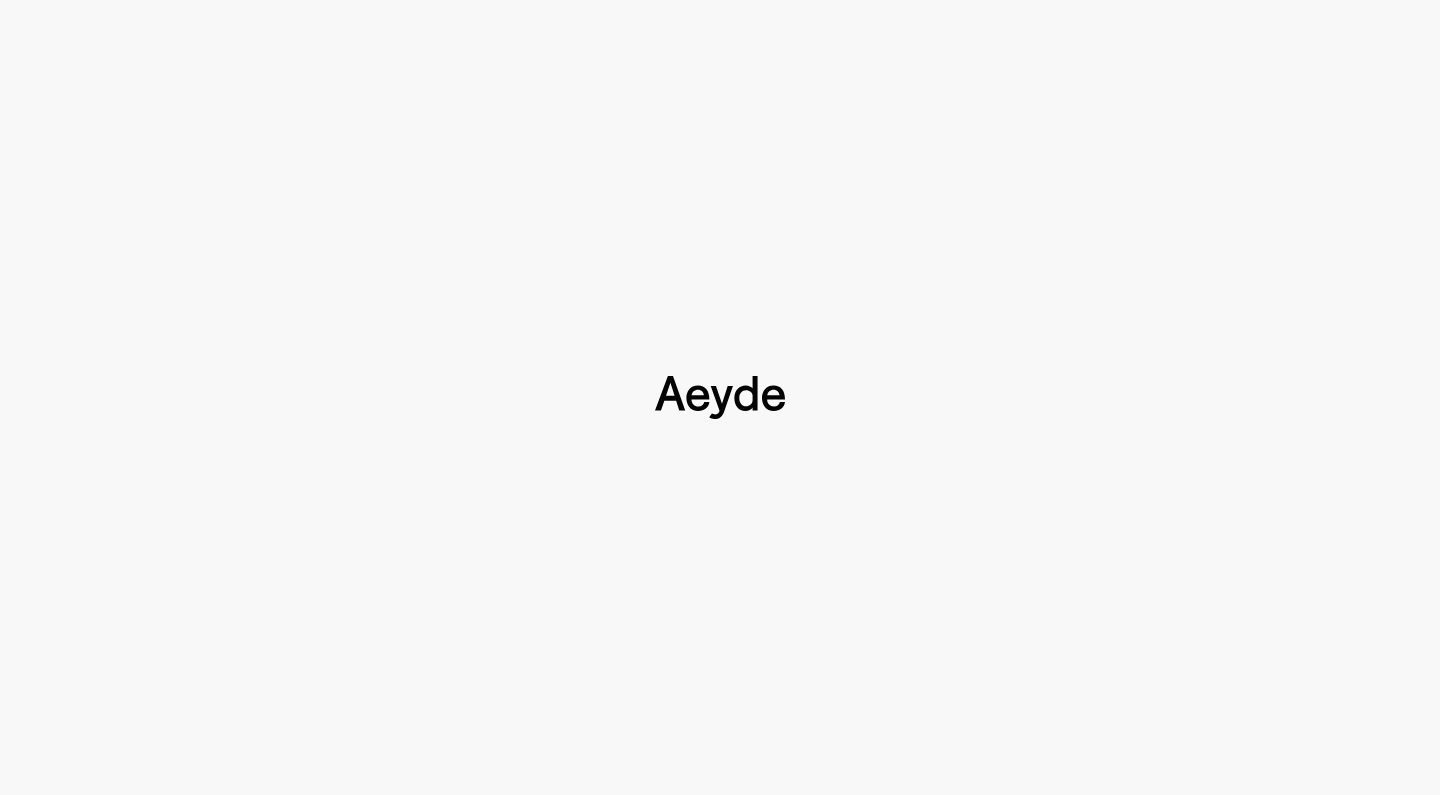 scroll, scrollTop: 0, scrollLeft: 0, axis: both 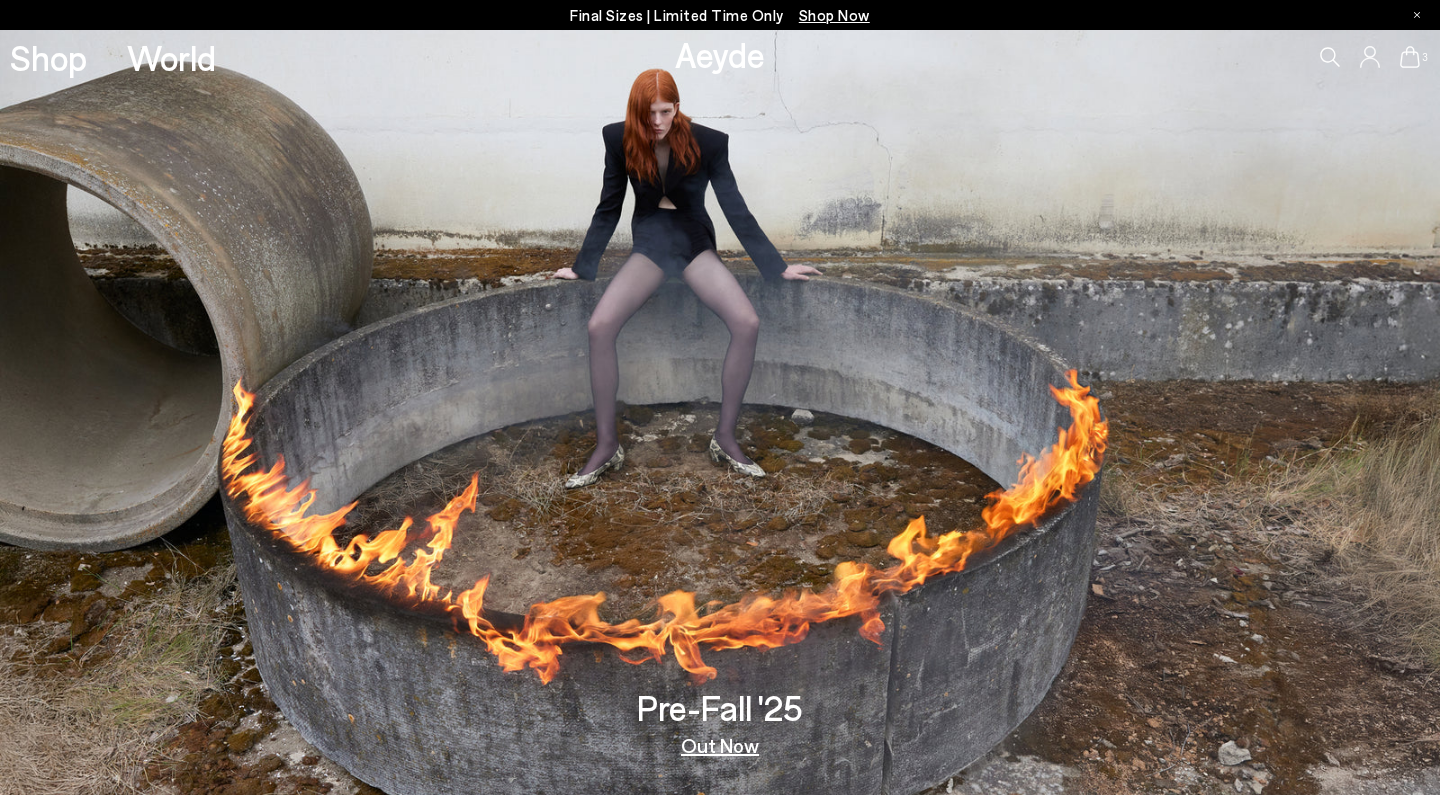 type 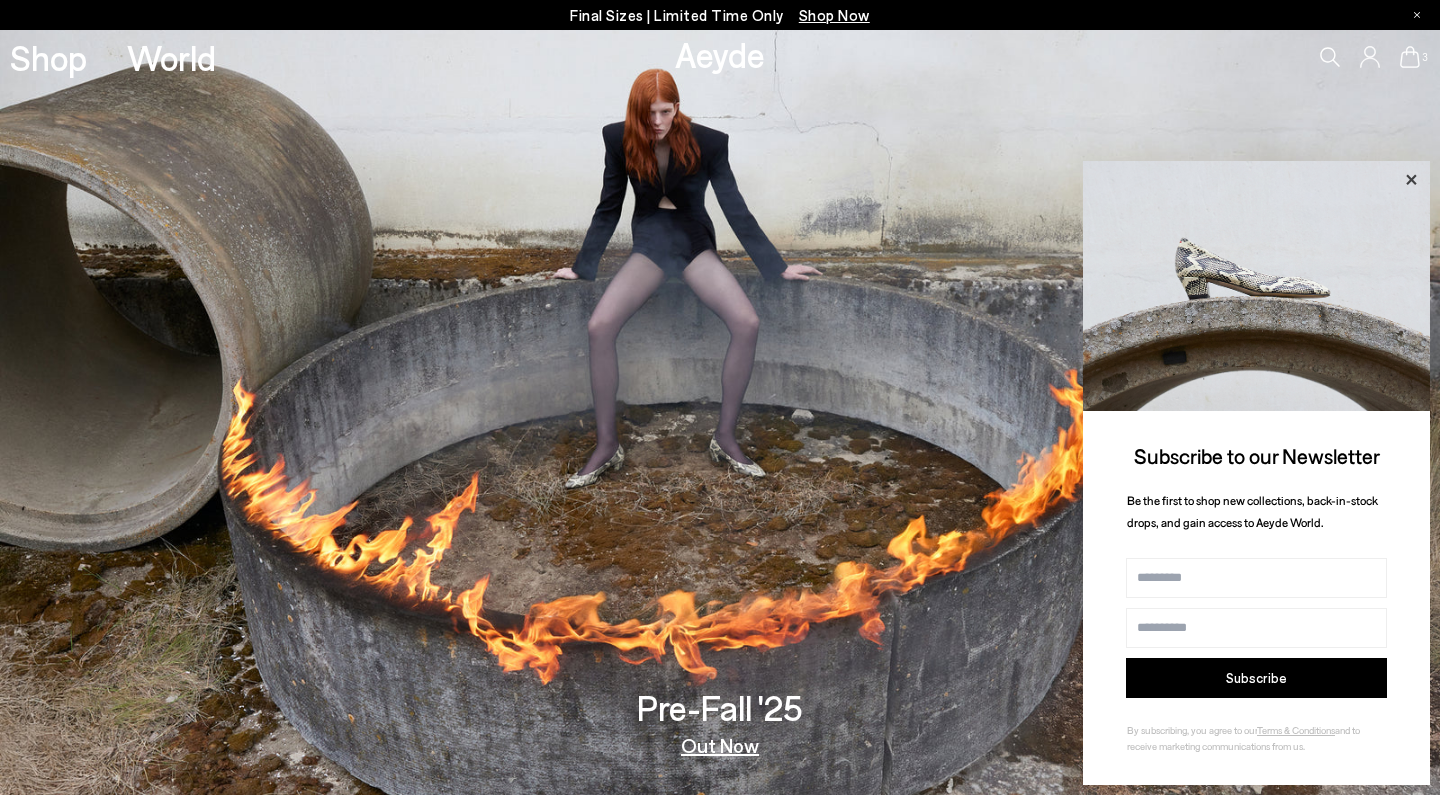 click 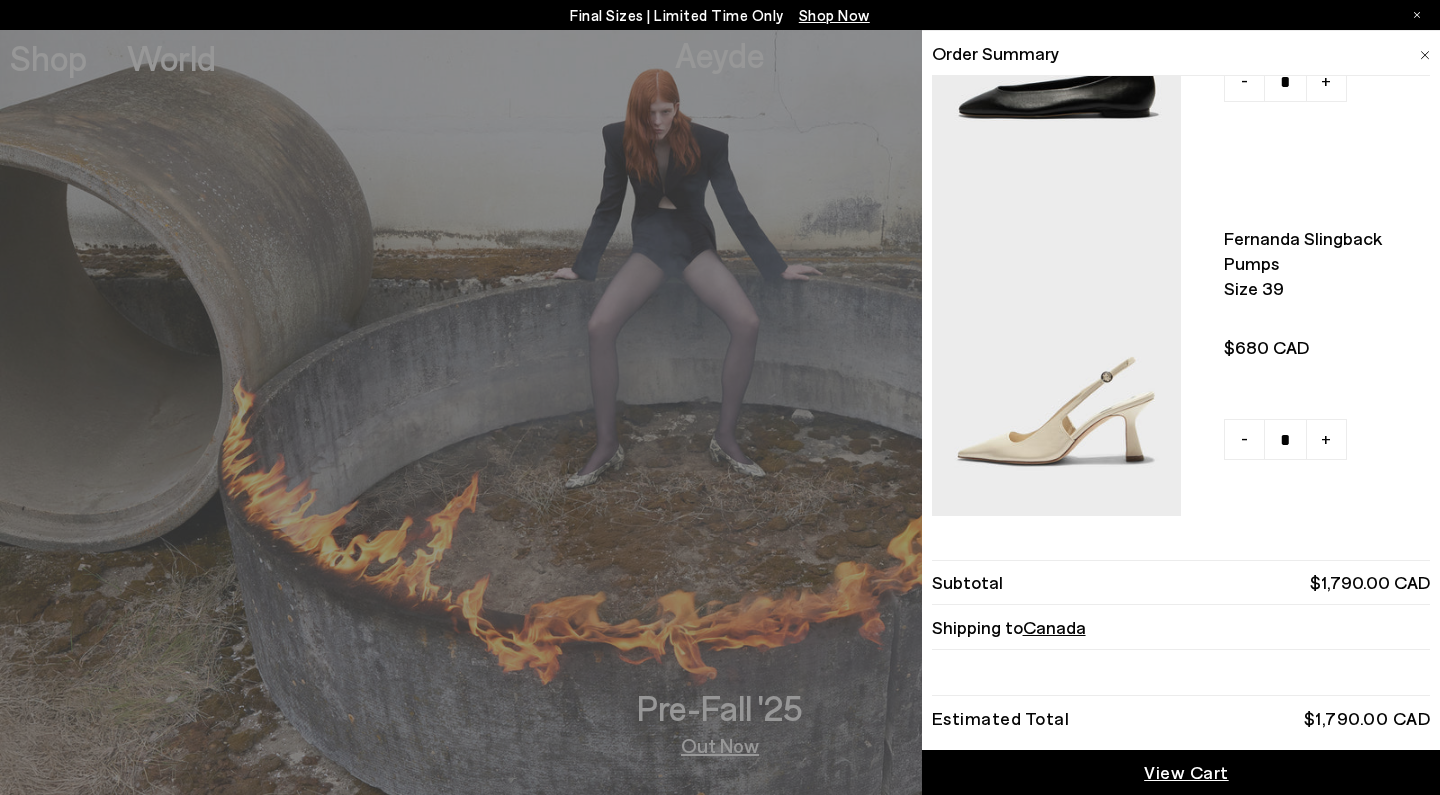 scroll, scrollTop: 597, scrollLeft: 0, axis: vertical 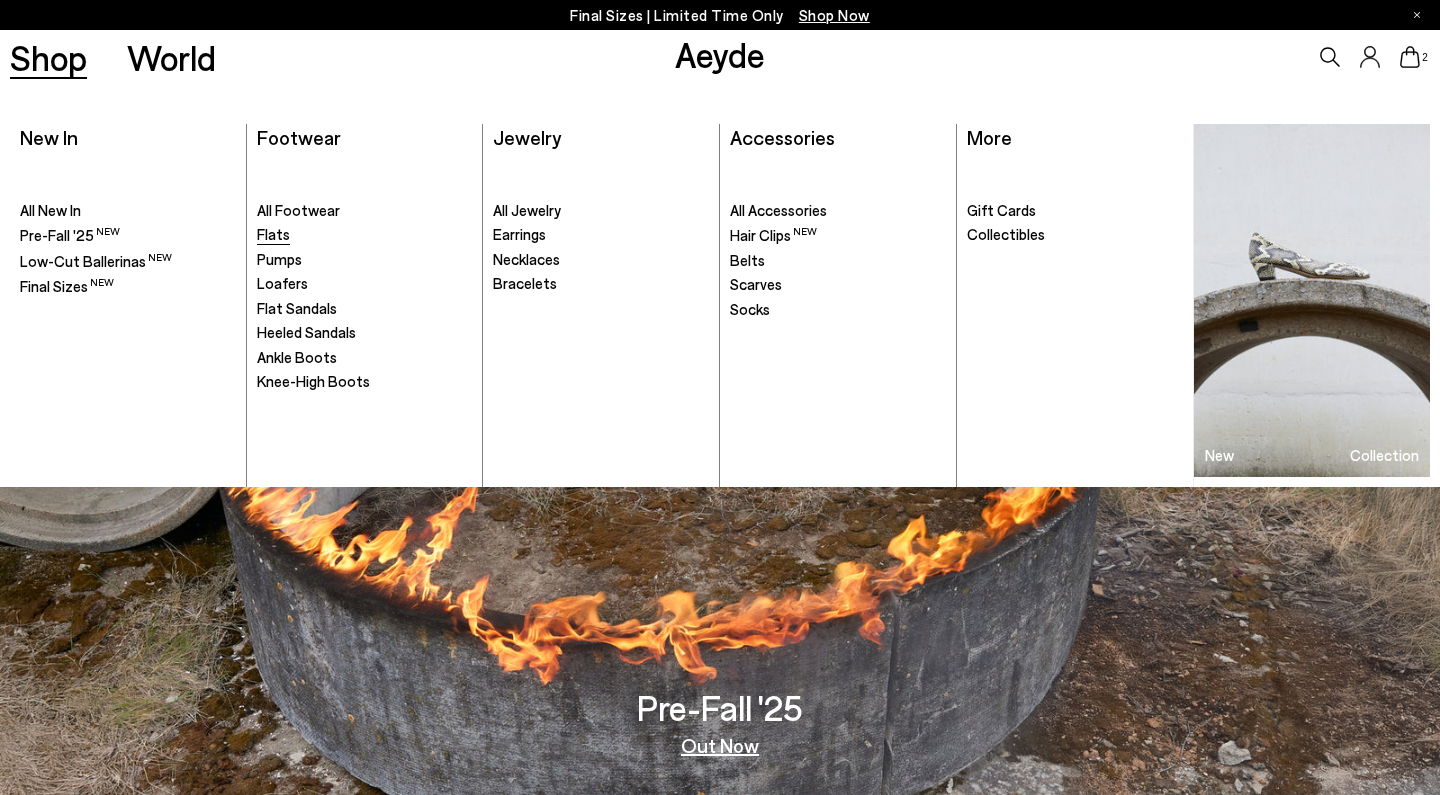 click on "Flats" at bounding box center (273, 234) 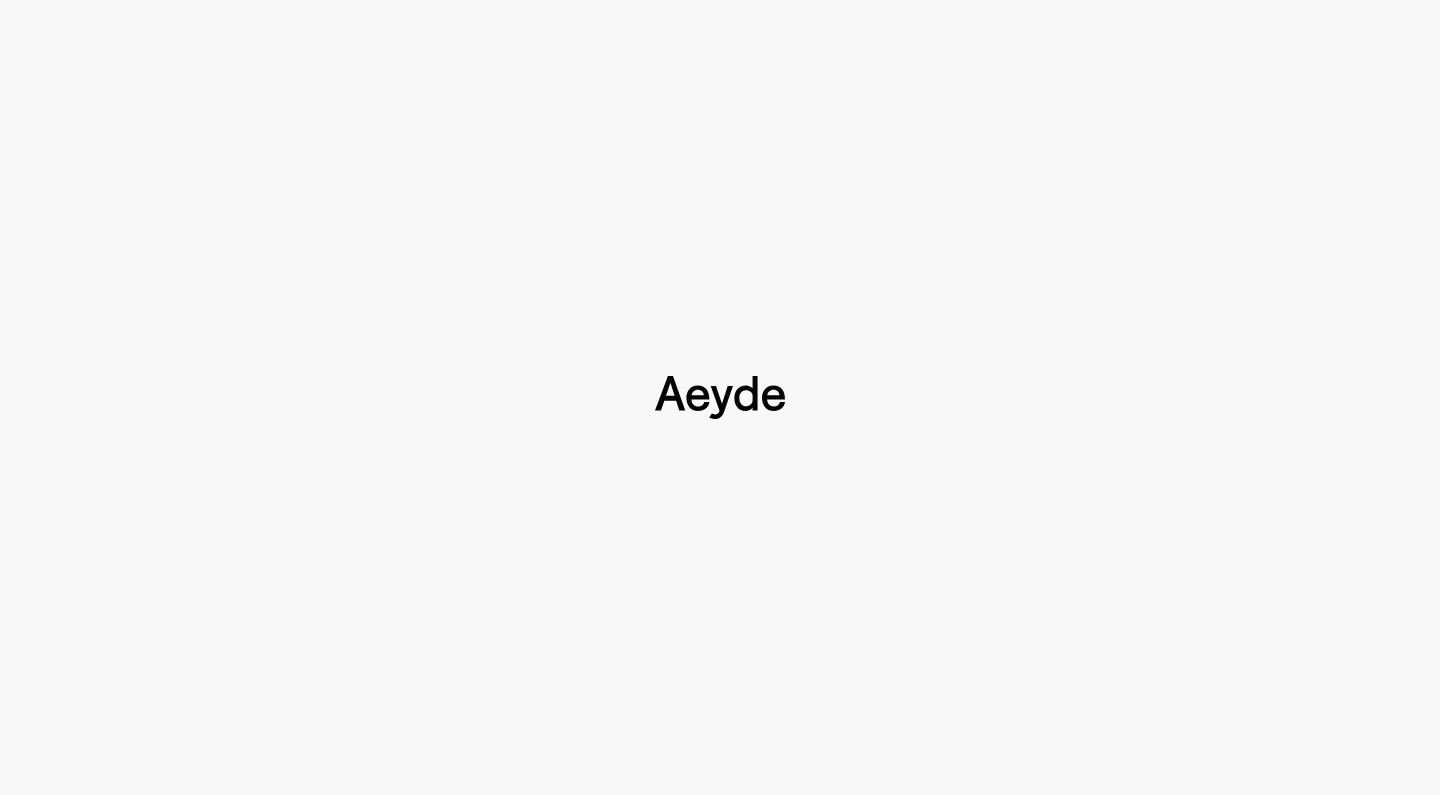scroll, scrollTop: 0, scrollLeft: 0, axis: both 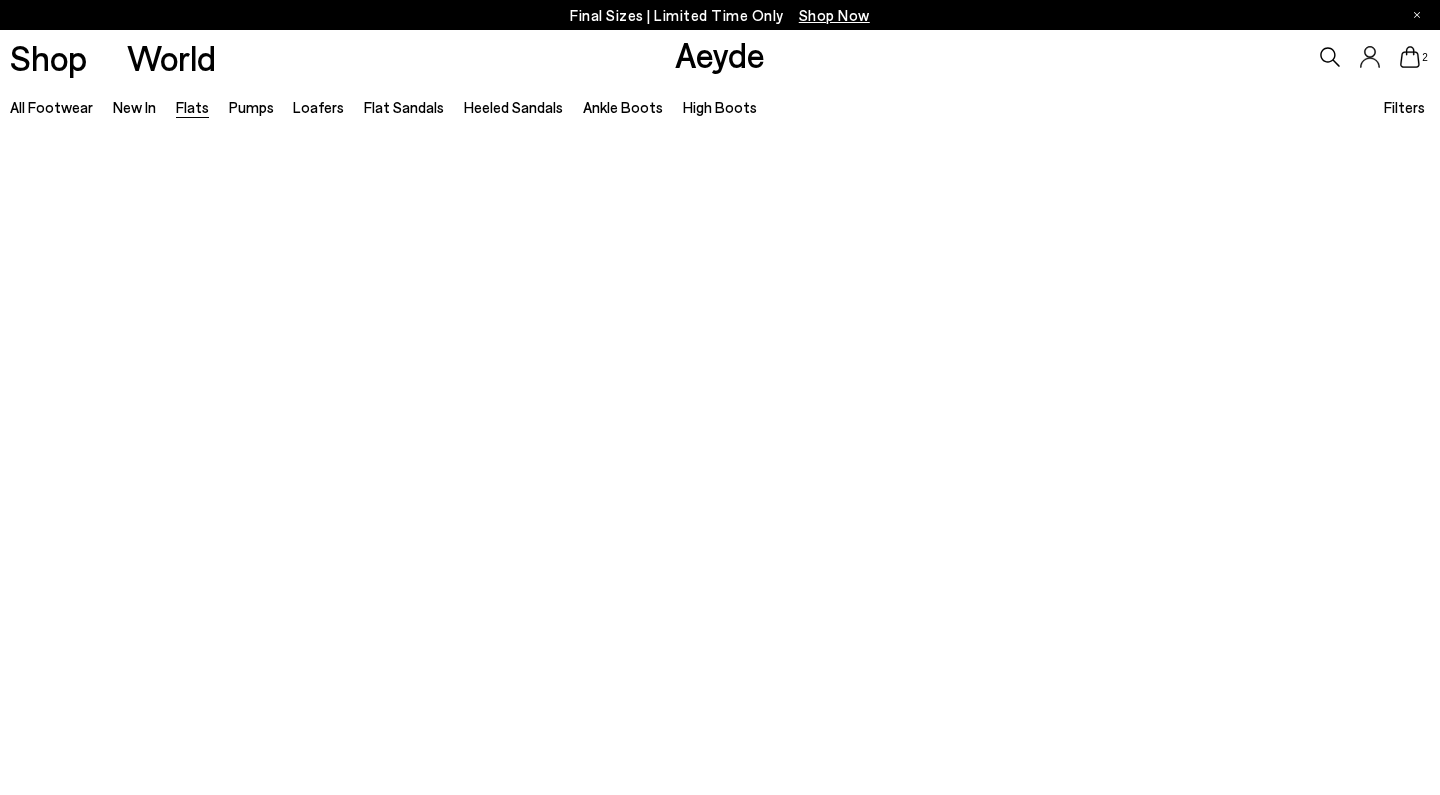 type 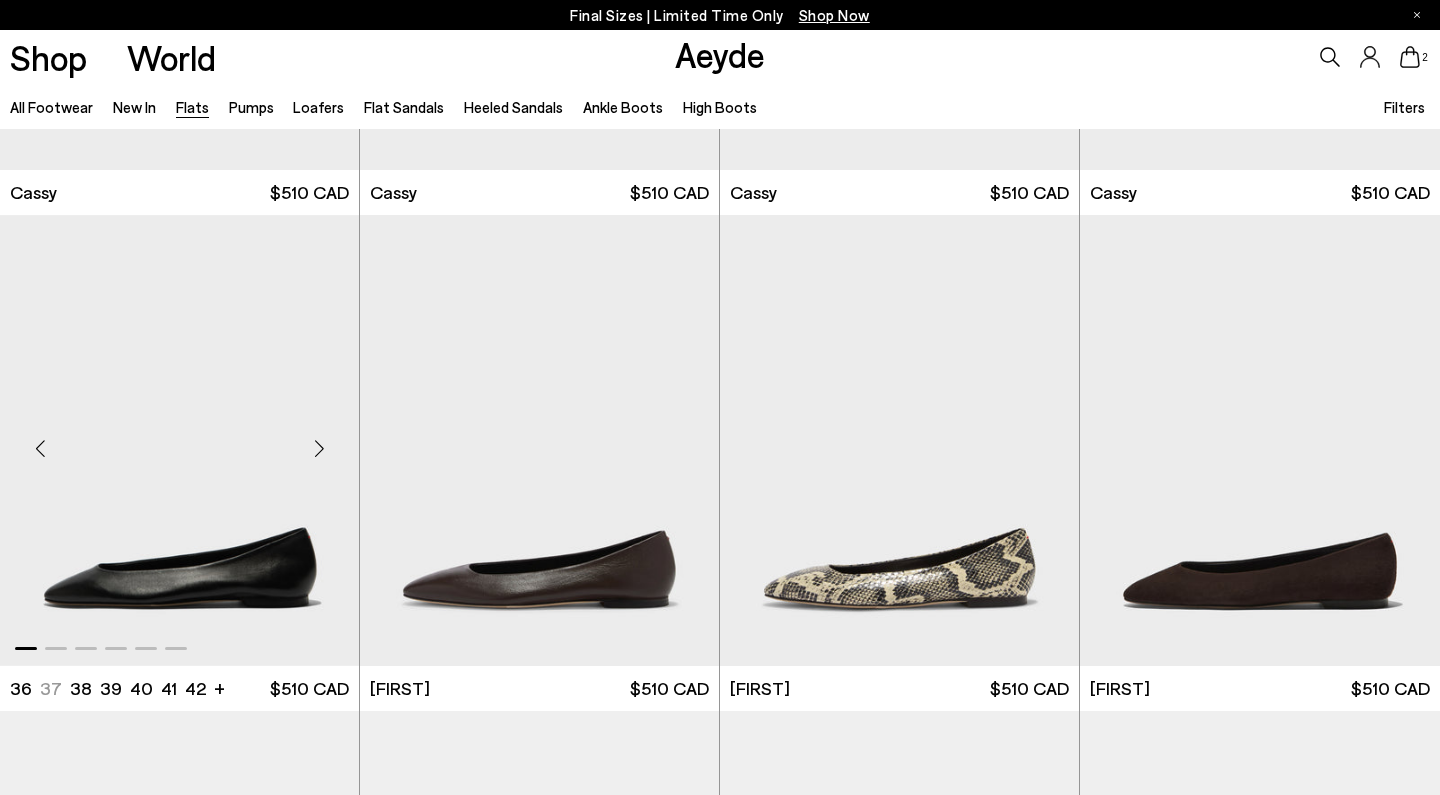 scroll, scrollTop: 411, scrollLeft: 0, axis: vertical 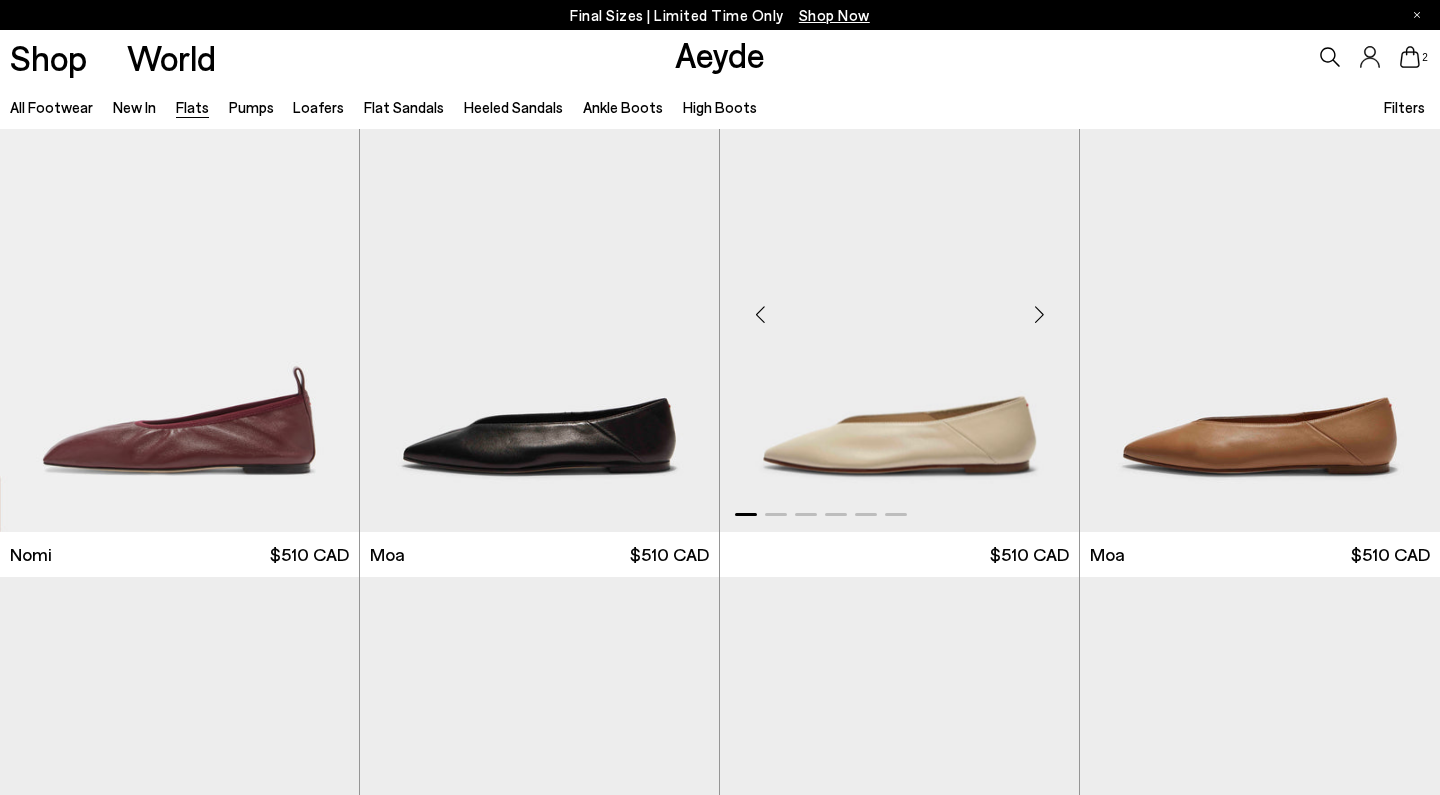 click at bounding box center [899, 305] 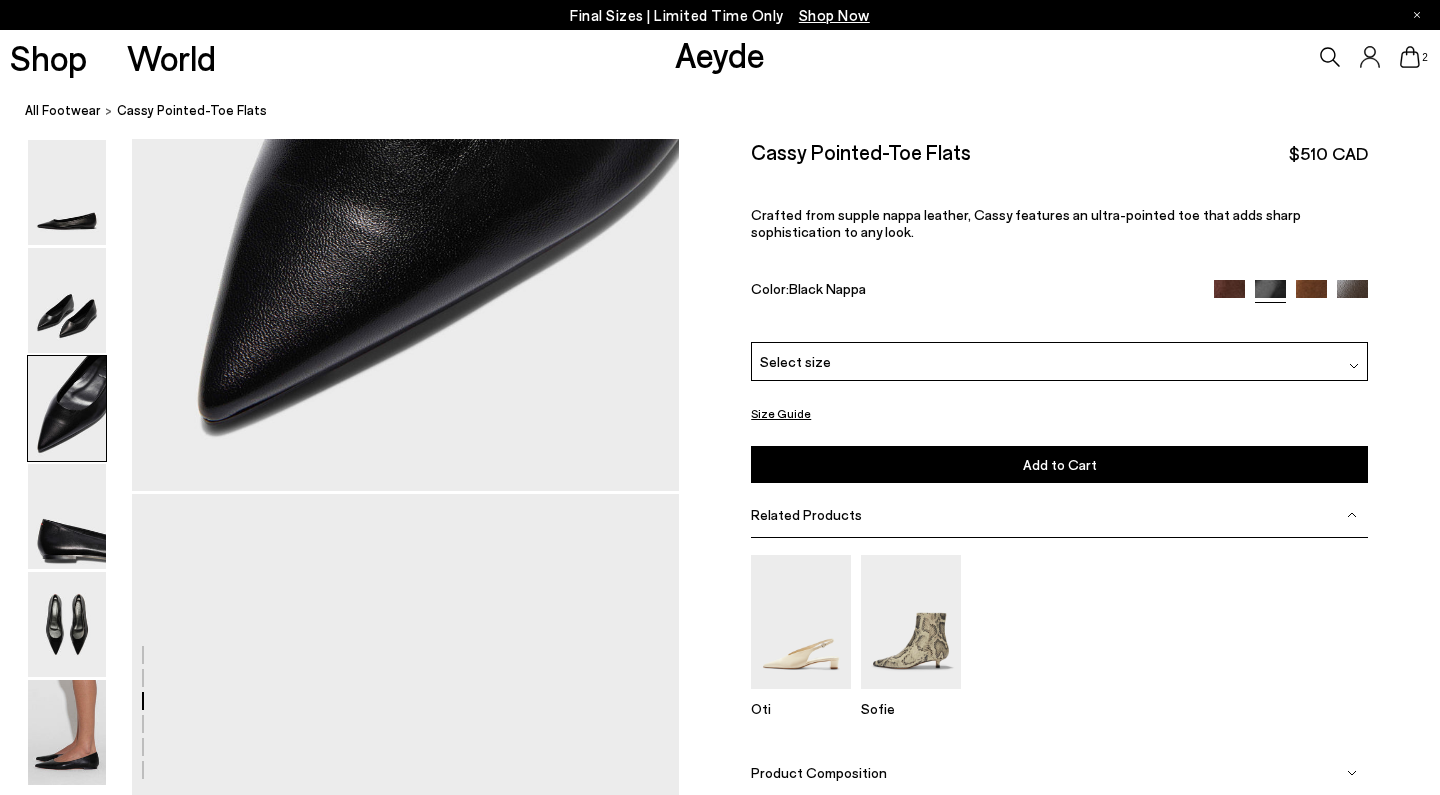 scroll, scrollTop: 1780, scrollLeft: 0, axis: vertical 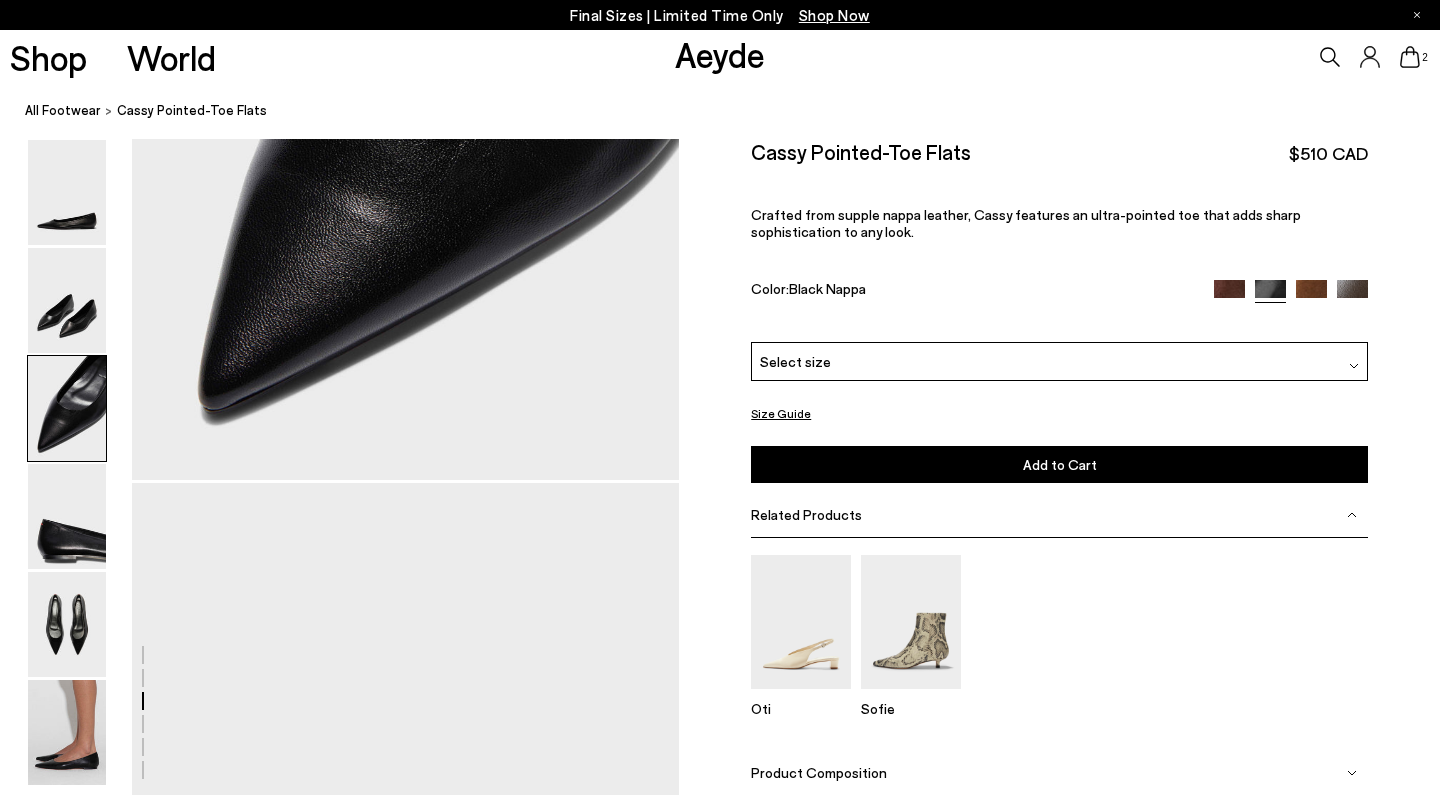 click on "Select size" at bounding box center (795, 361) 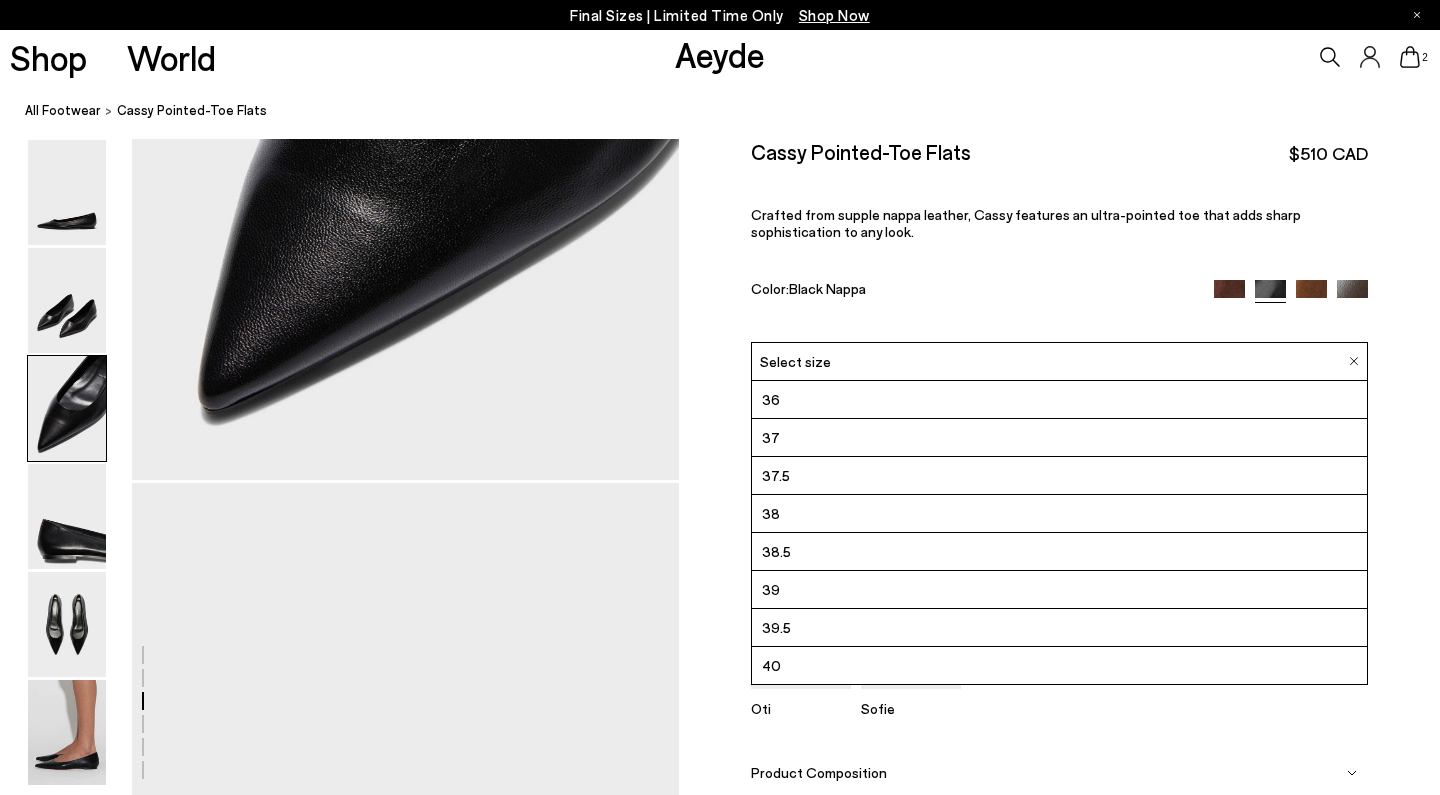 click on "39" at bounding box center (1059, 590) 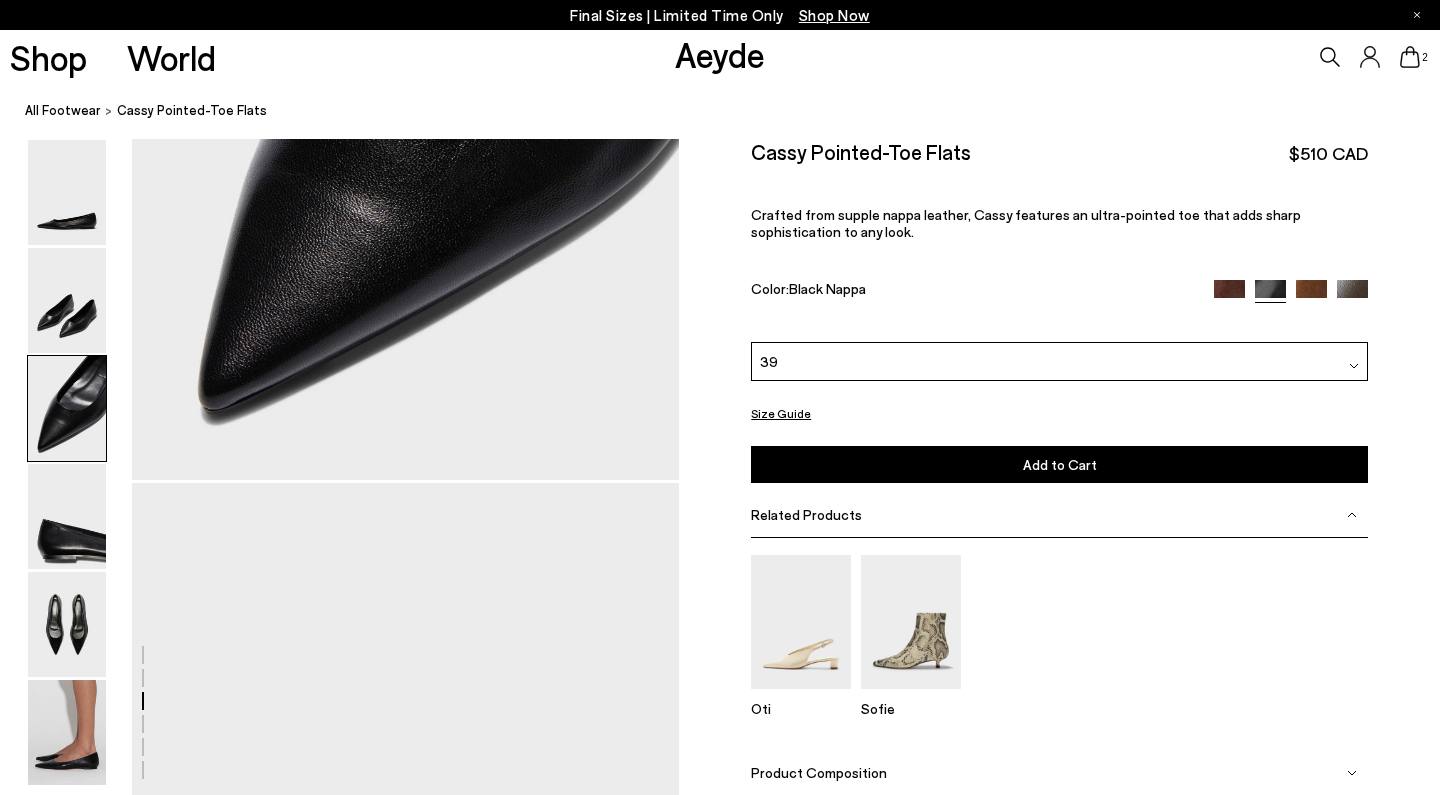 click on "Add to Cart Select a Size First" at bounding box center [1059, 464] 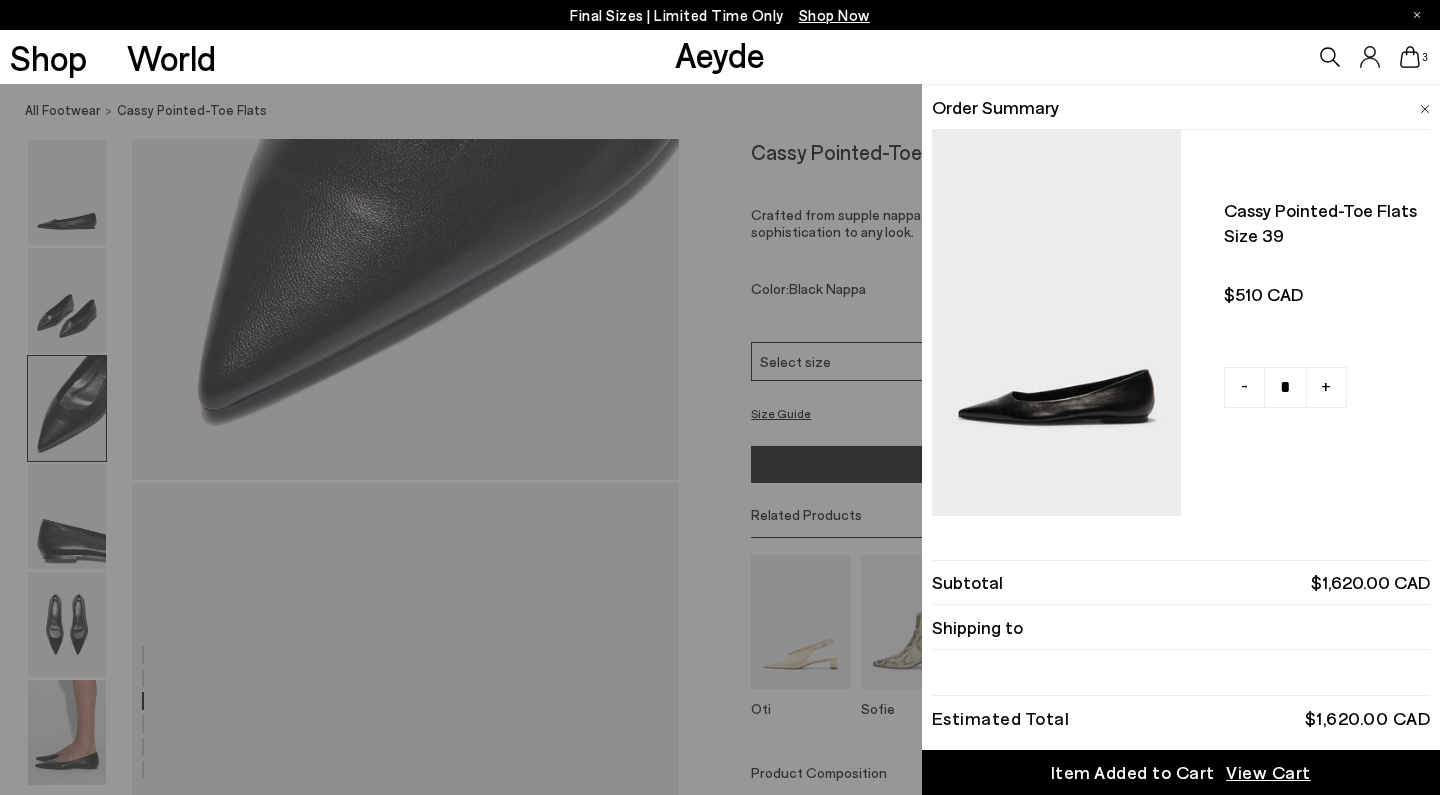 click at bounding box center (1425, 109) 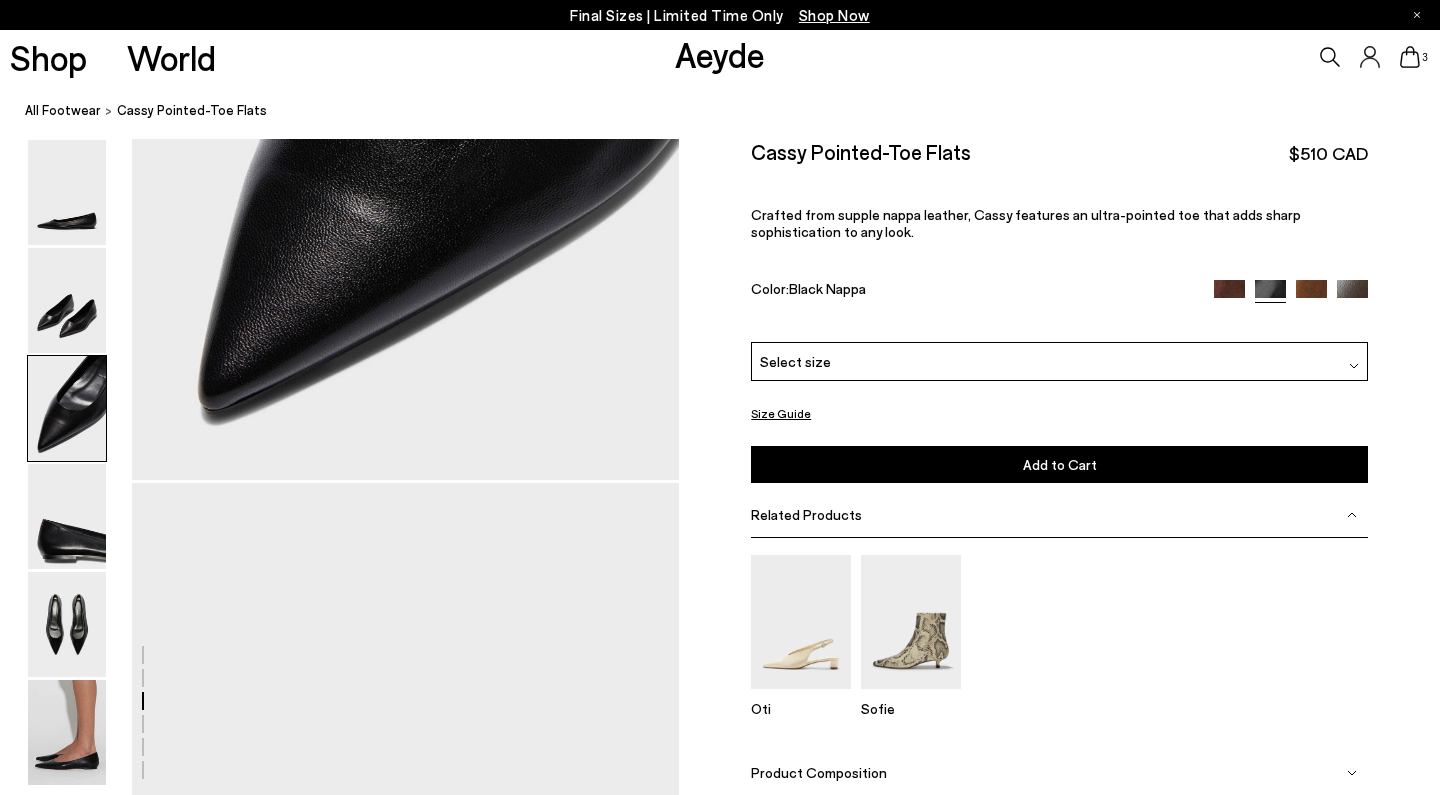 click at bounding box center [1311, 294] 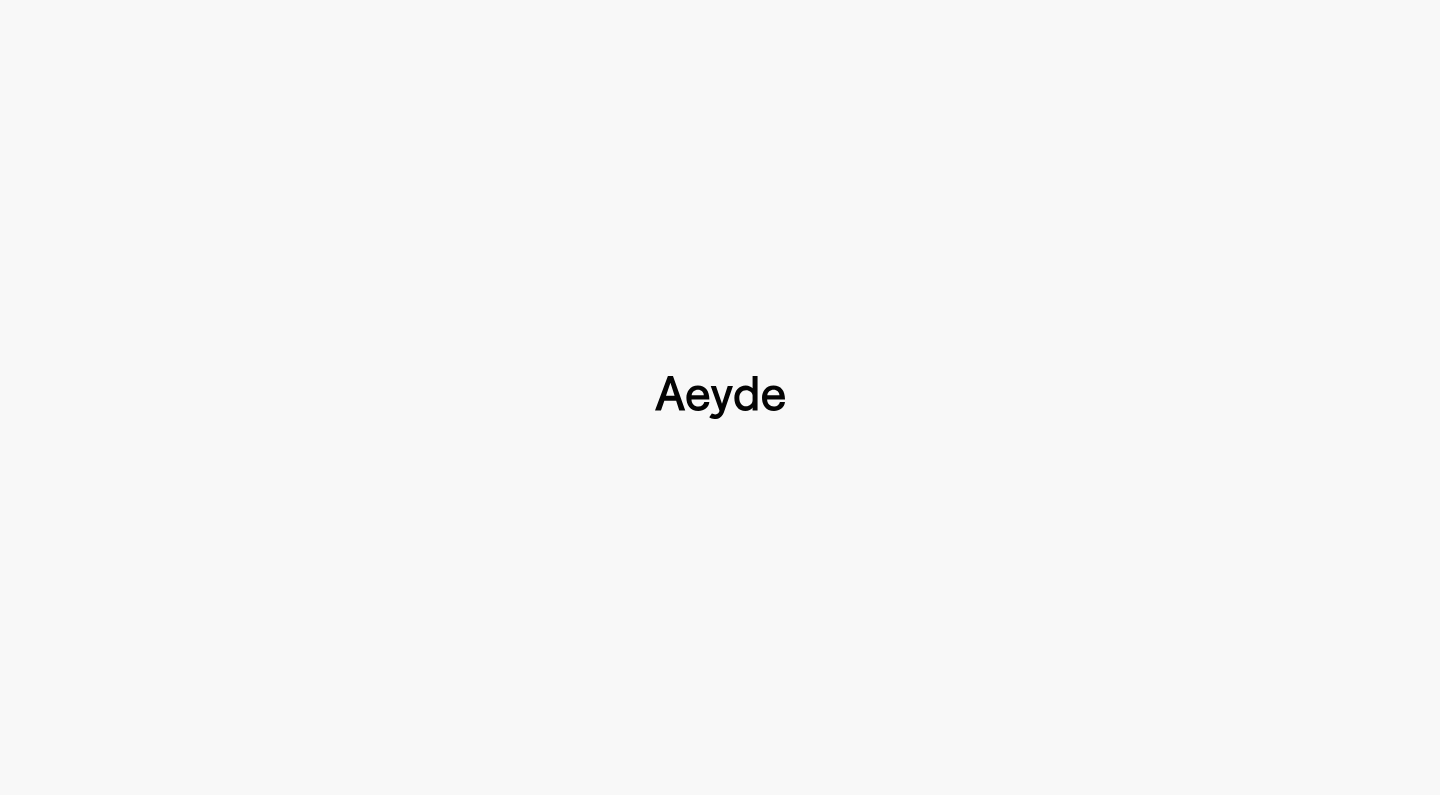 type 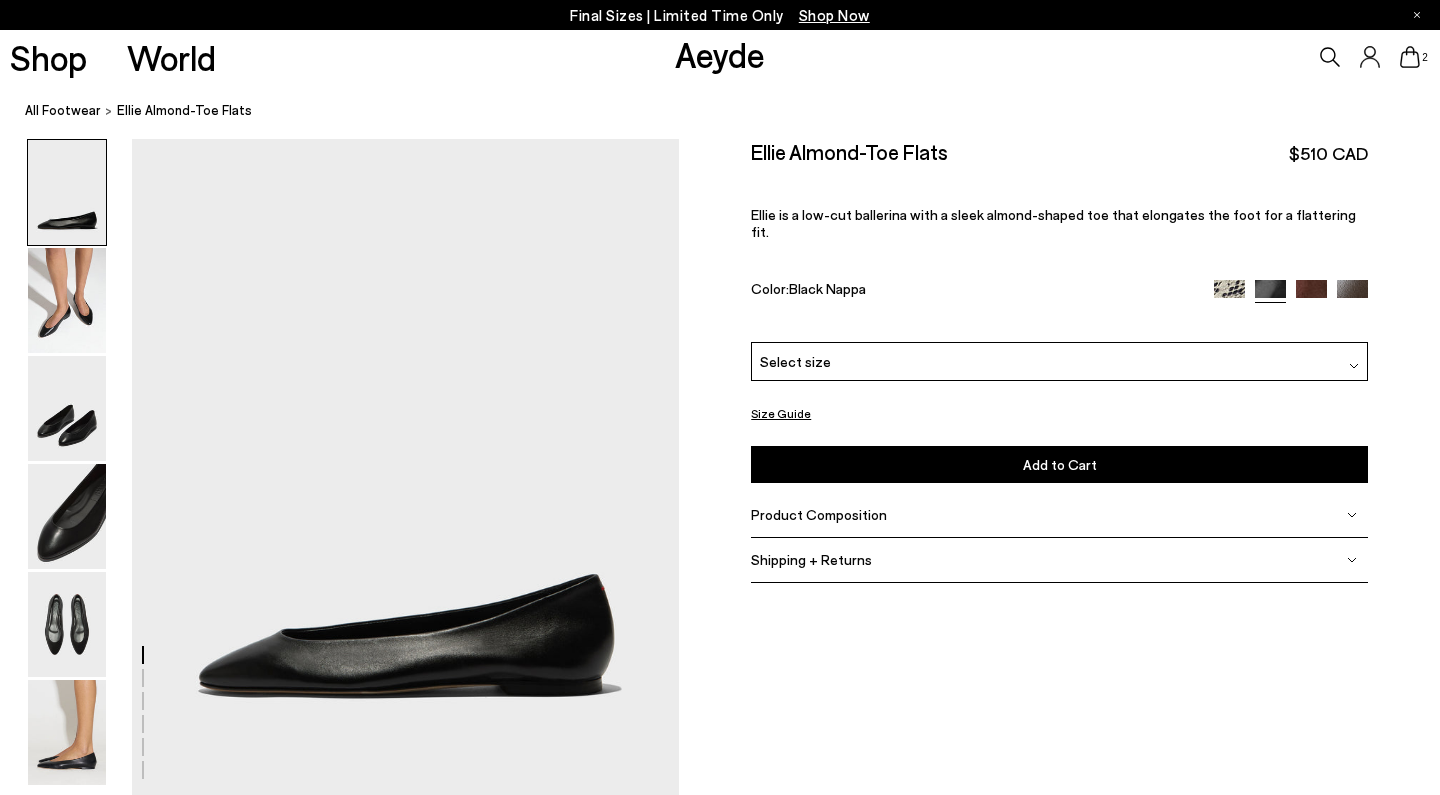 scroll, scrollTop: 0, scrollLeft: 0, axis: both 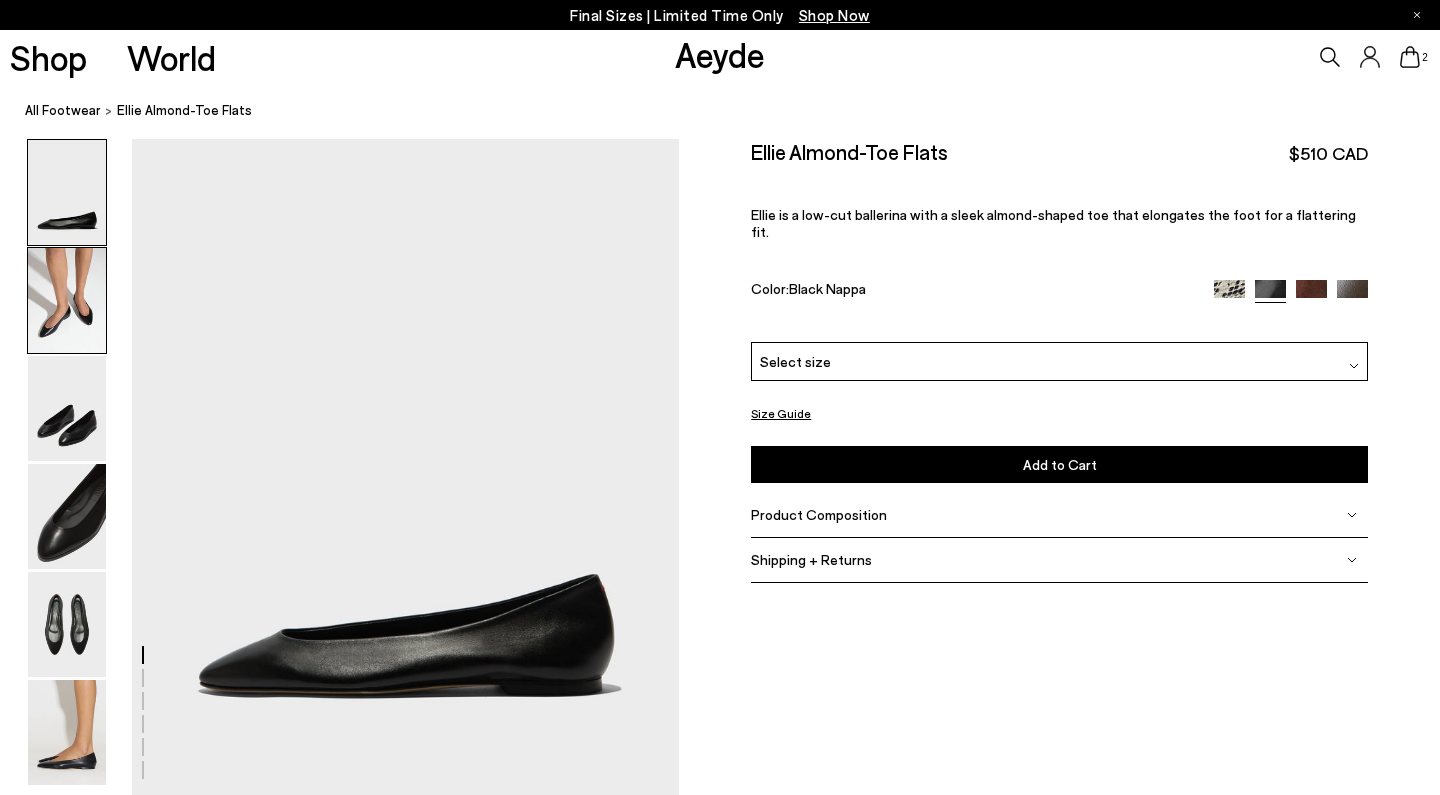 click at bounding box center (67, 300) 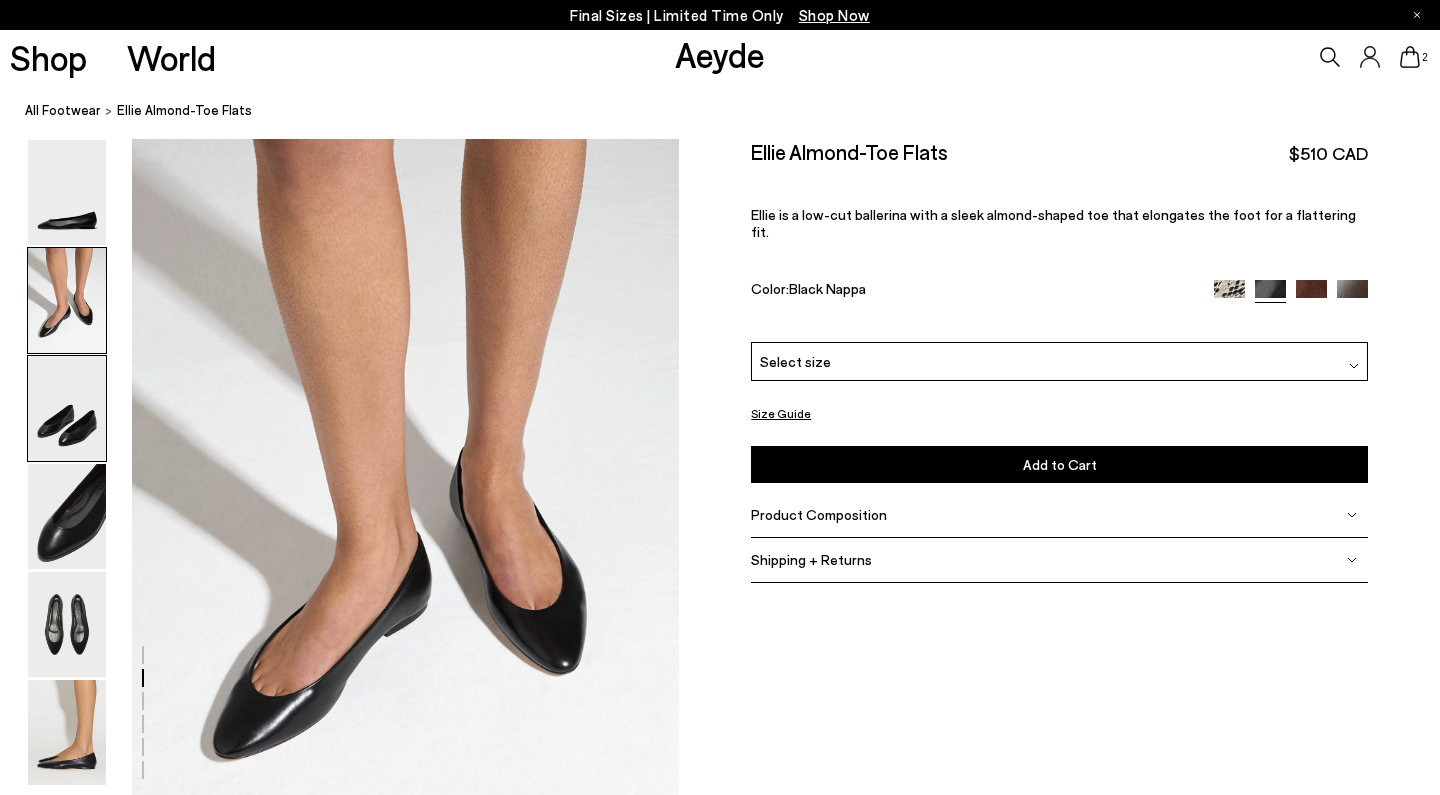 click at bounding box center (67, 408) 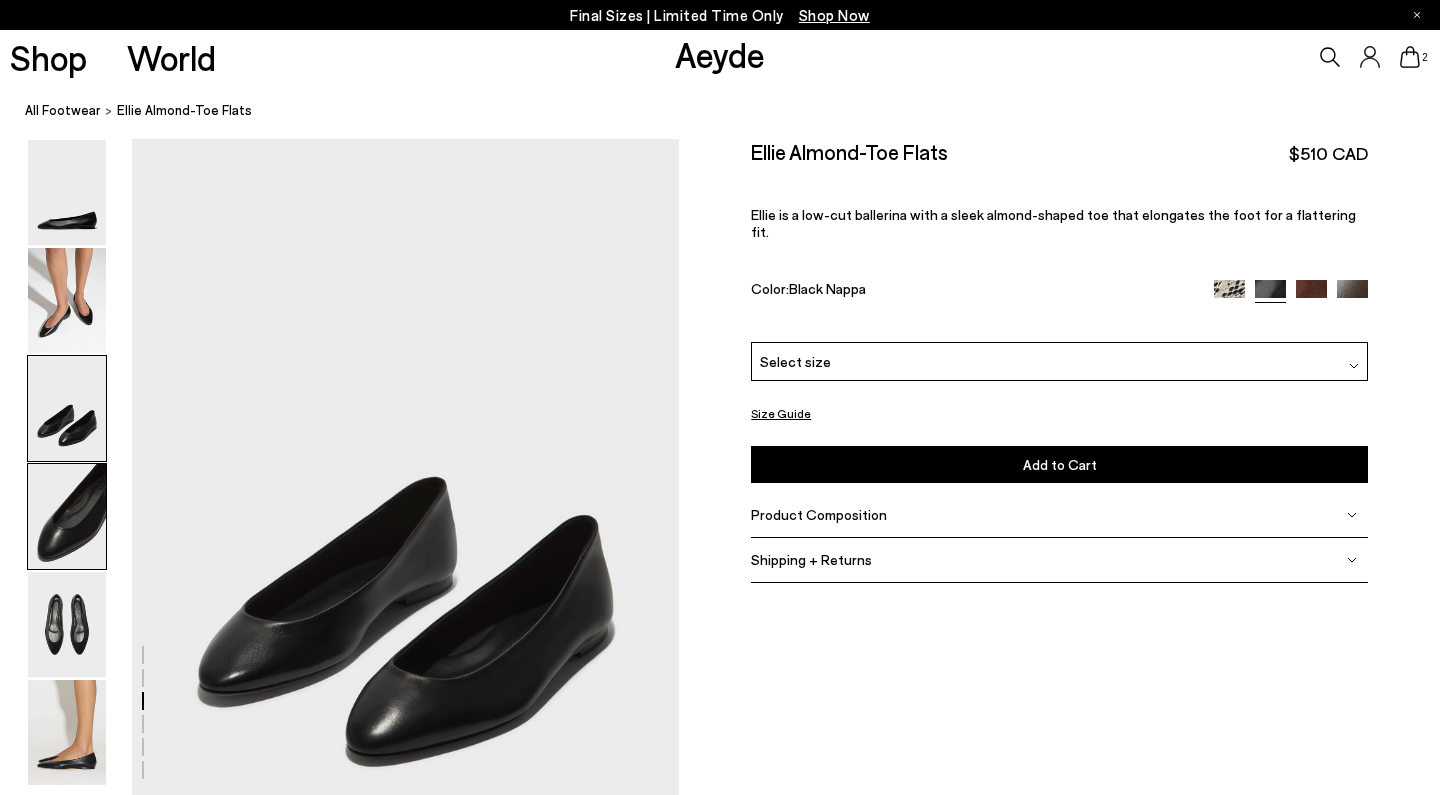 click at bounding box center (67, 516) 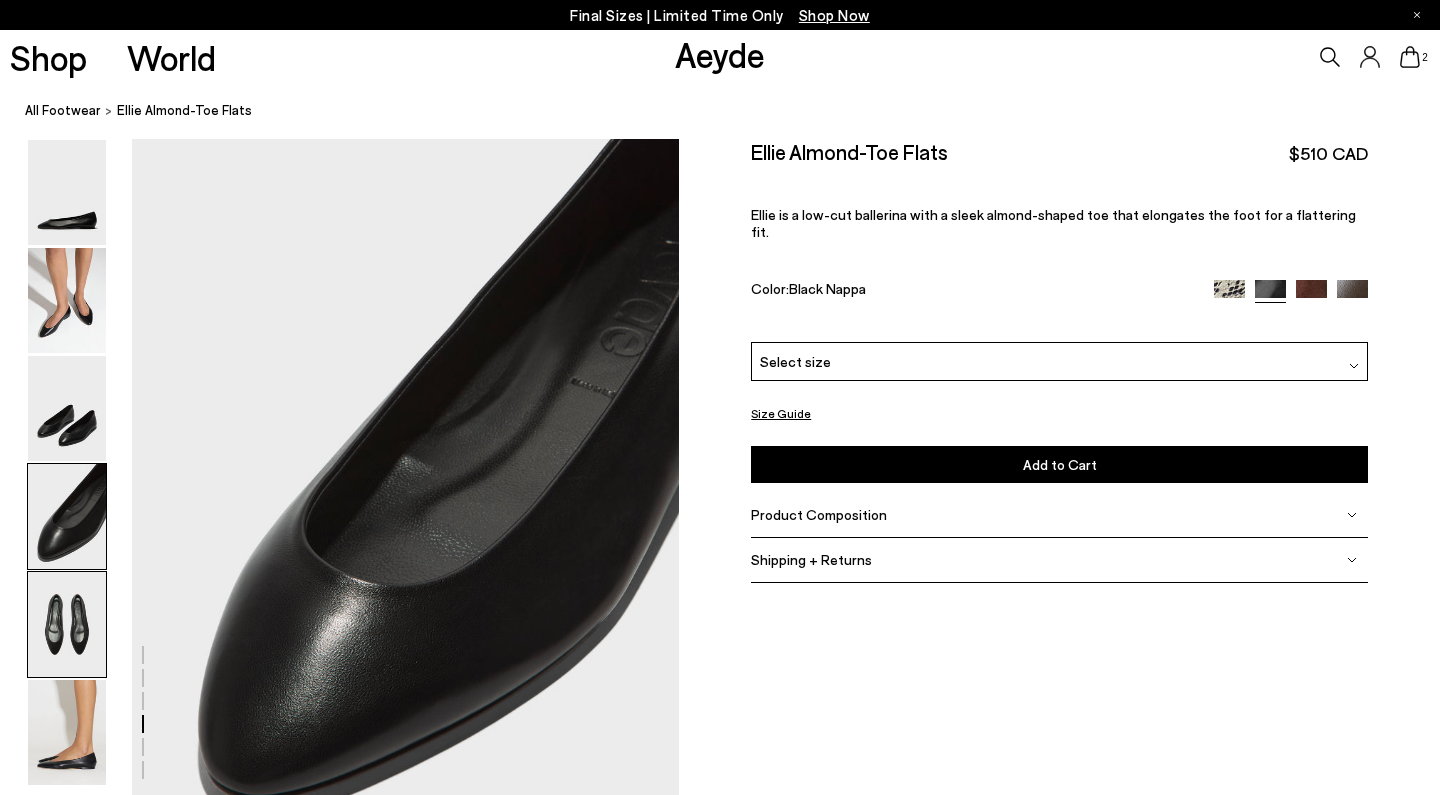 click at bounding box center (67, 624) 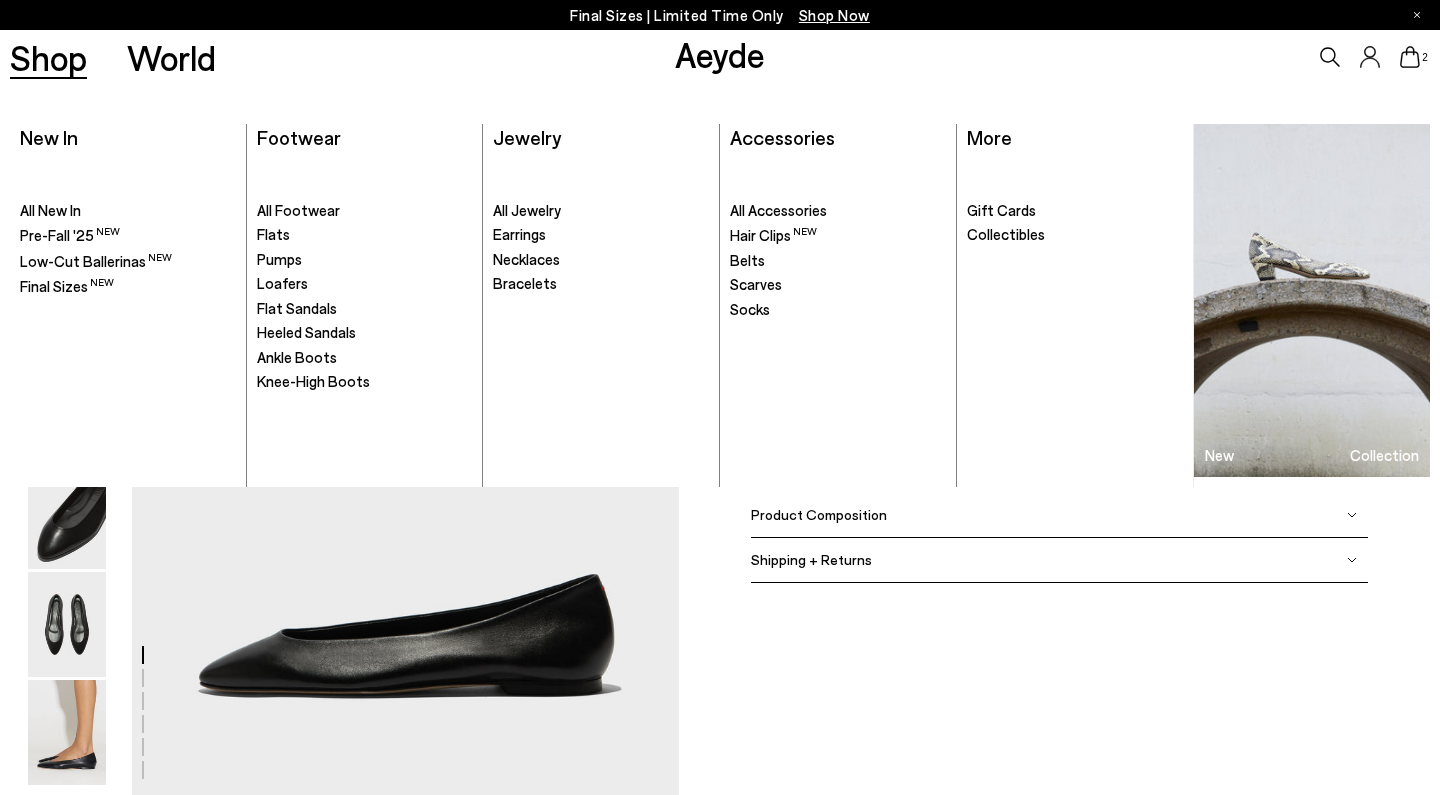 scroll, scrollTop: 0, scrollLeft: 0, axis: both 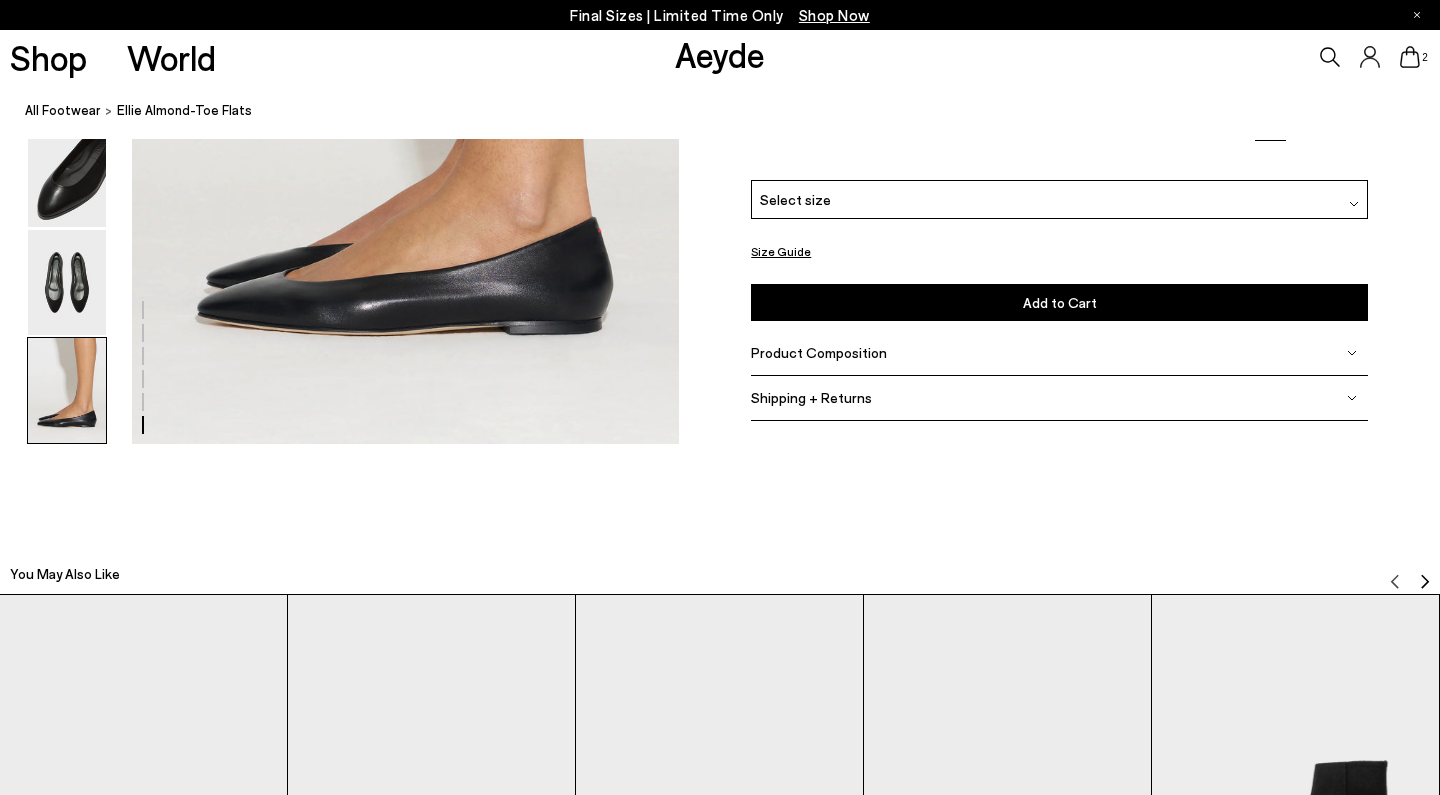 click 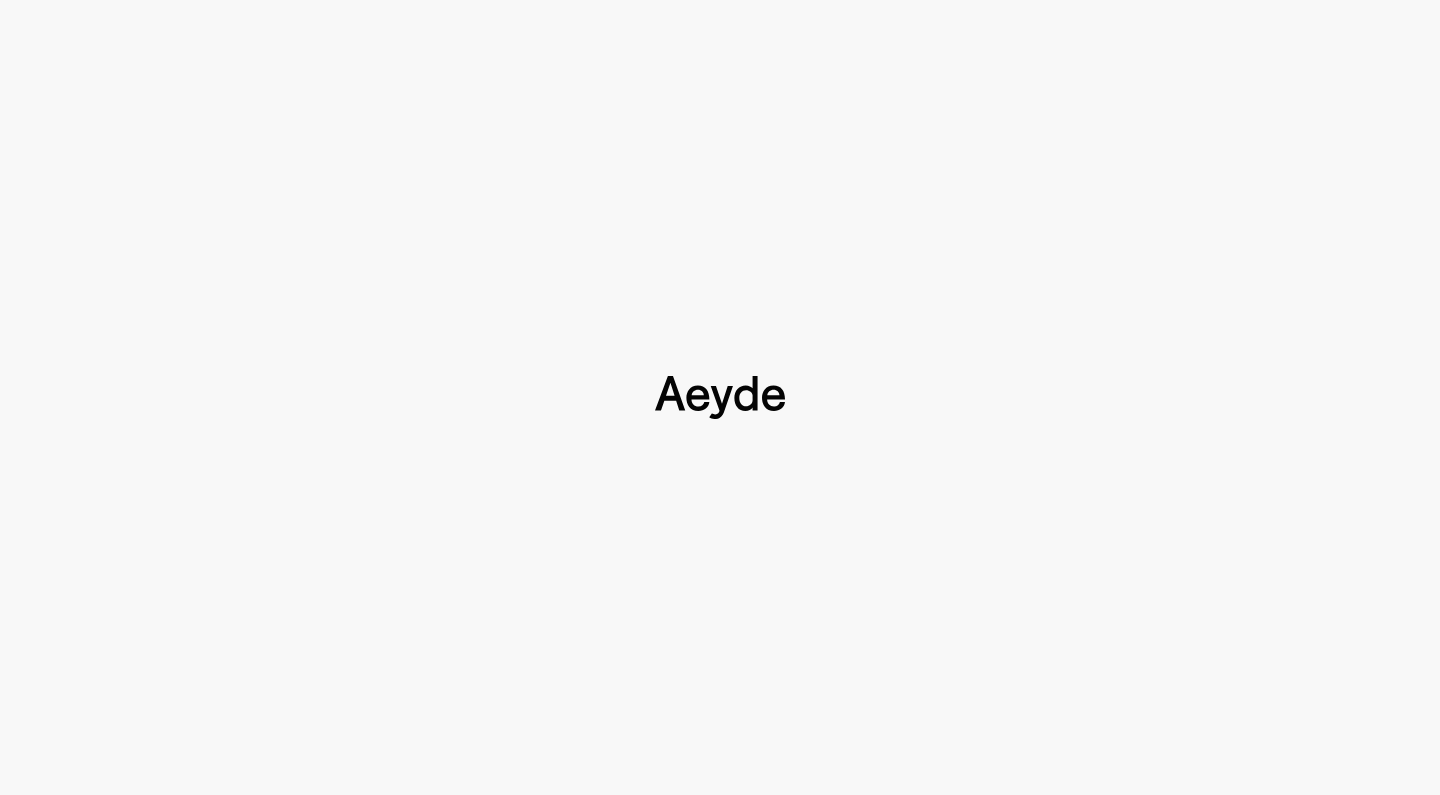 type 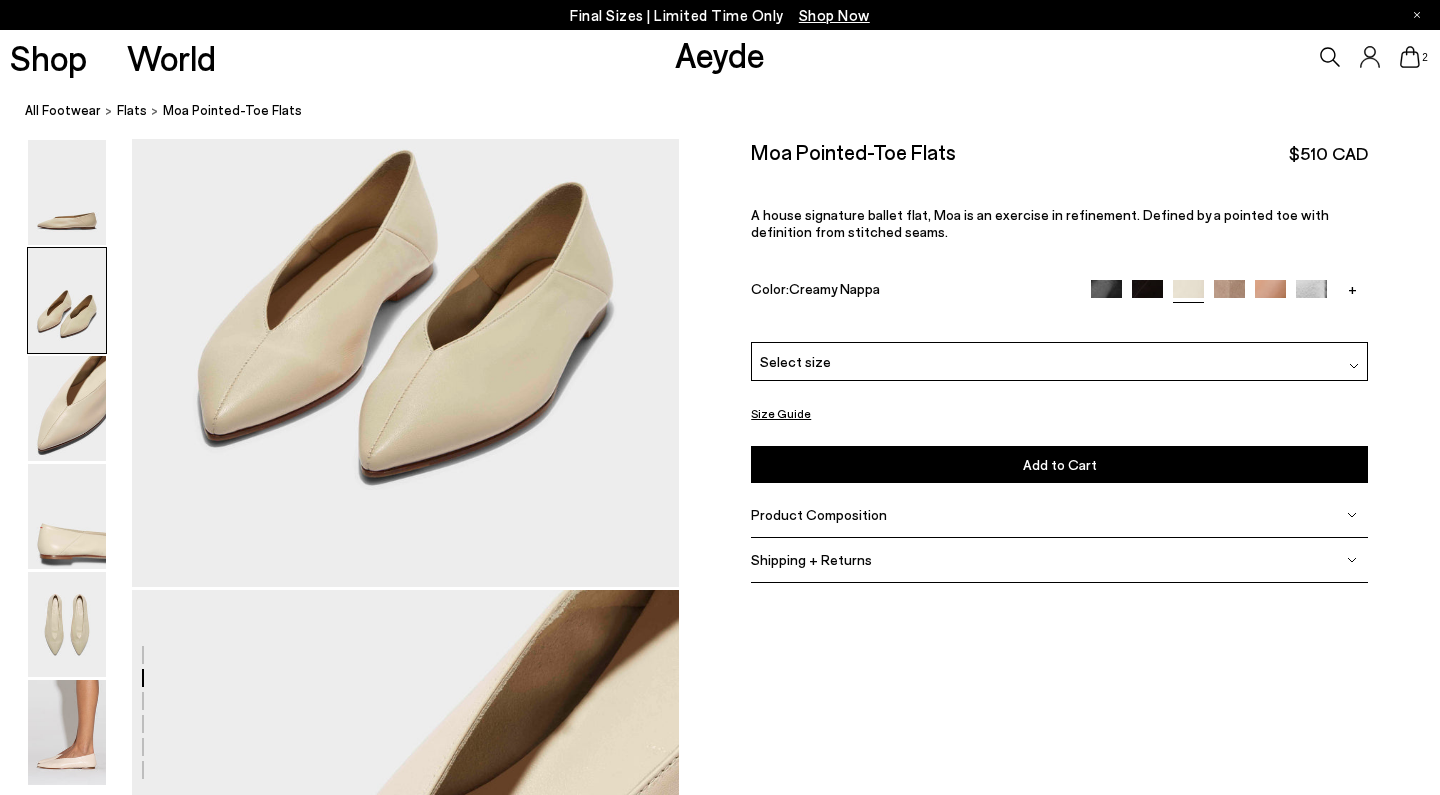 scroll, scrollTop: 1031, scrollLeft: 0, axis: vertical 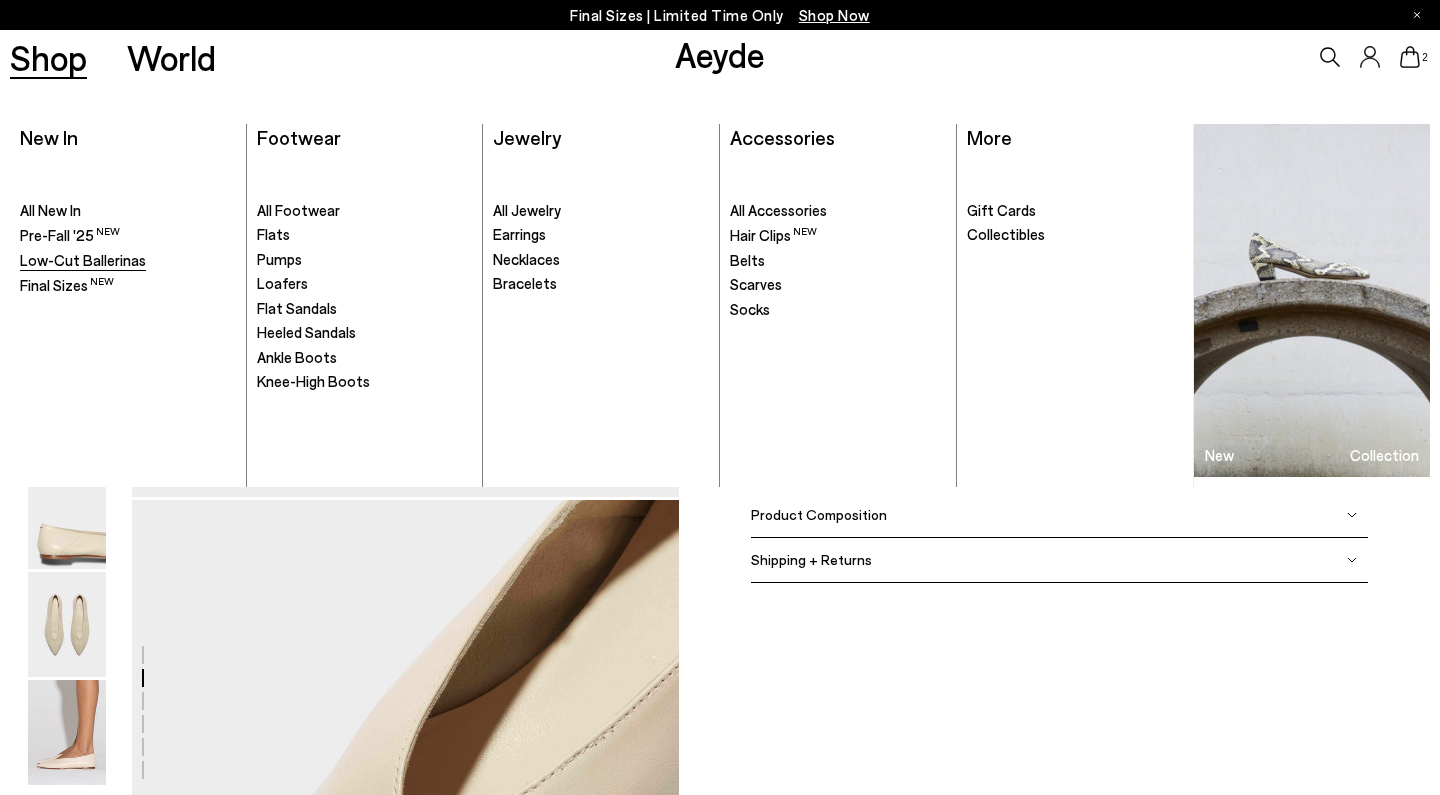 click on "Low-Cut Ballerinas" at bounding box center [83, 260] 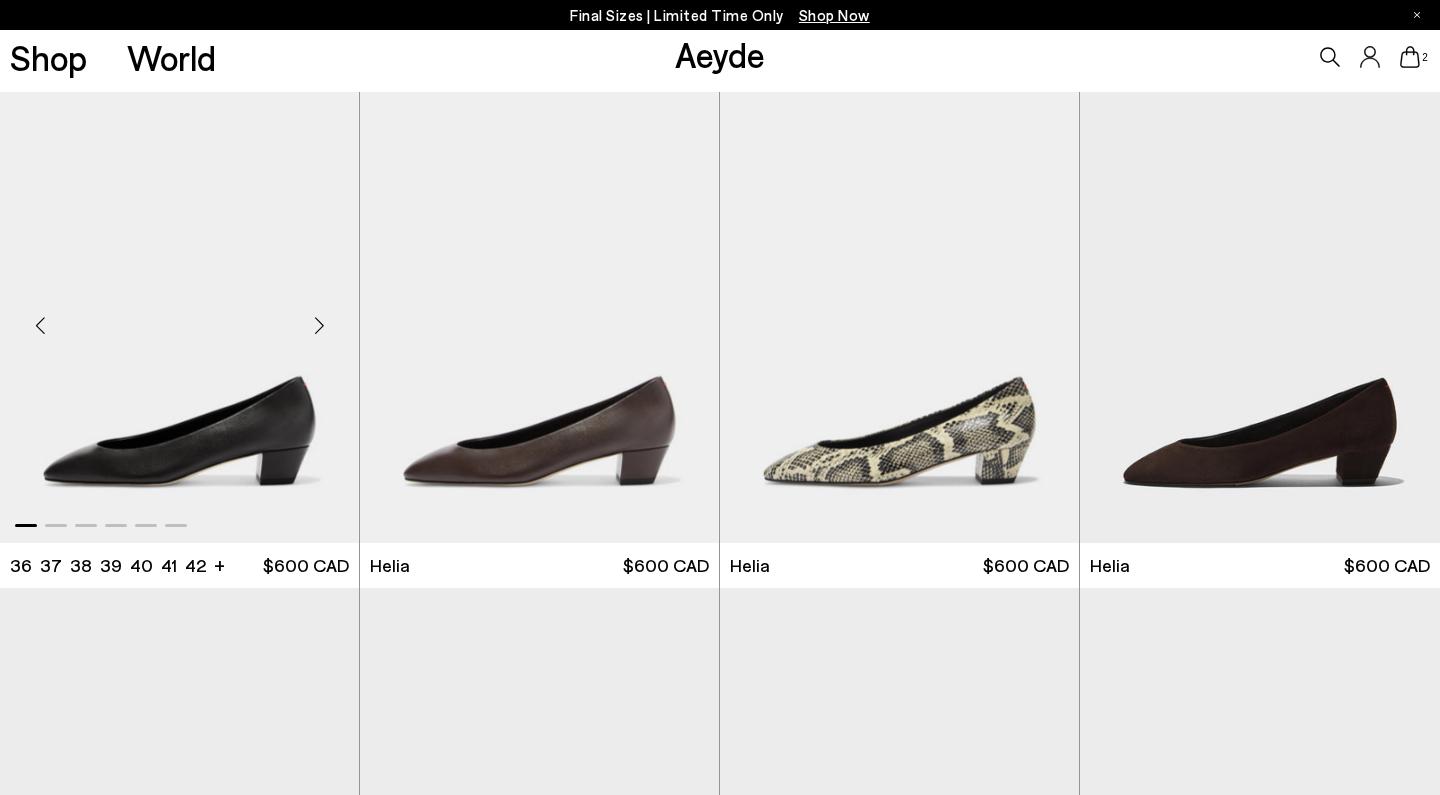 scroll, scrollTop: 1186, scrollLeft: 0, axis: vertical 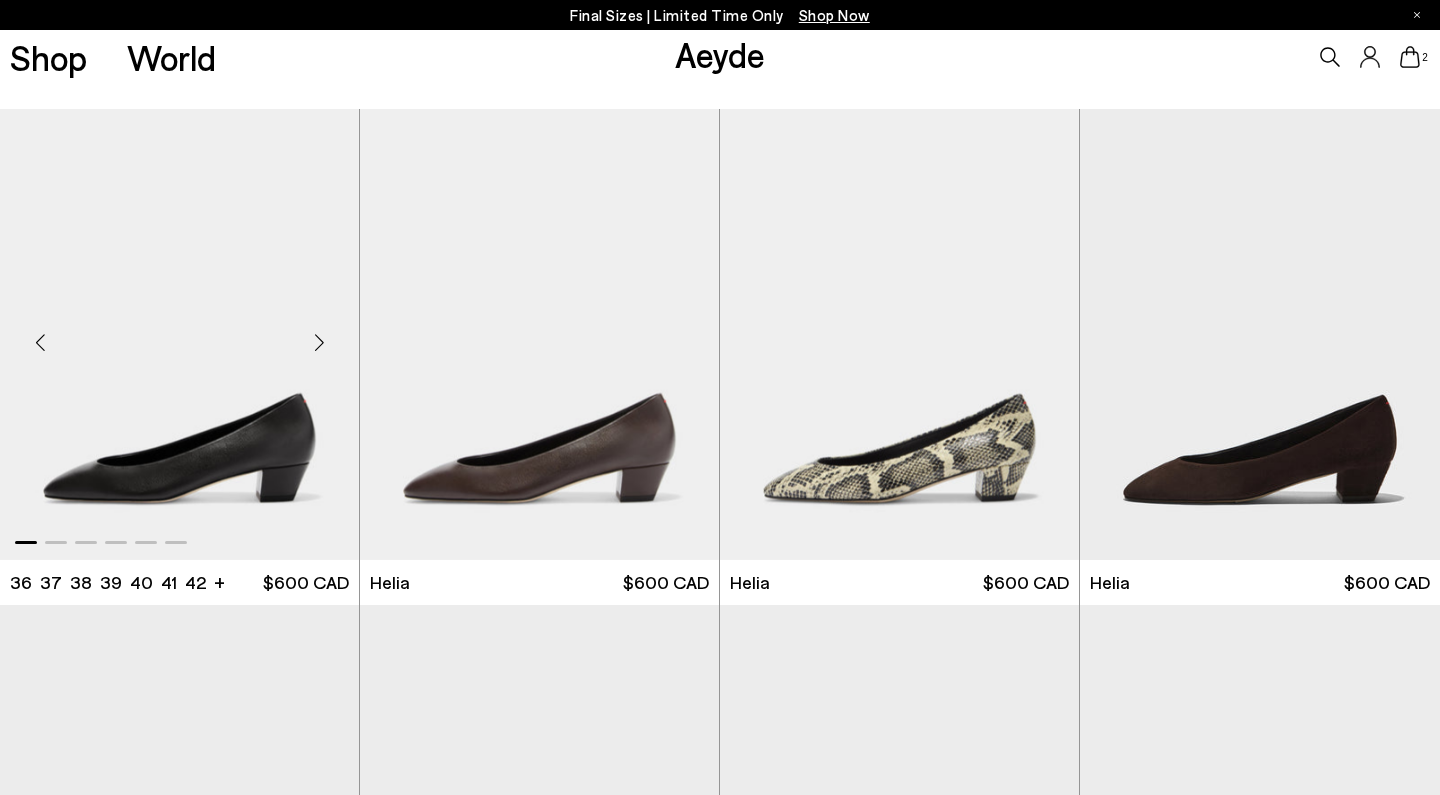 click at bounding box center [319, 343] 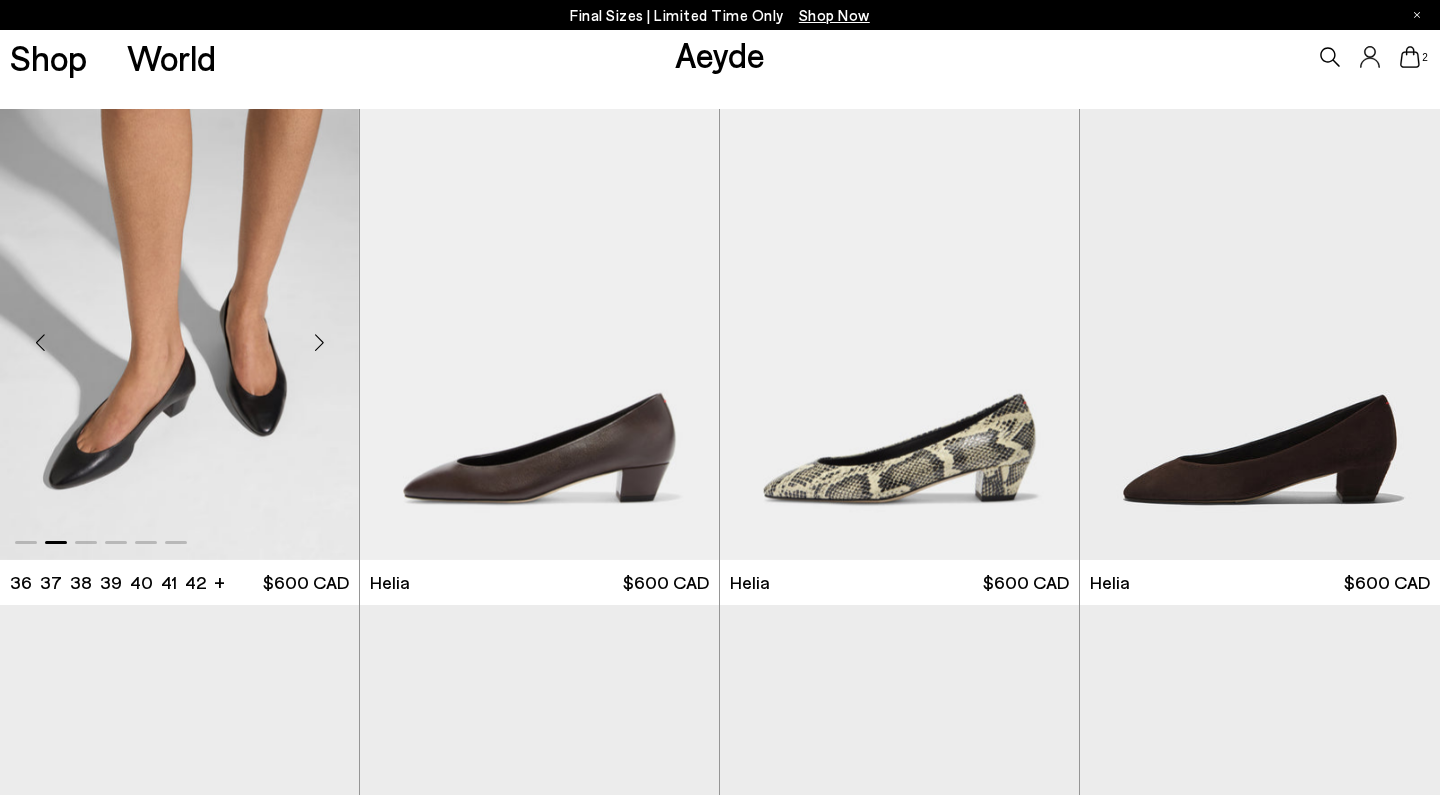 click at bounding box center [319, 343] 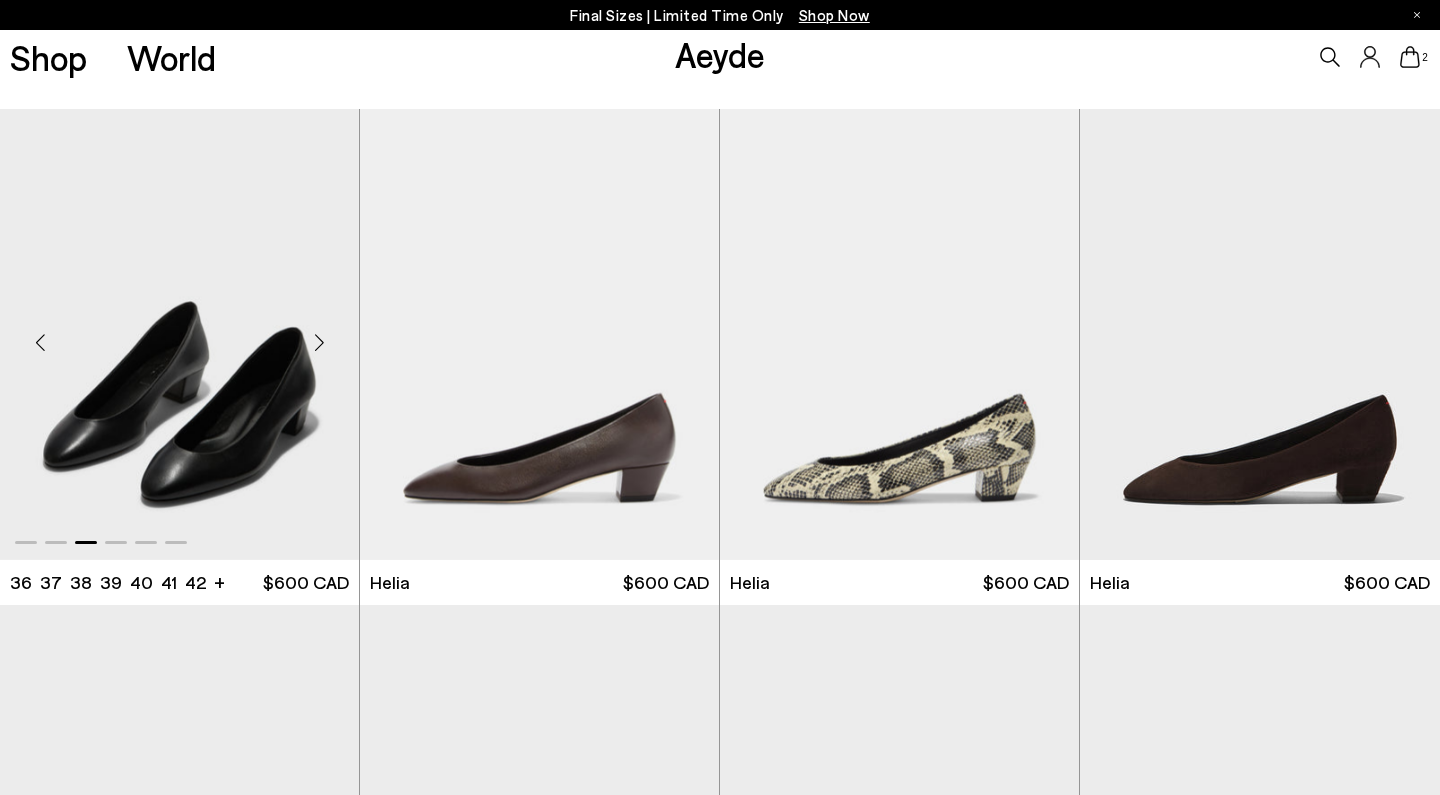 click at bounding box center [319, 343] 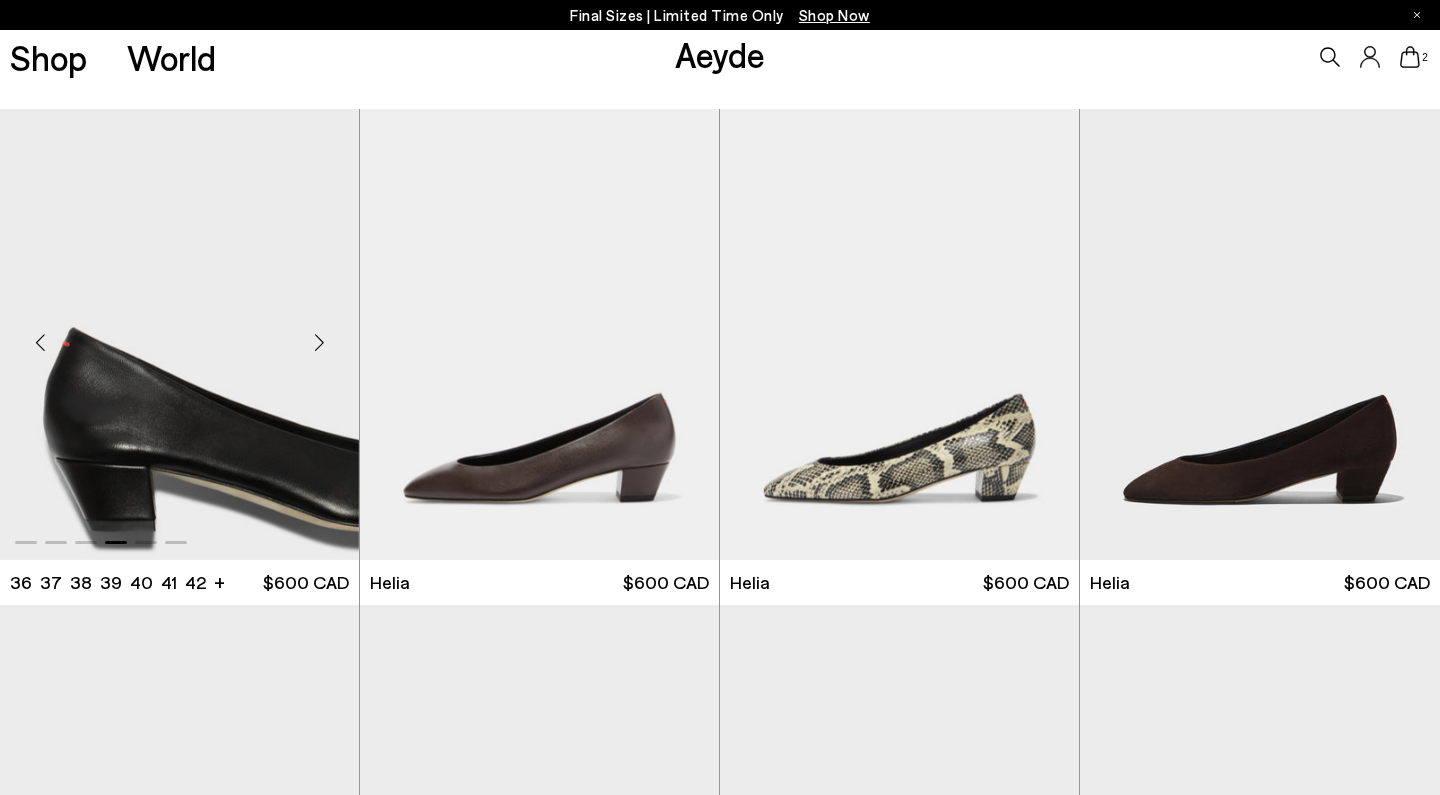 click at bounding box center (319, 343) 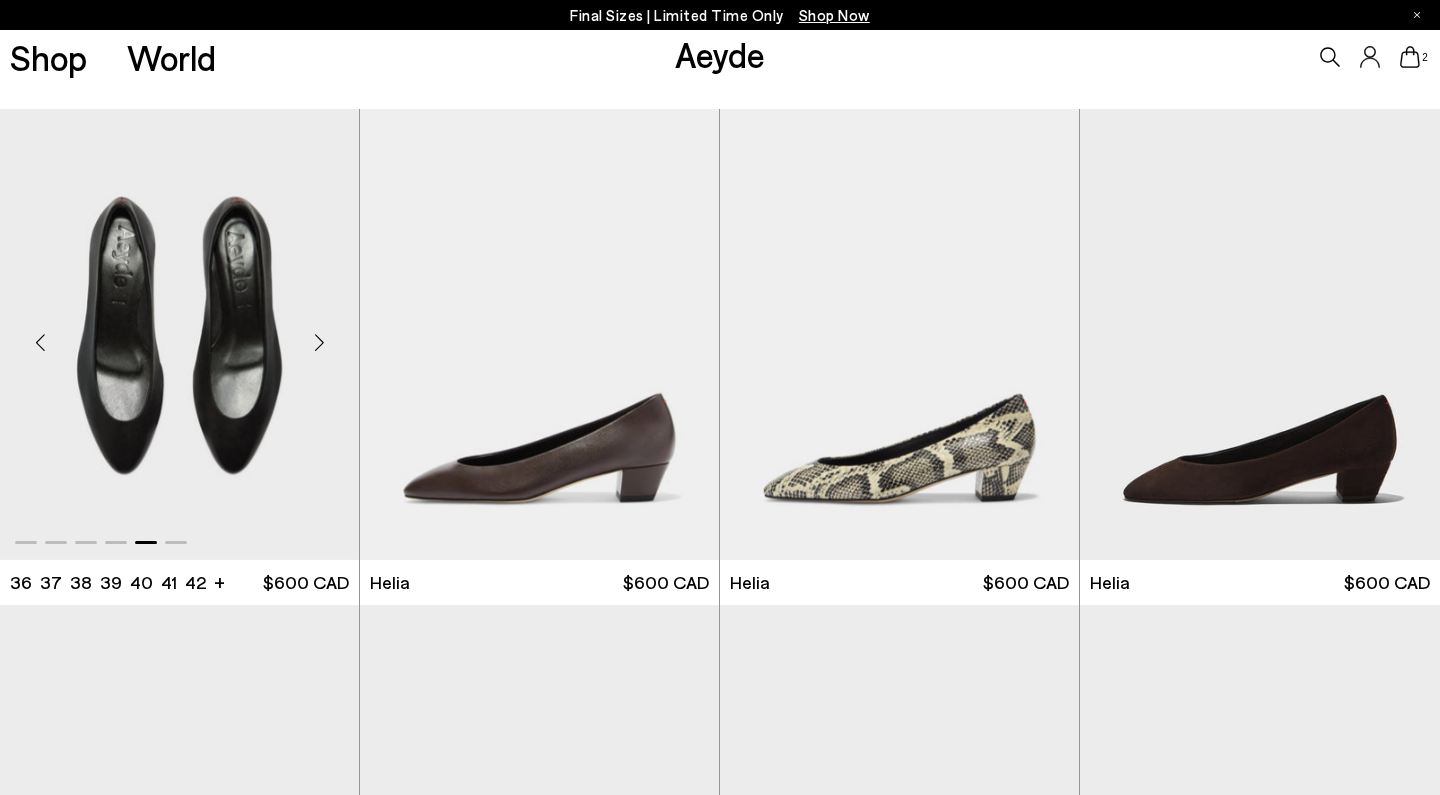 click at bounding box center (319, 343) 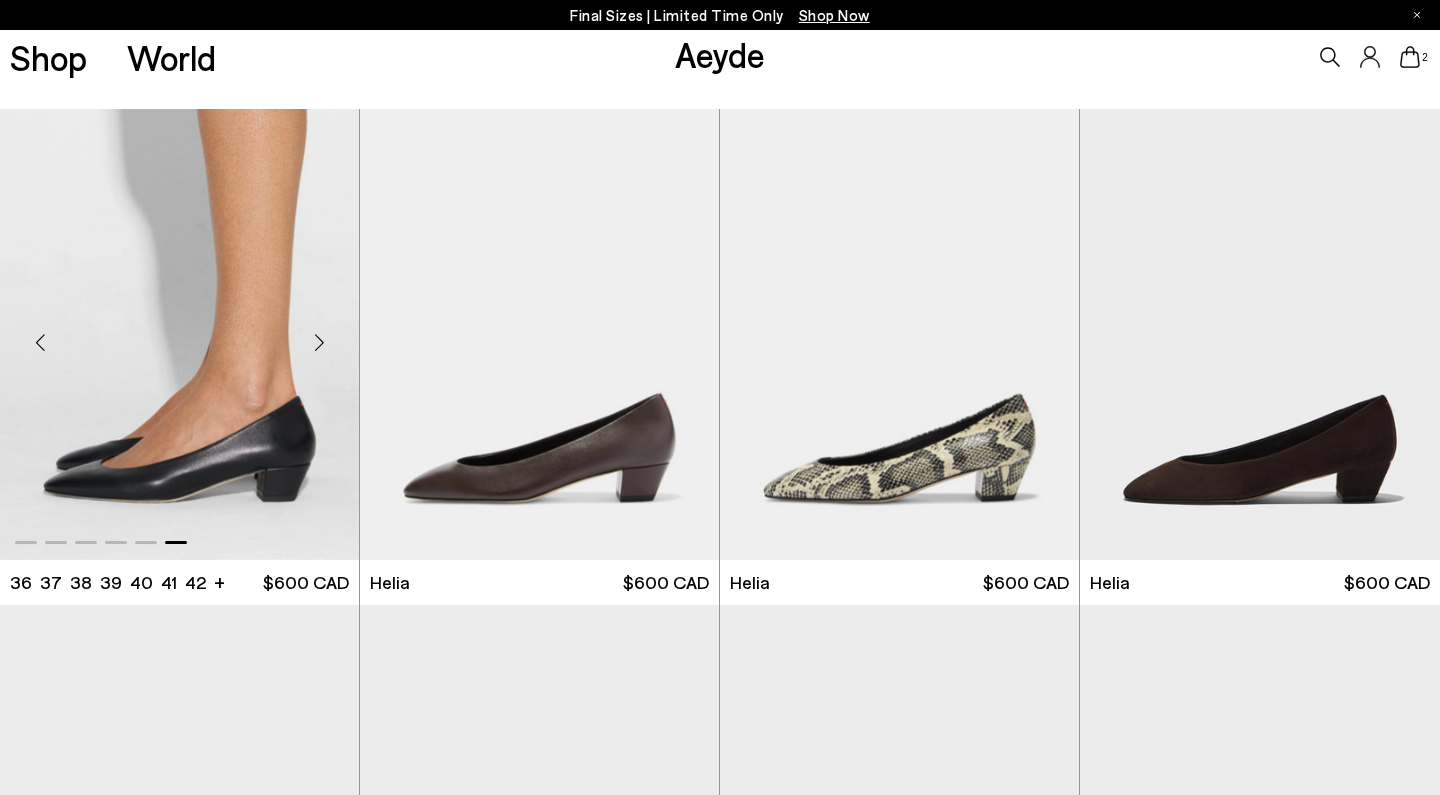 click at bounding box center [319, 343] 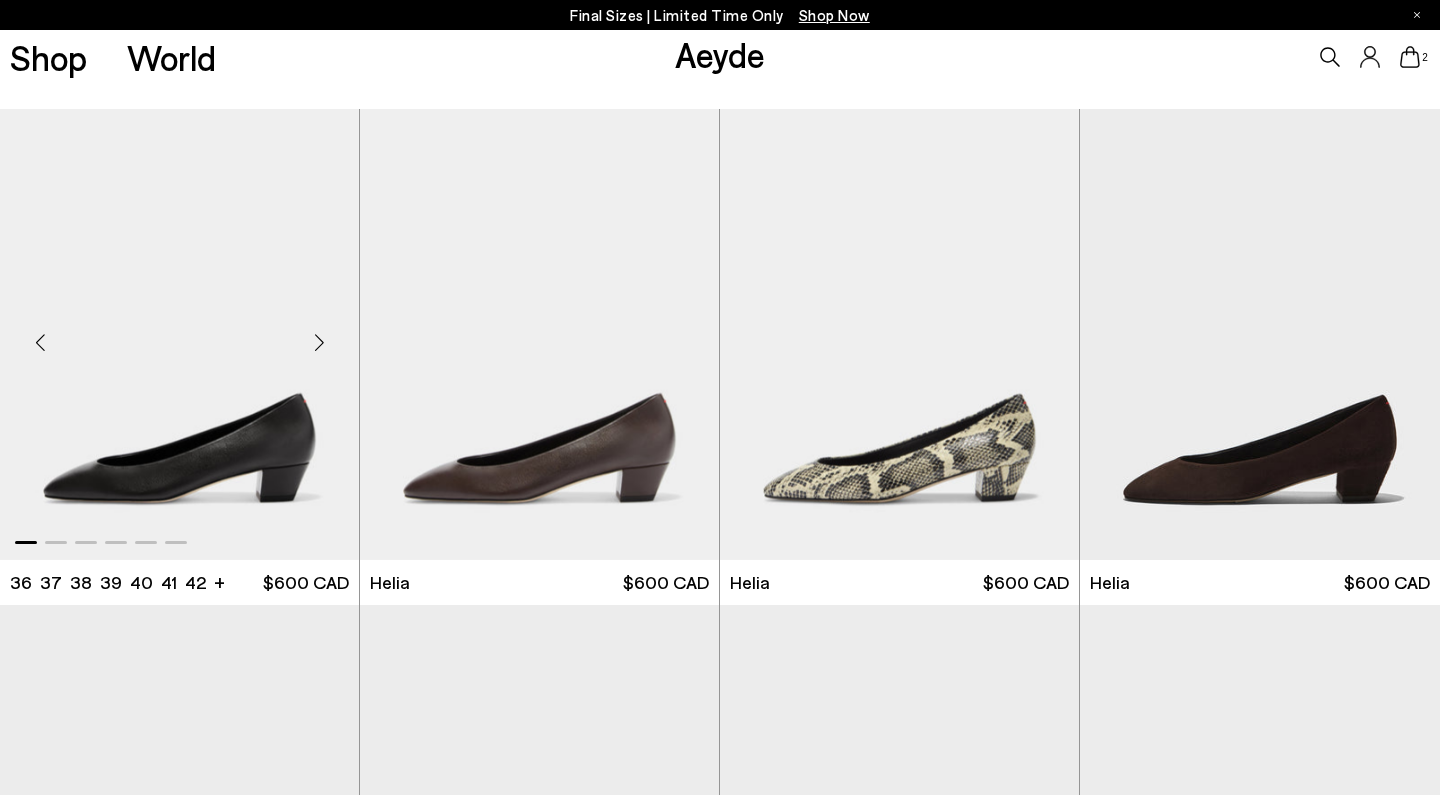 click at bounding box center [319, 343] 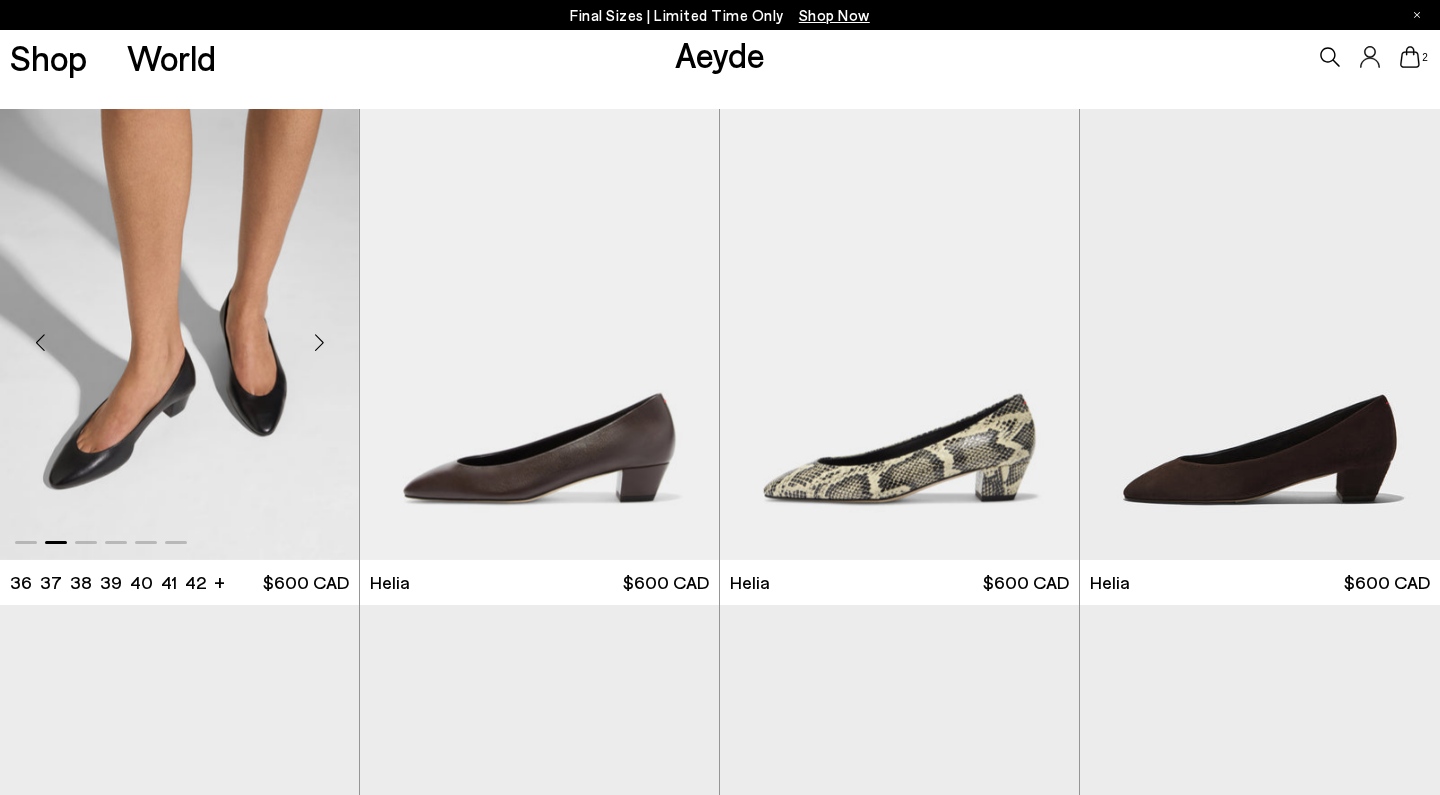click at bounding box center (319, 343) 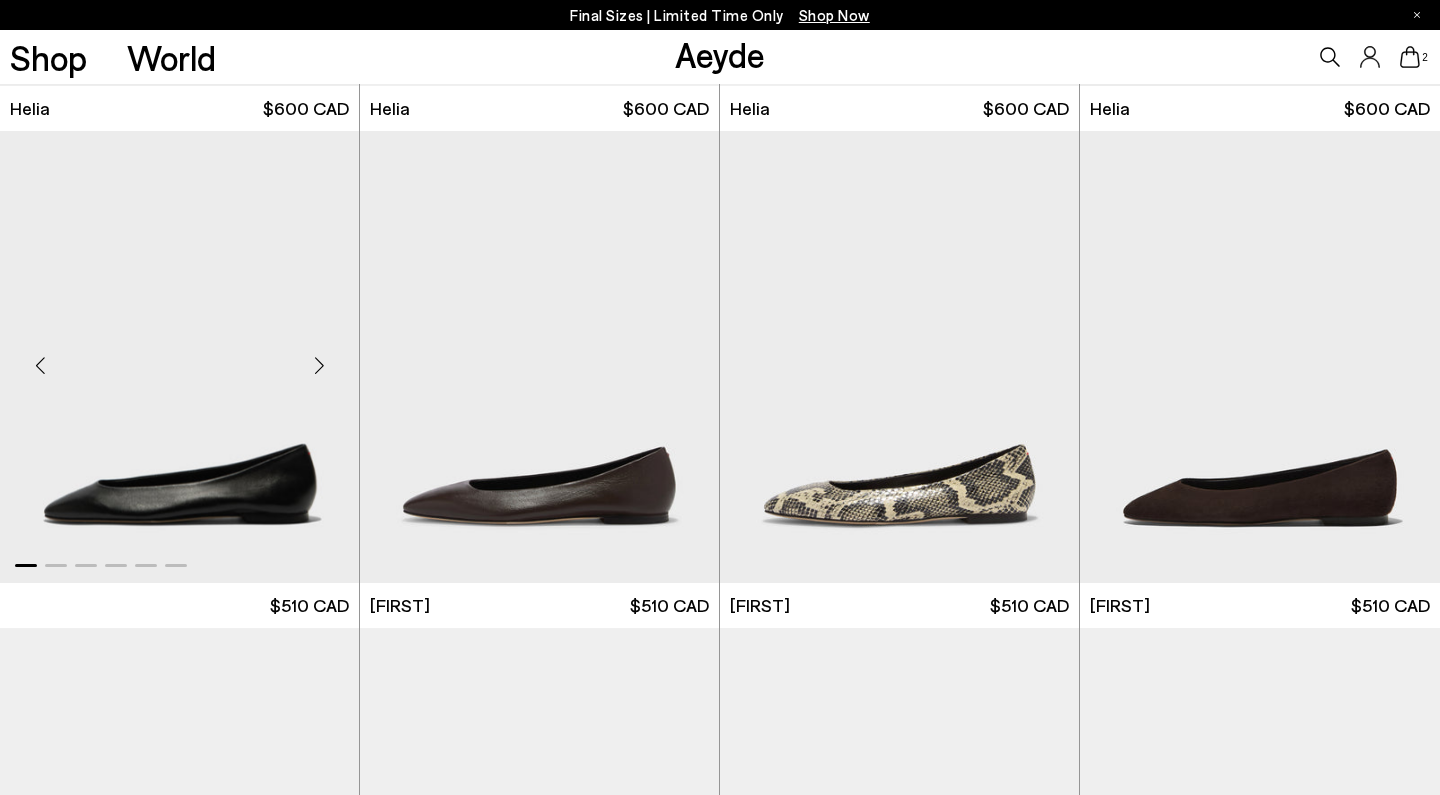 scroll, scrollTop: 1647, scrollLeft: 0, axis: vertical 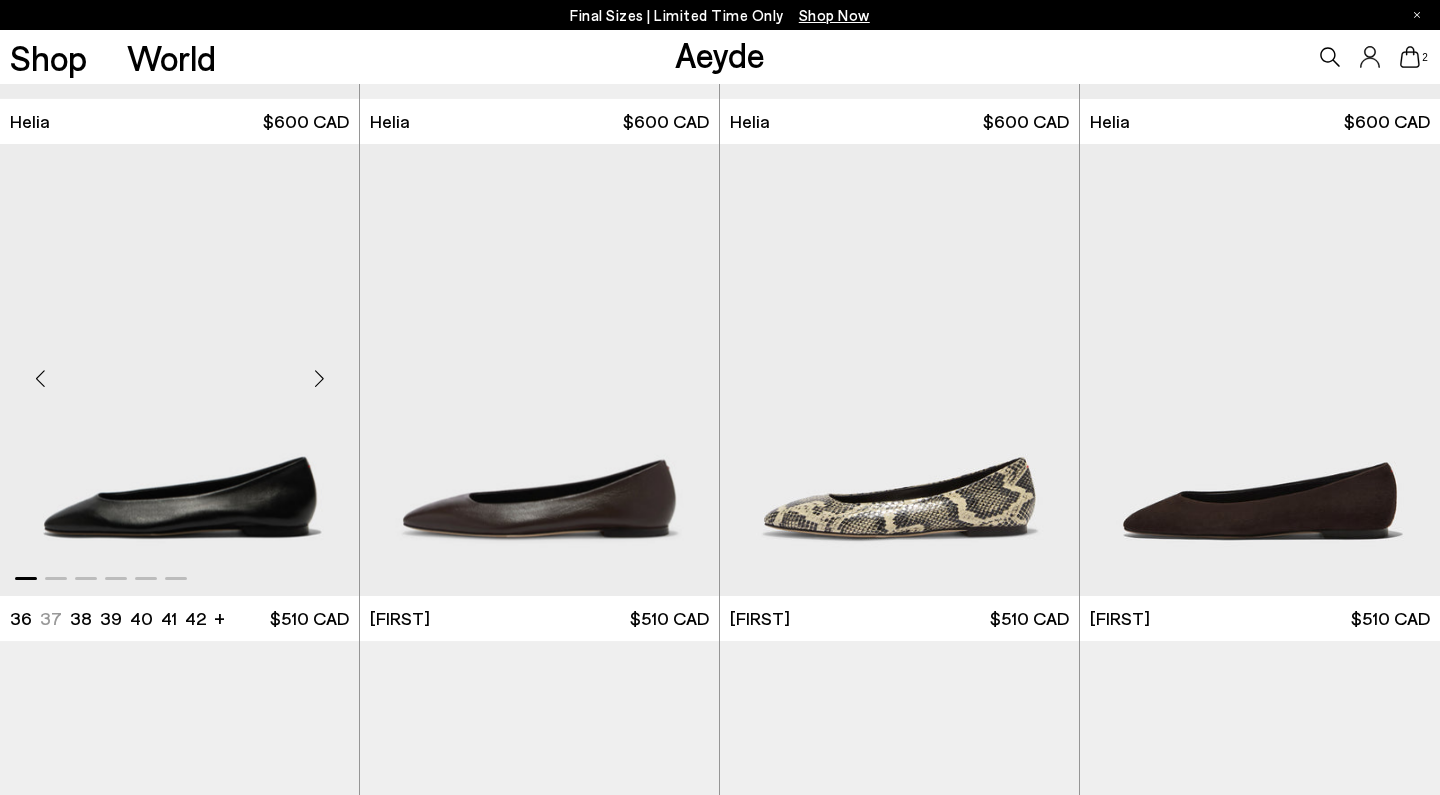 click at bounding box center [319, 378] 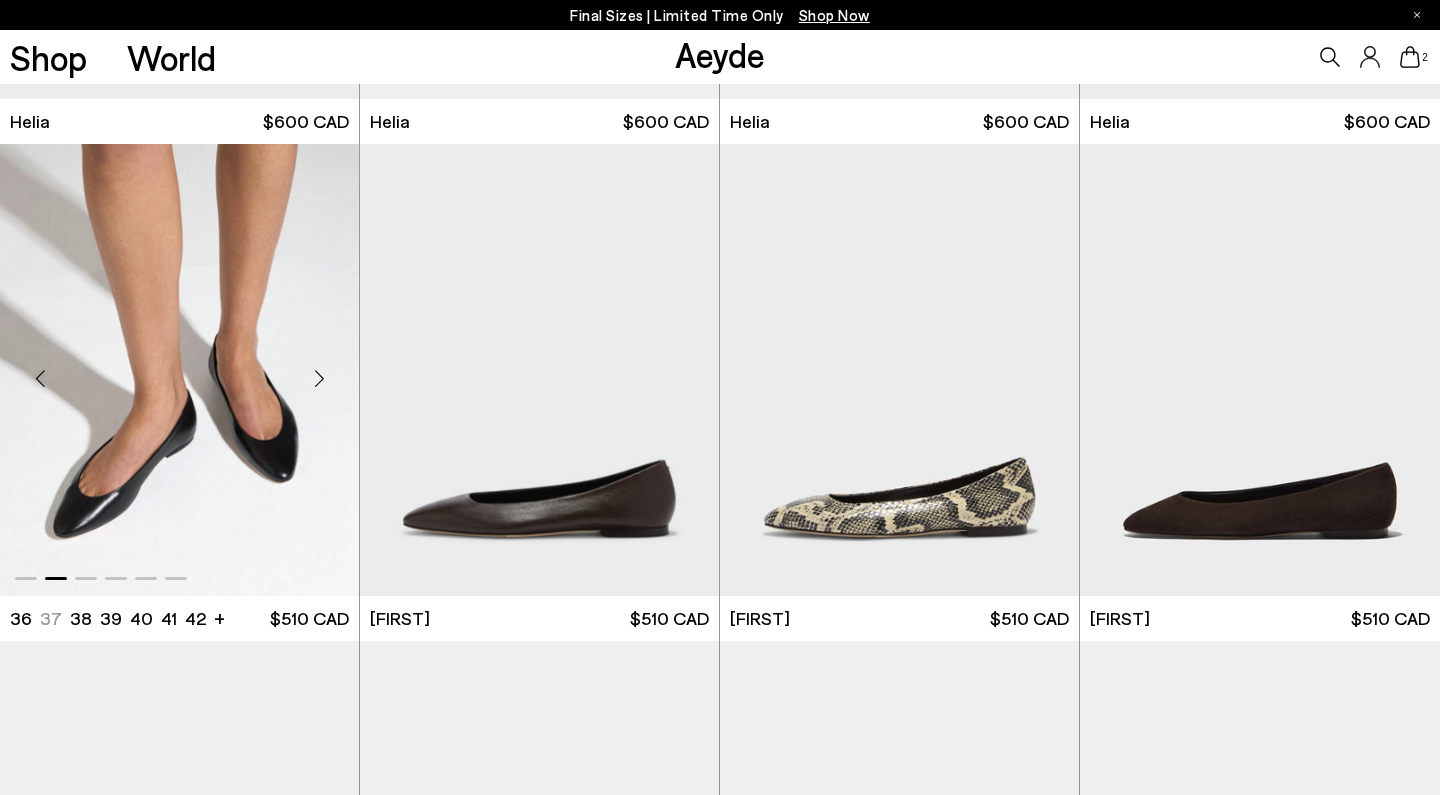 click at bounding box center (319, 378) 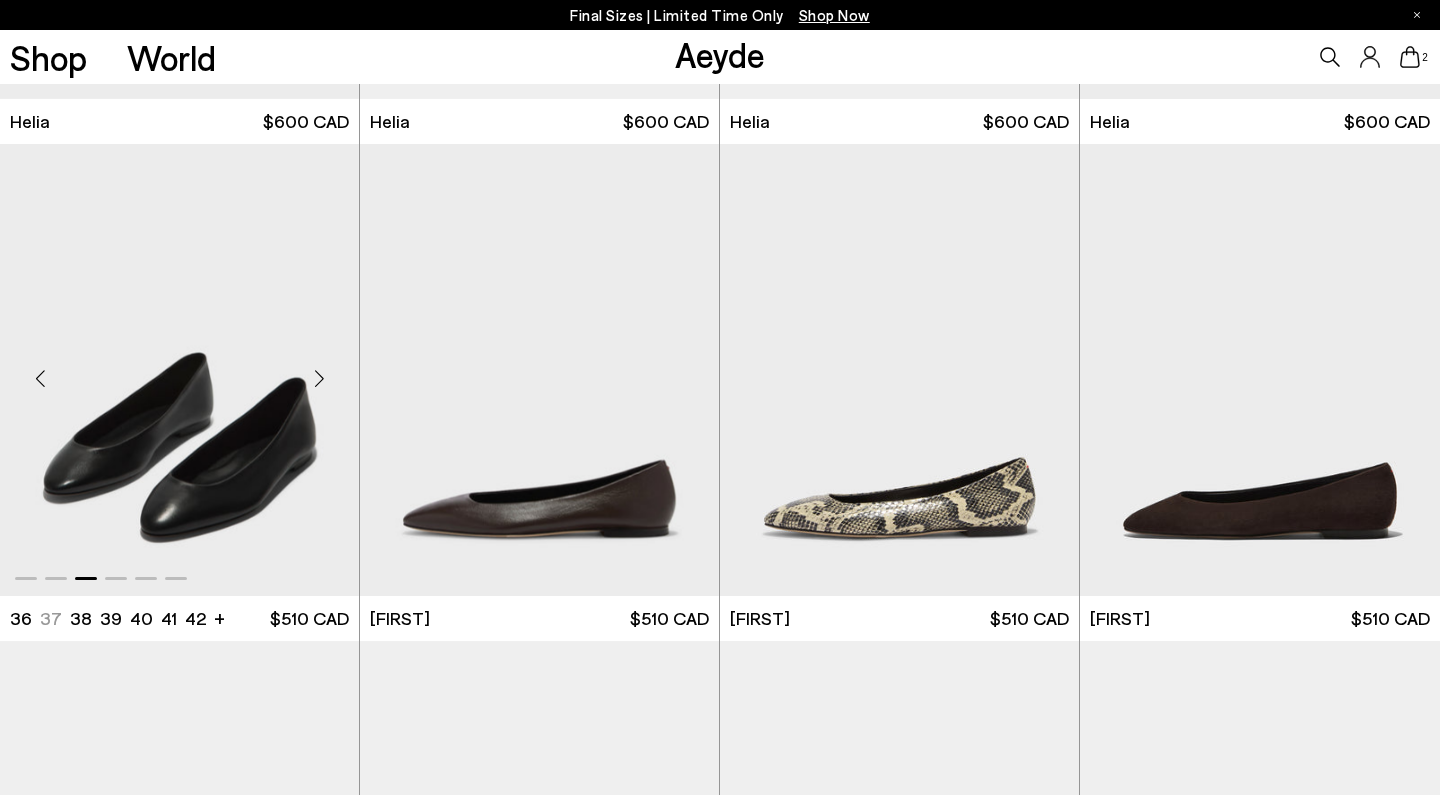 click at bounding box center [319, 378] 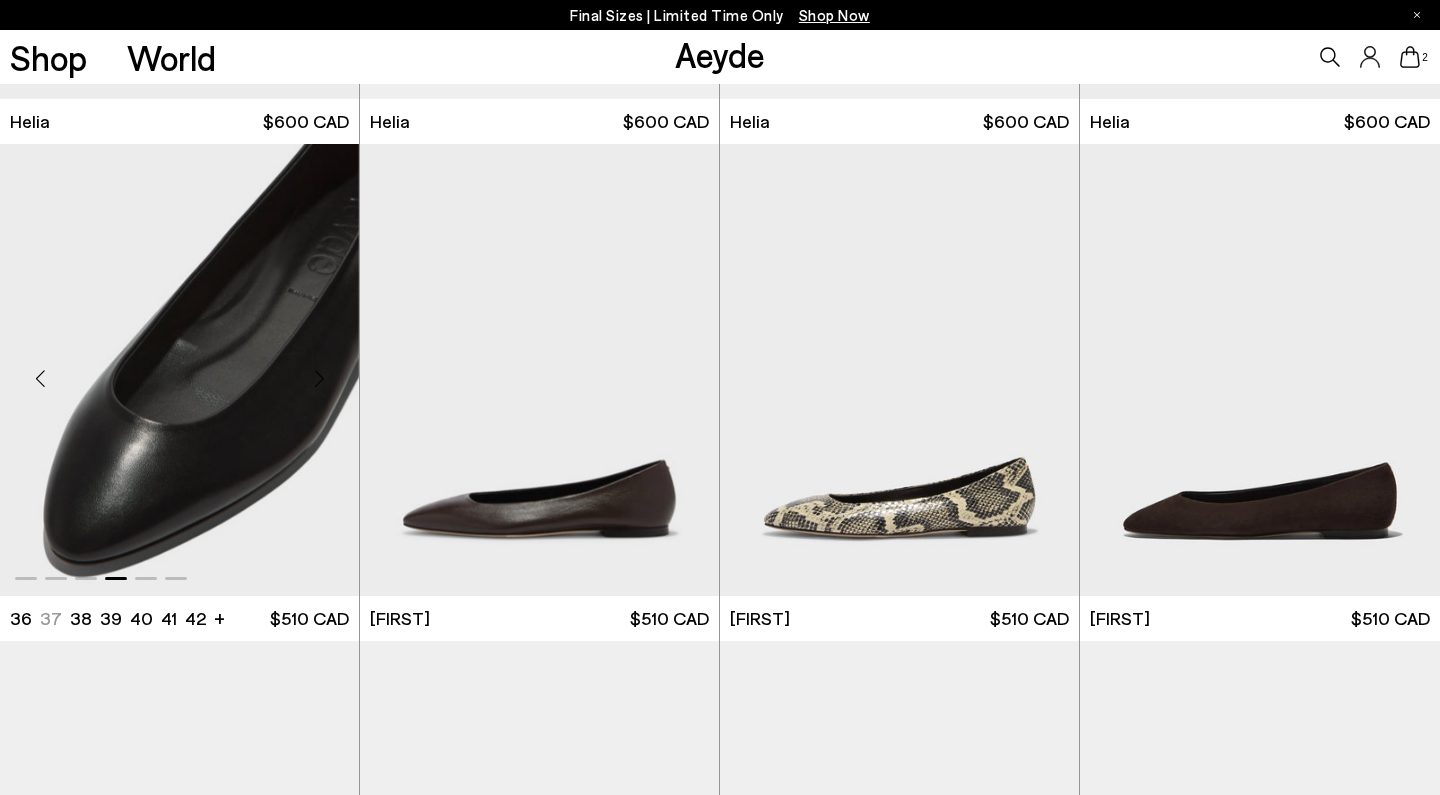 click at bounding box center (319, 378) 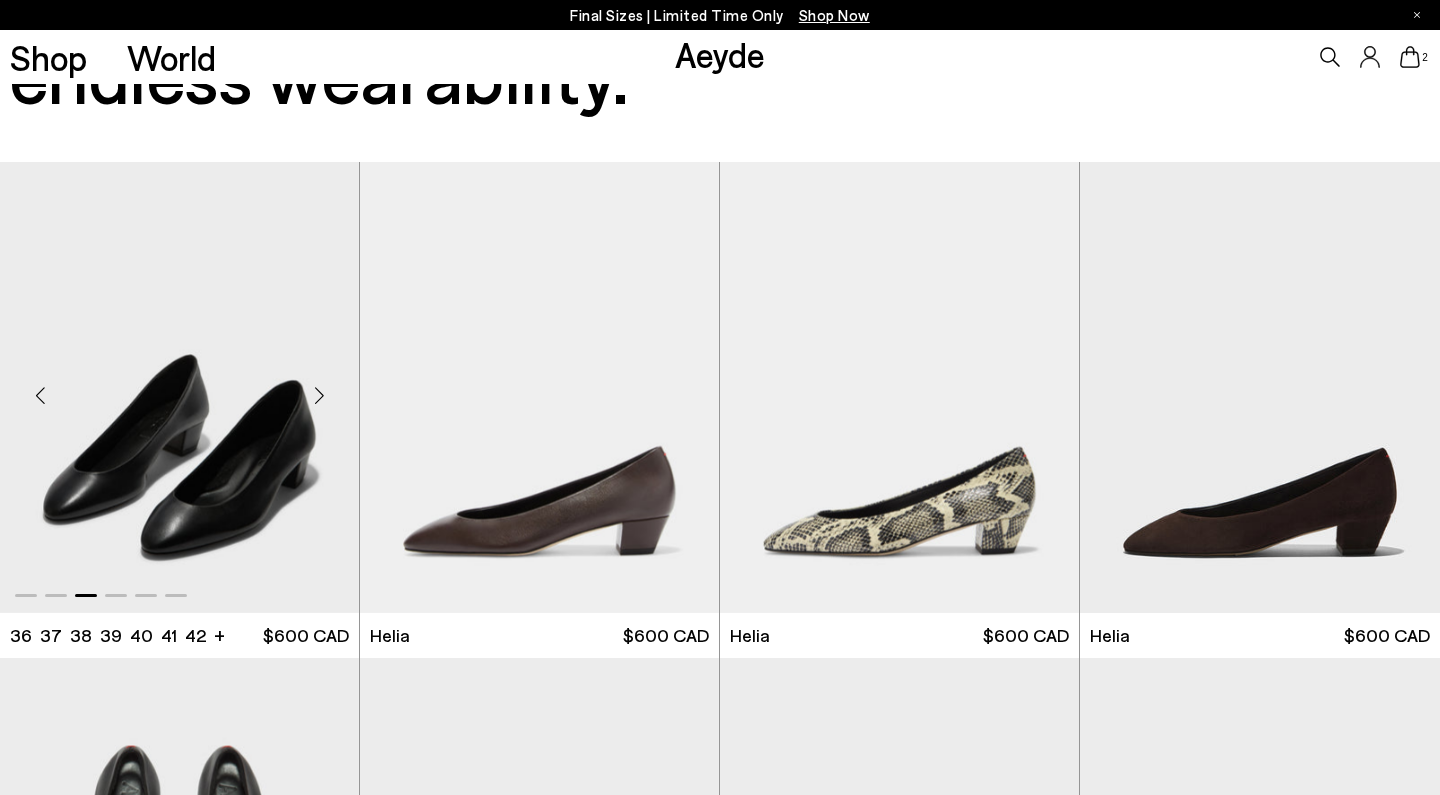 scroll, scrollTop: 1120, scrollLeft: 0, axis: vertical 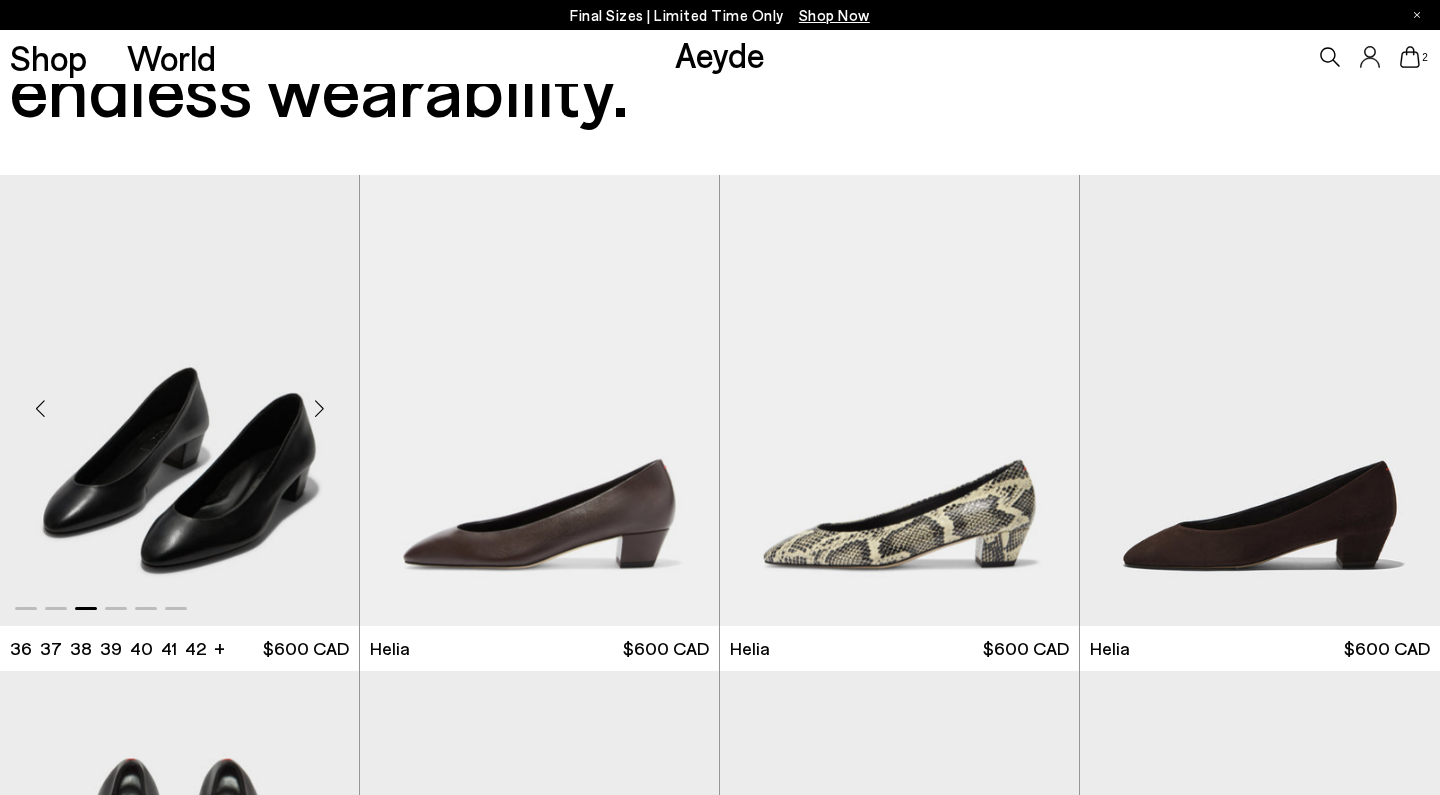 click at bounding box center (319, 409) 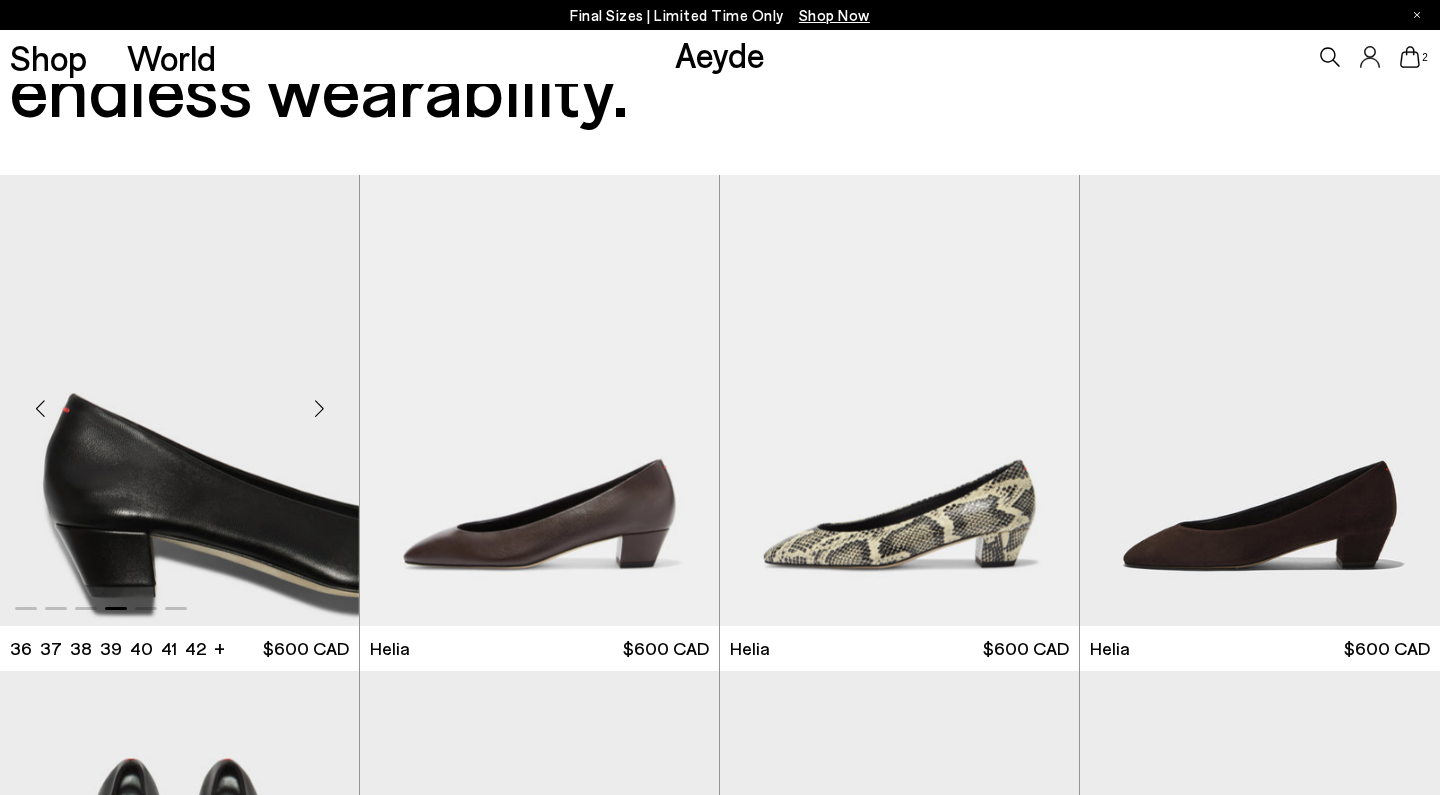 click at bounding box center [319, 409] 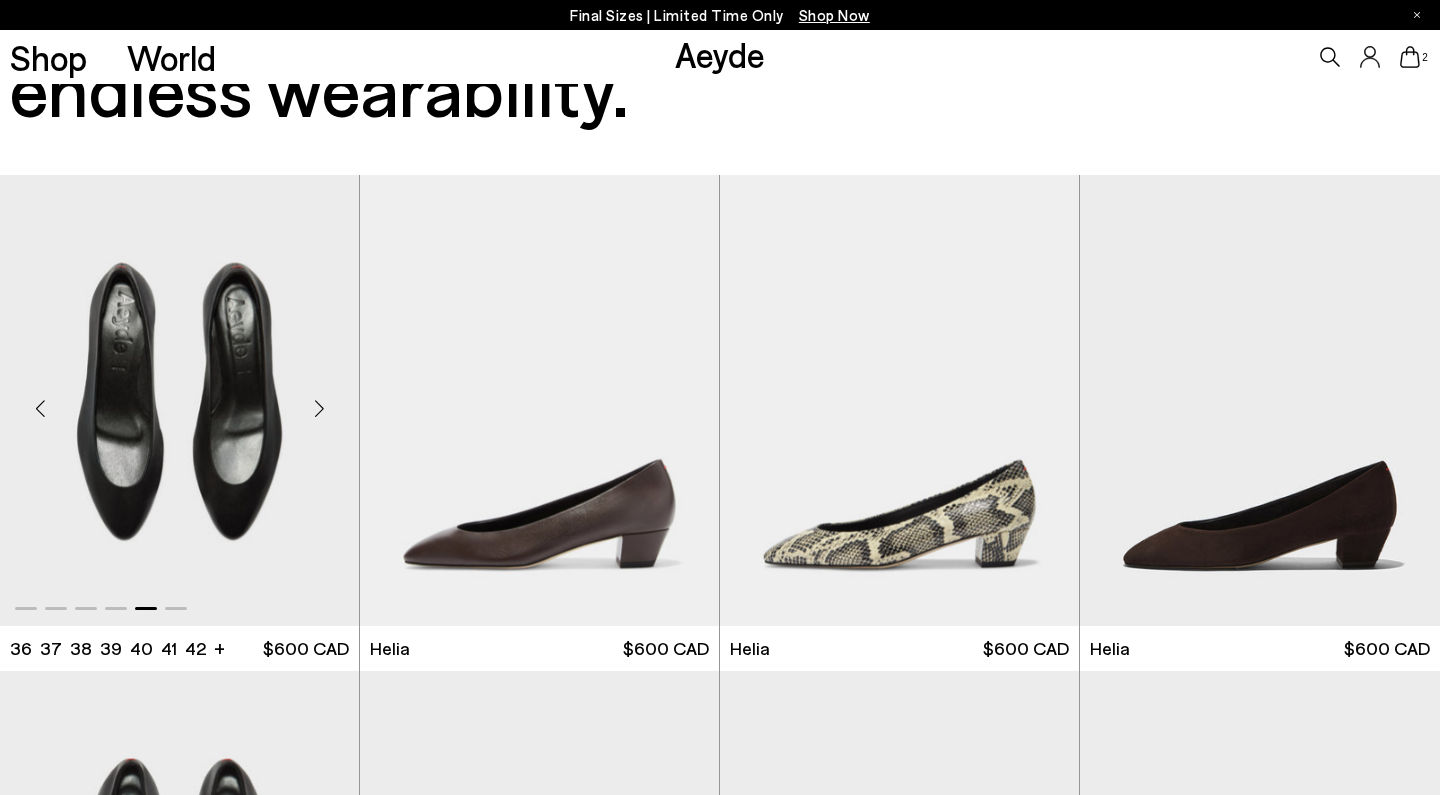 click at bounding box center (319, 409) 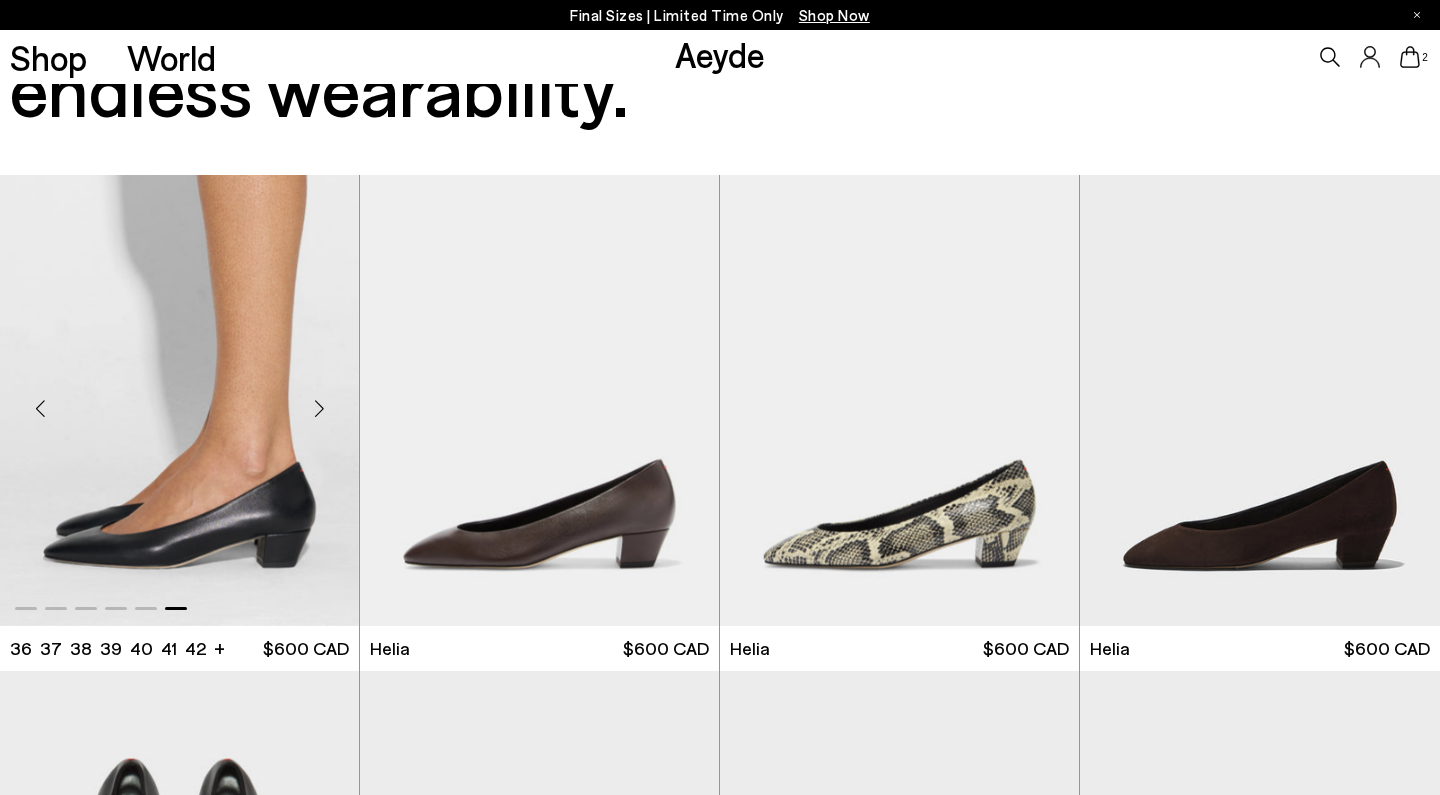 click at bounding box center [319, 409] 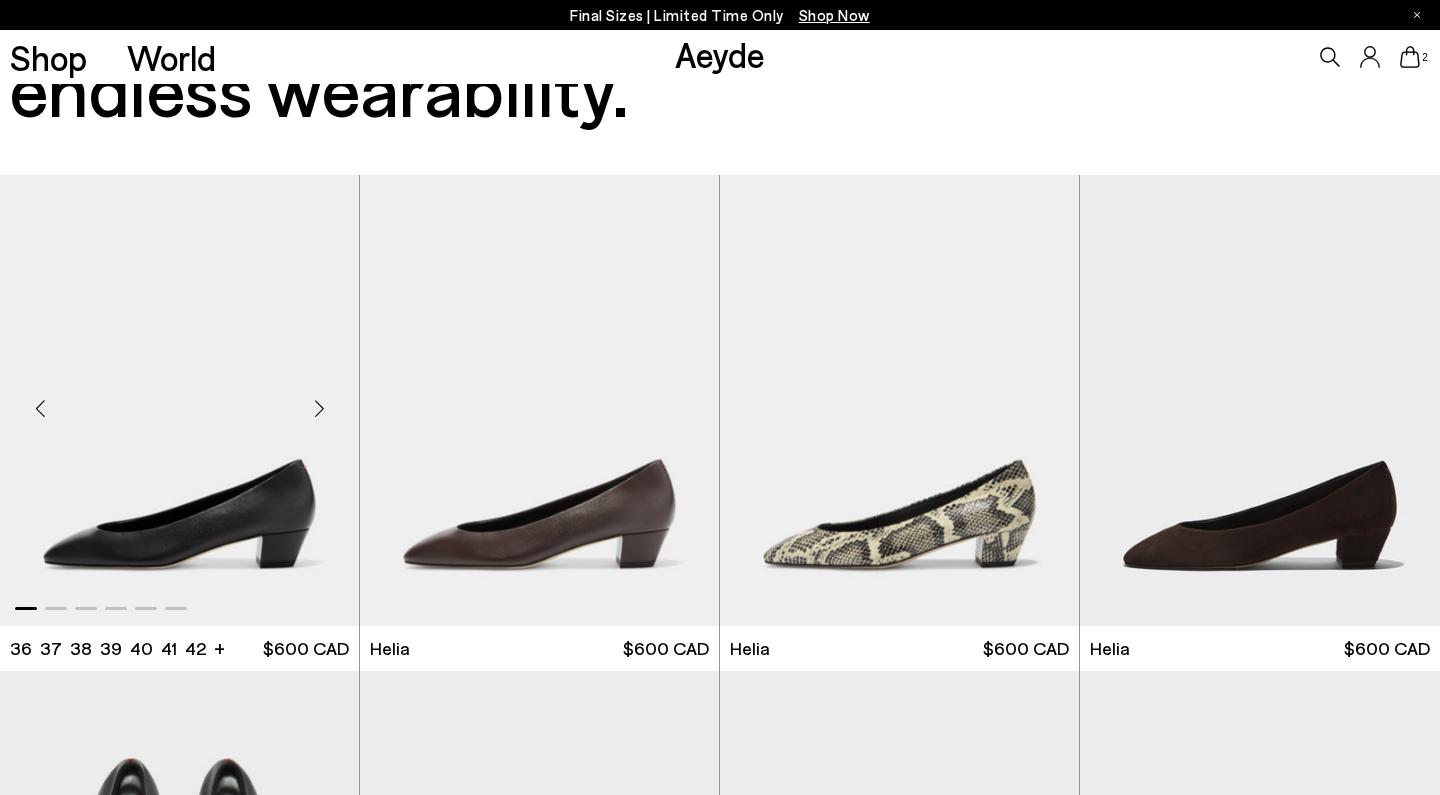 click at bounding box center (319, 409) 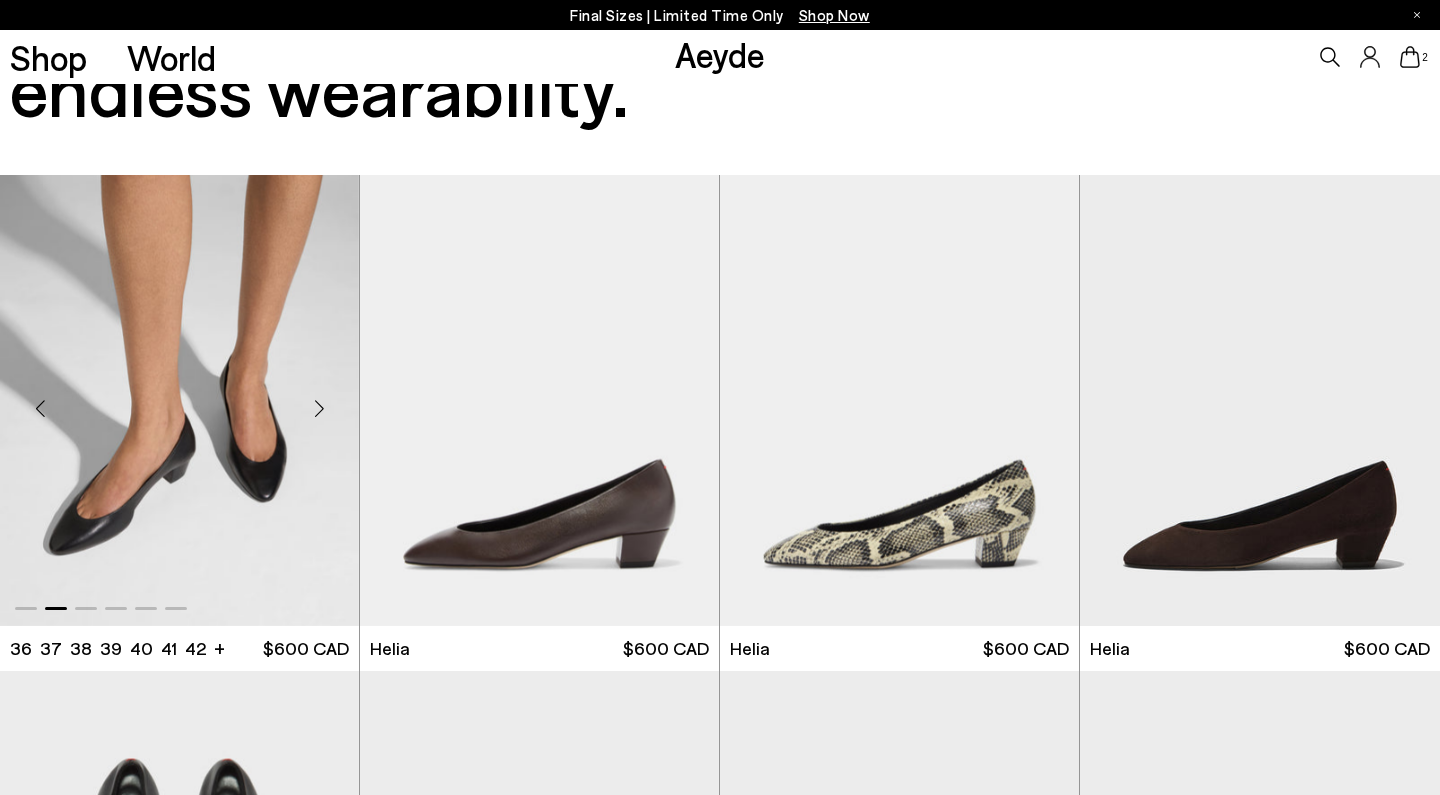 click at bounding box center (179, 400) 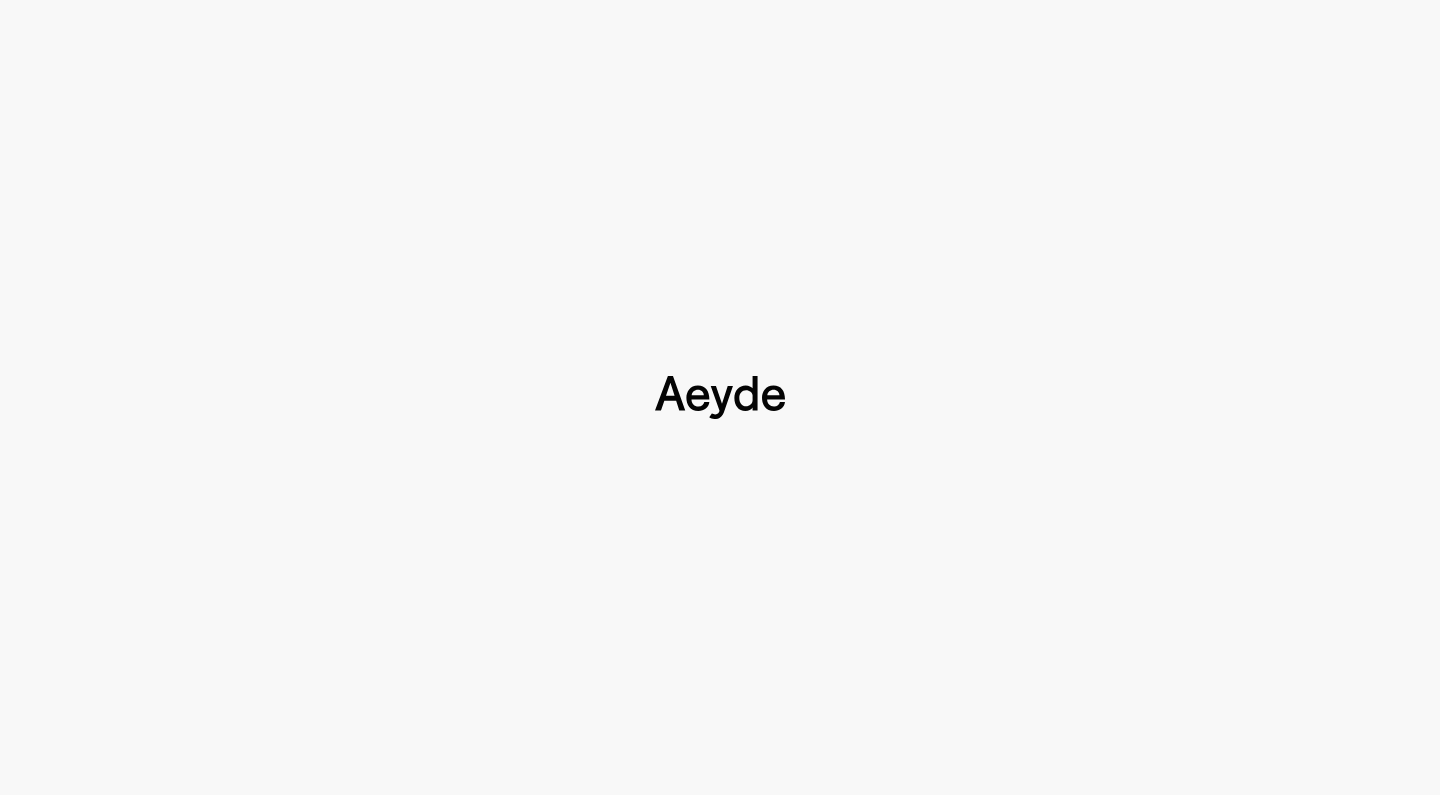 type 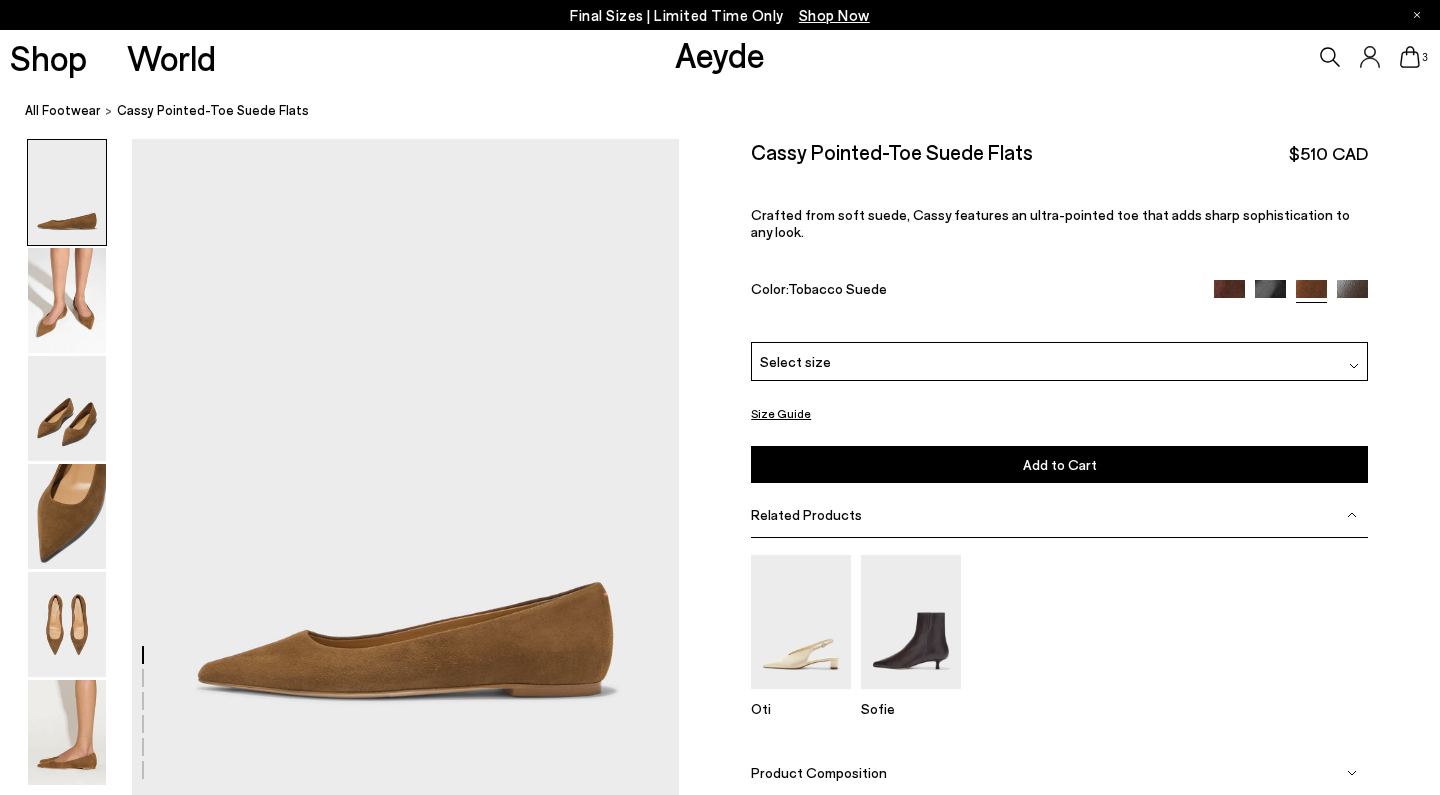 scroll, scrollTop: 0, scrollLeft: 0, axis: both 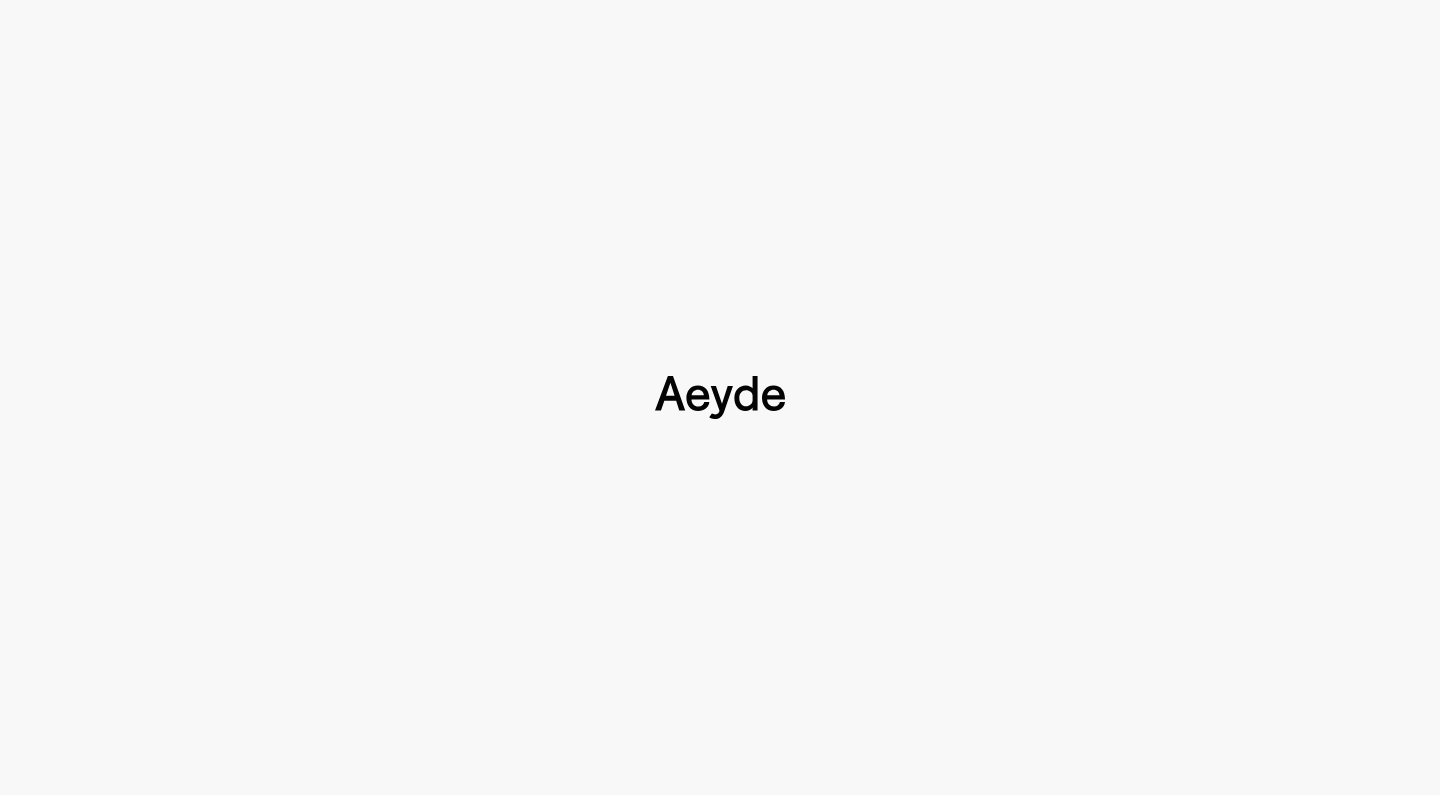 type 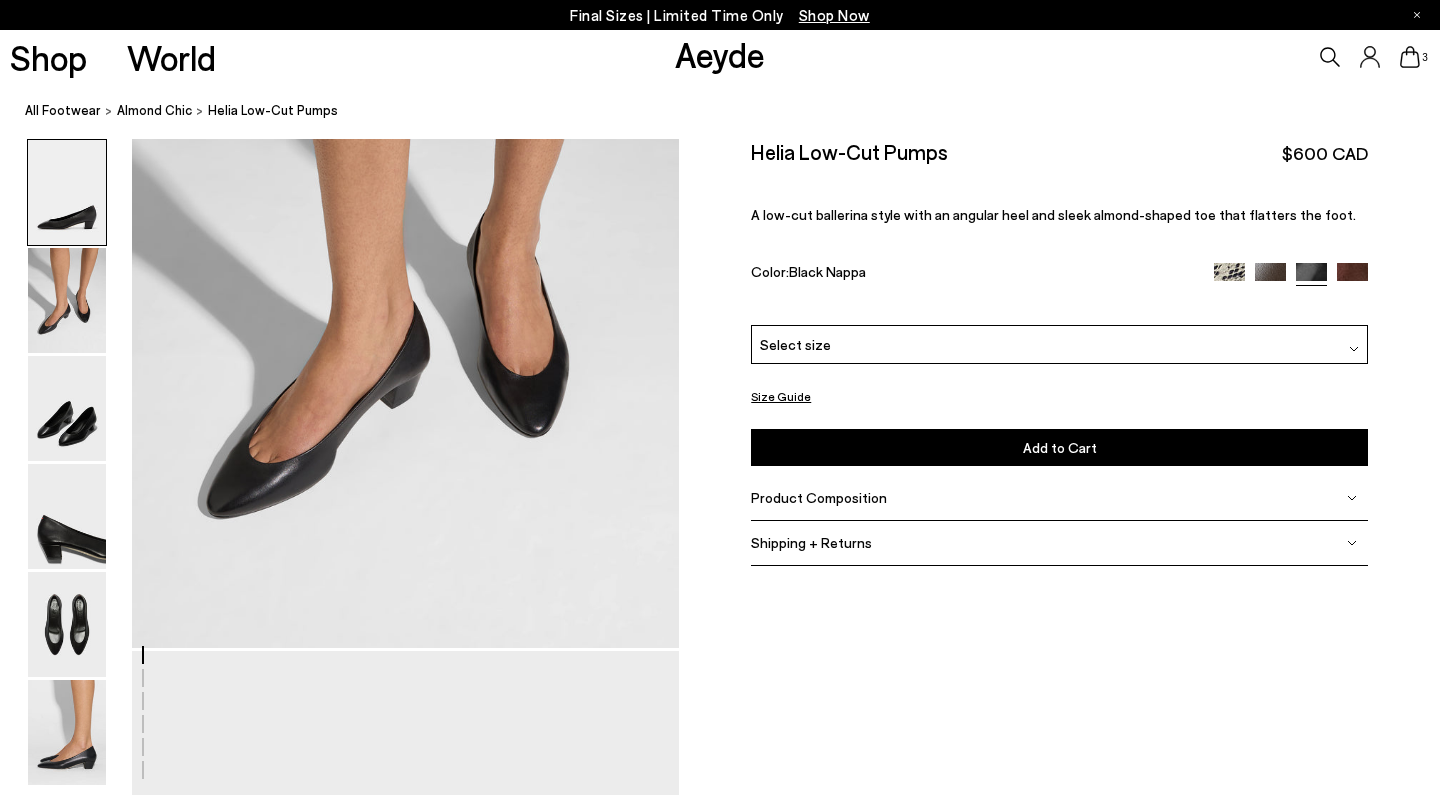 scroll, scrollTop: 3, scrollLeft: 1, axis: both 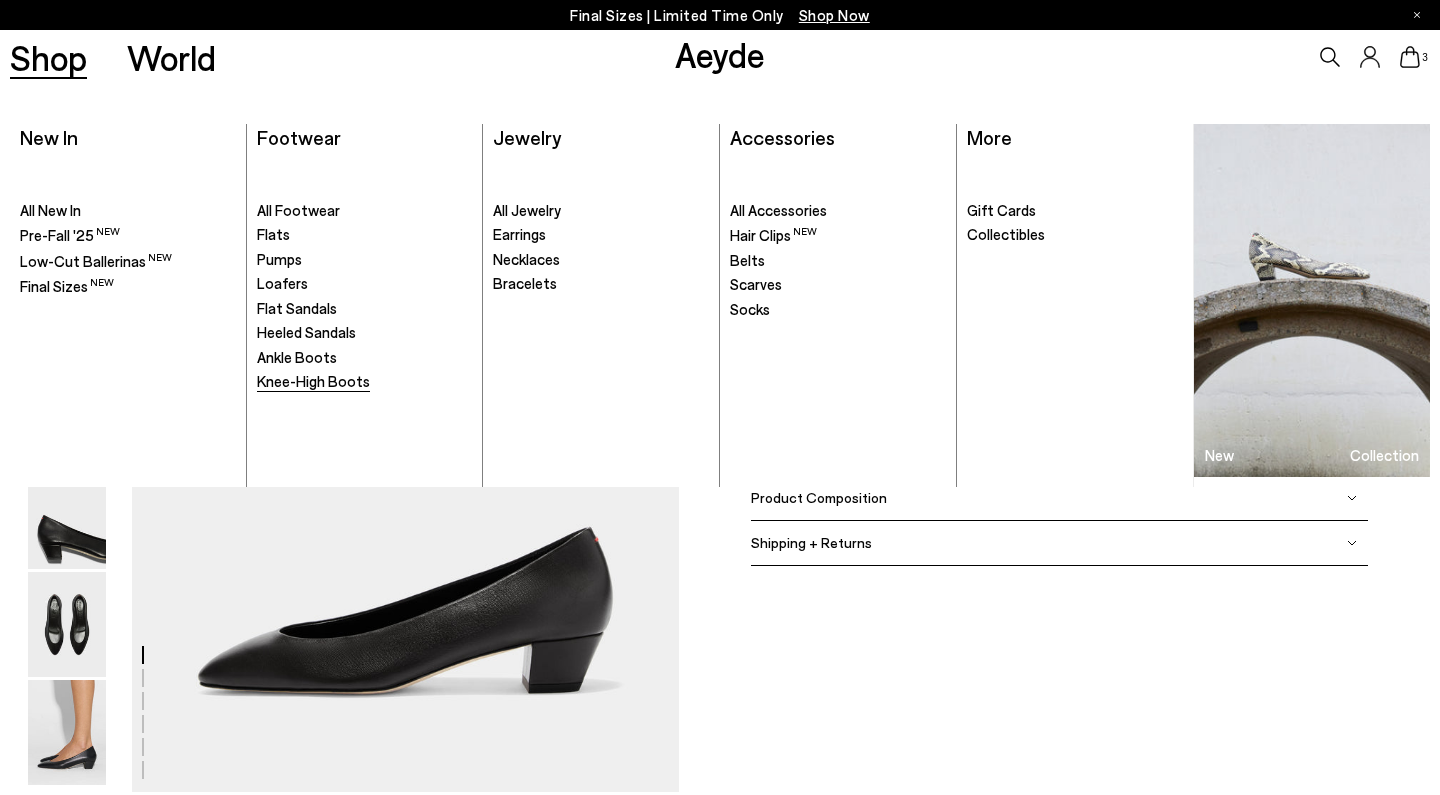 click on "Knee-High Boots" at bounding box center (313, 381) 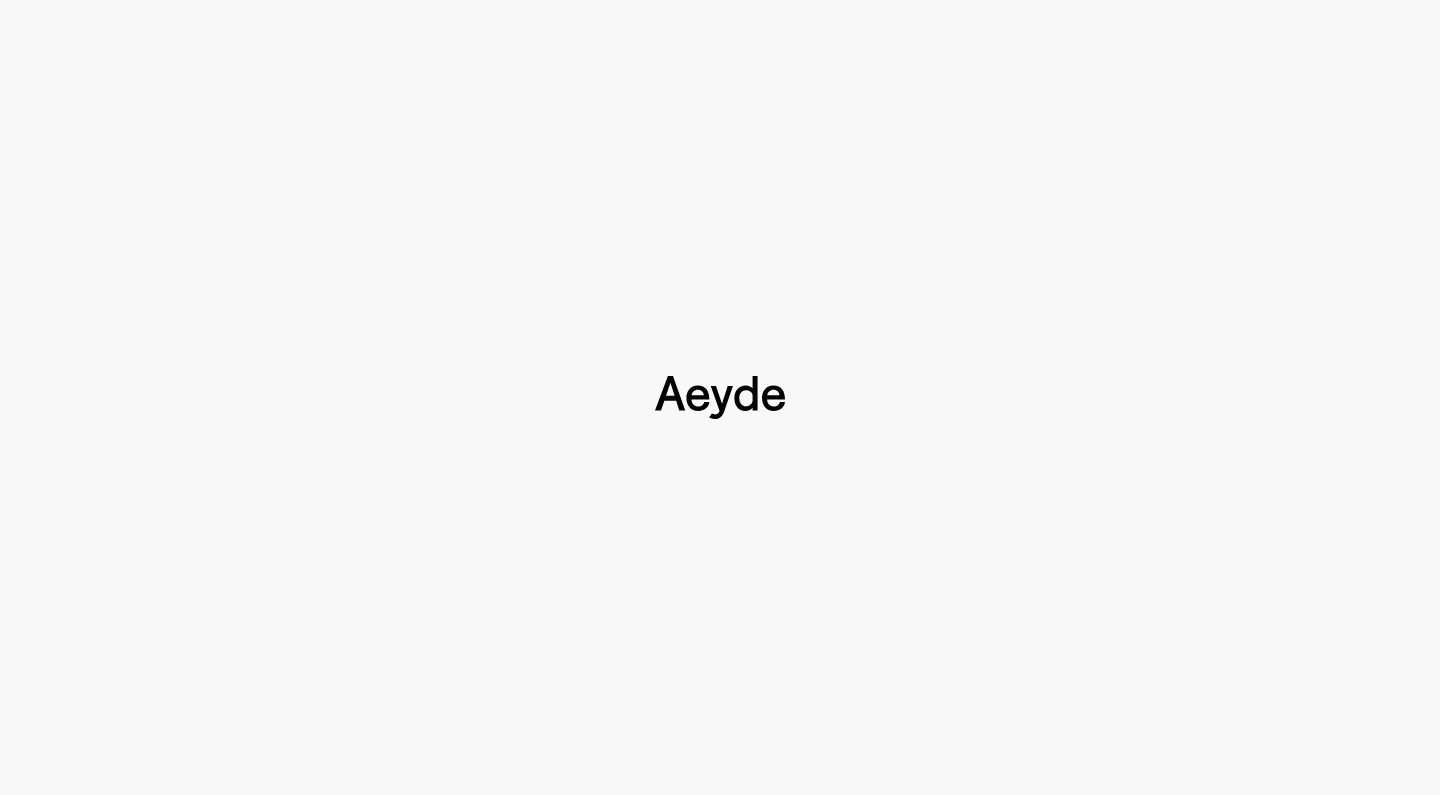 type 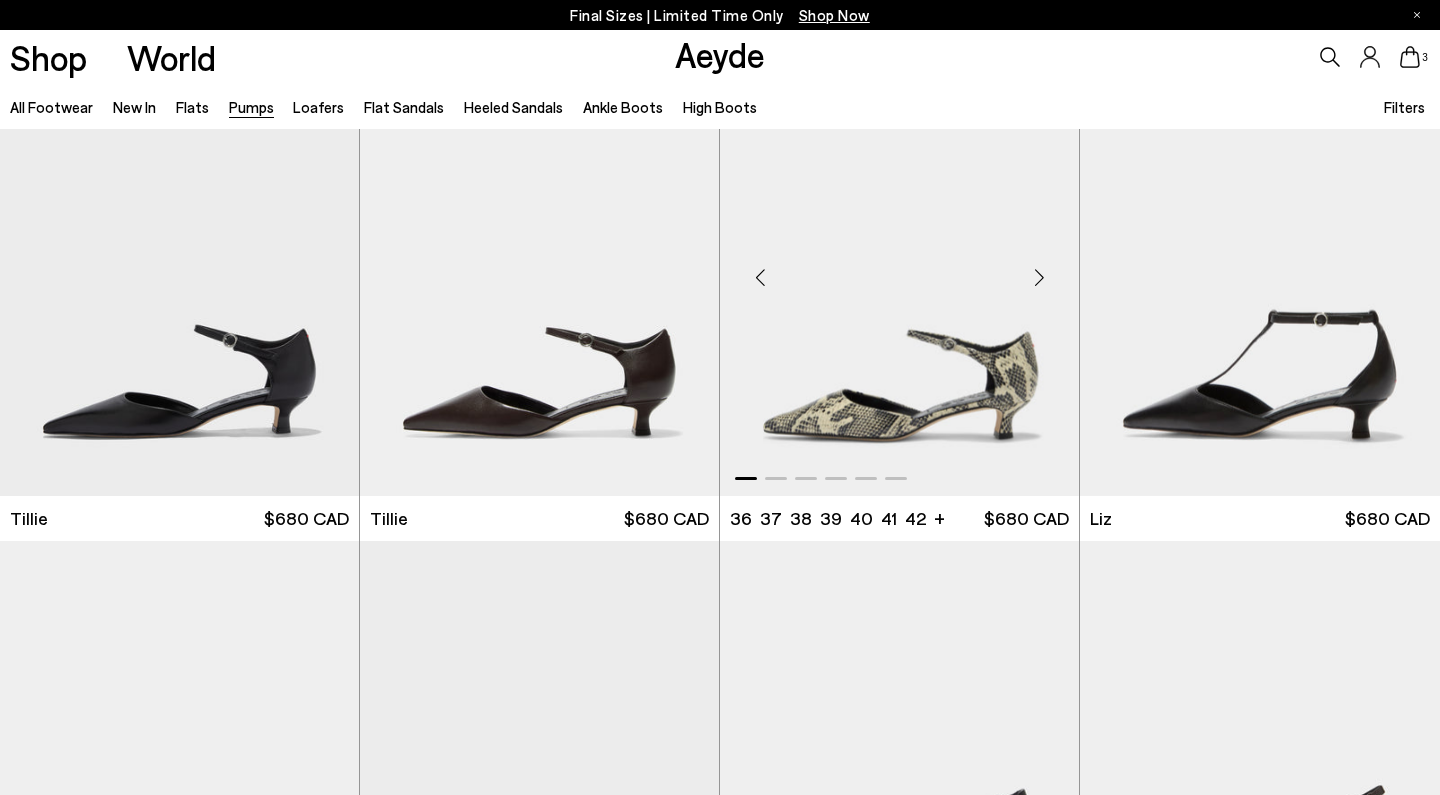 scroll, scrollTop: 91, scrollLeft: 0, axis: vertical 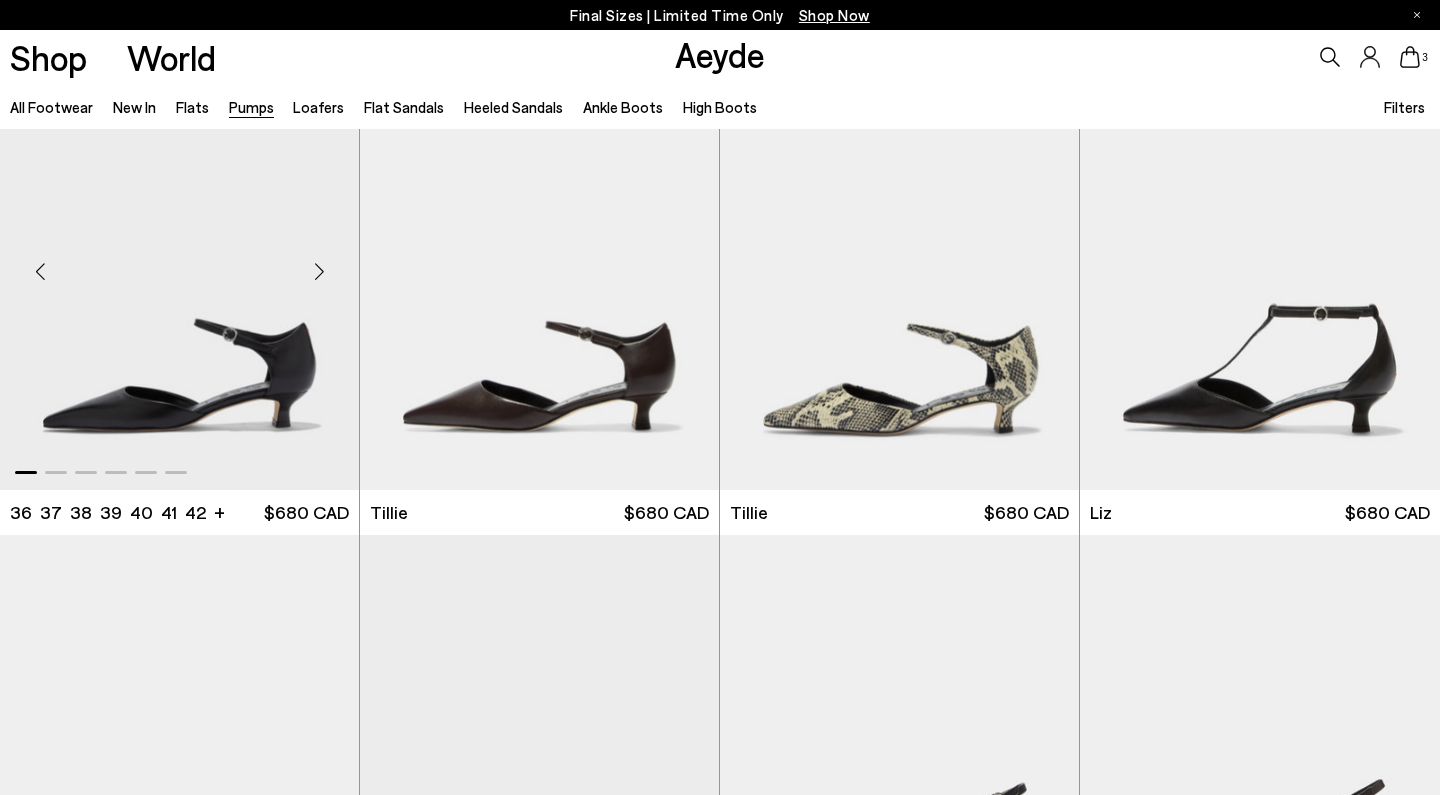 click at bounding box center [319, 272] 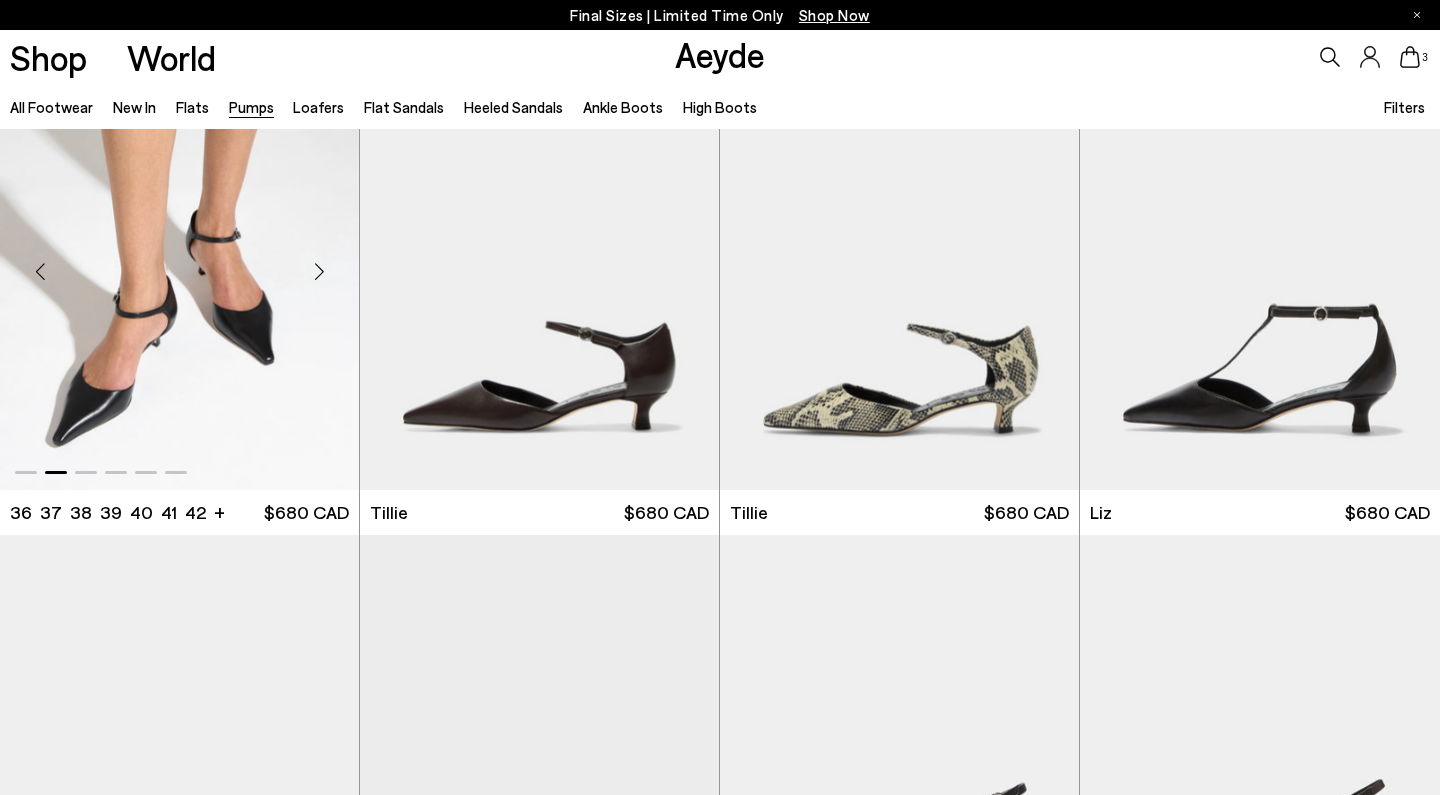 click at bounding box center (319, 272) 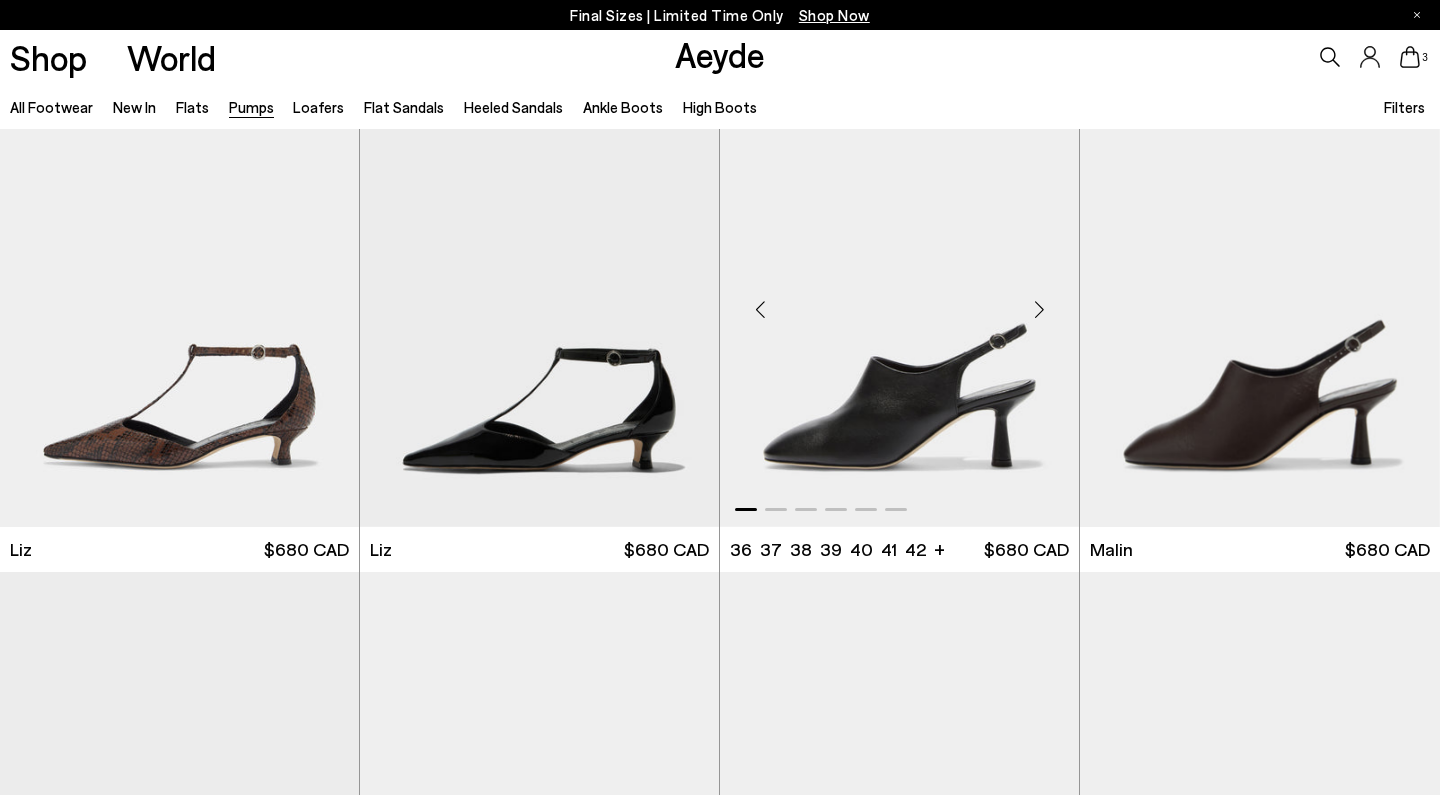 scroll, scrollTop: 549, scrollLeft: 0, axis: vertical 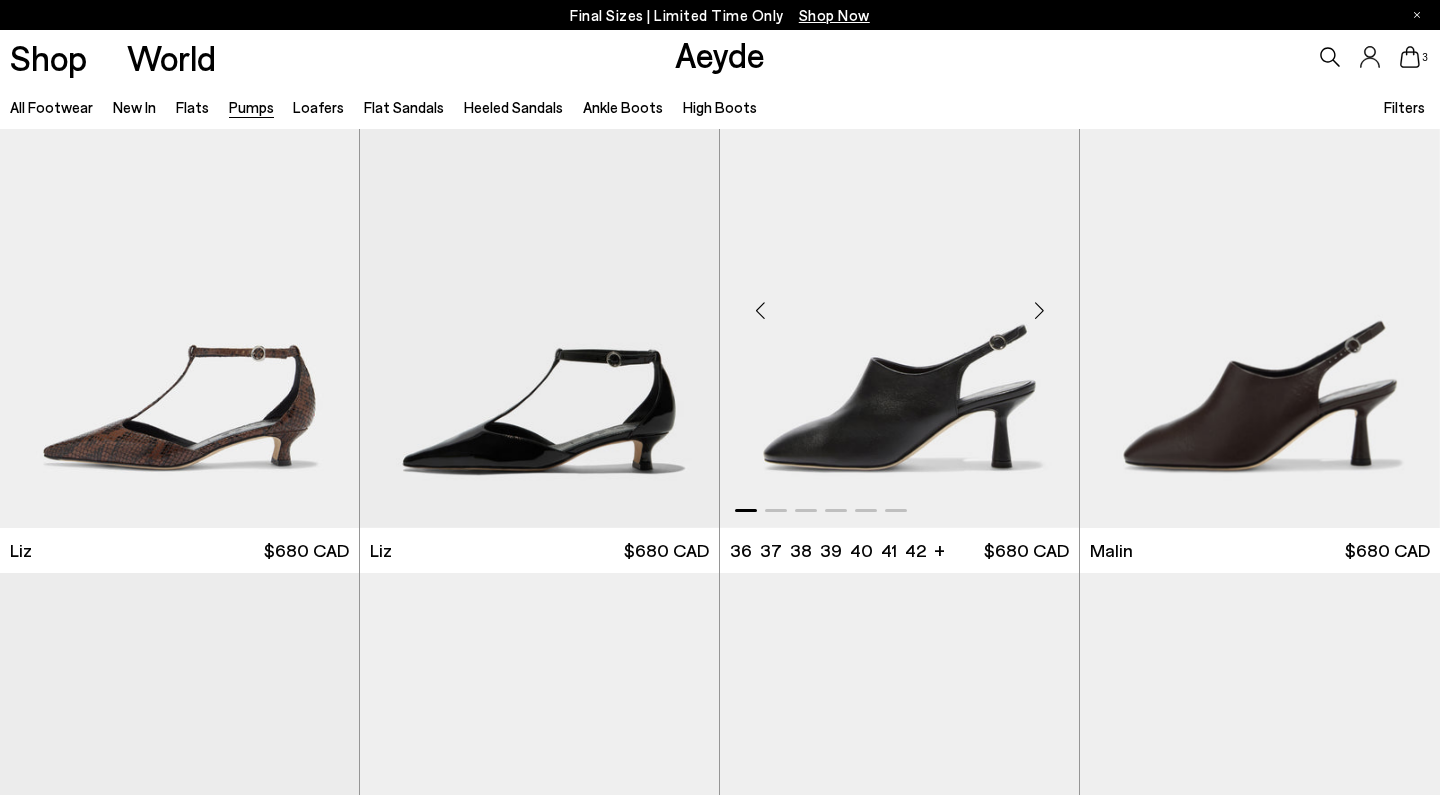 click at bounding box center [1039, 310] 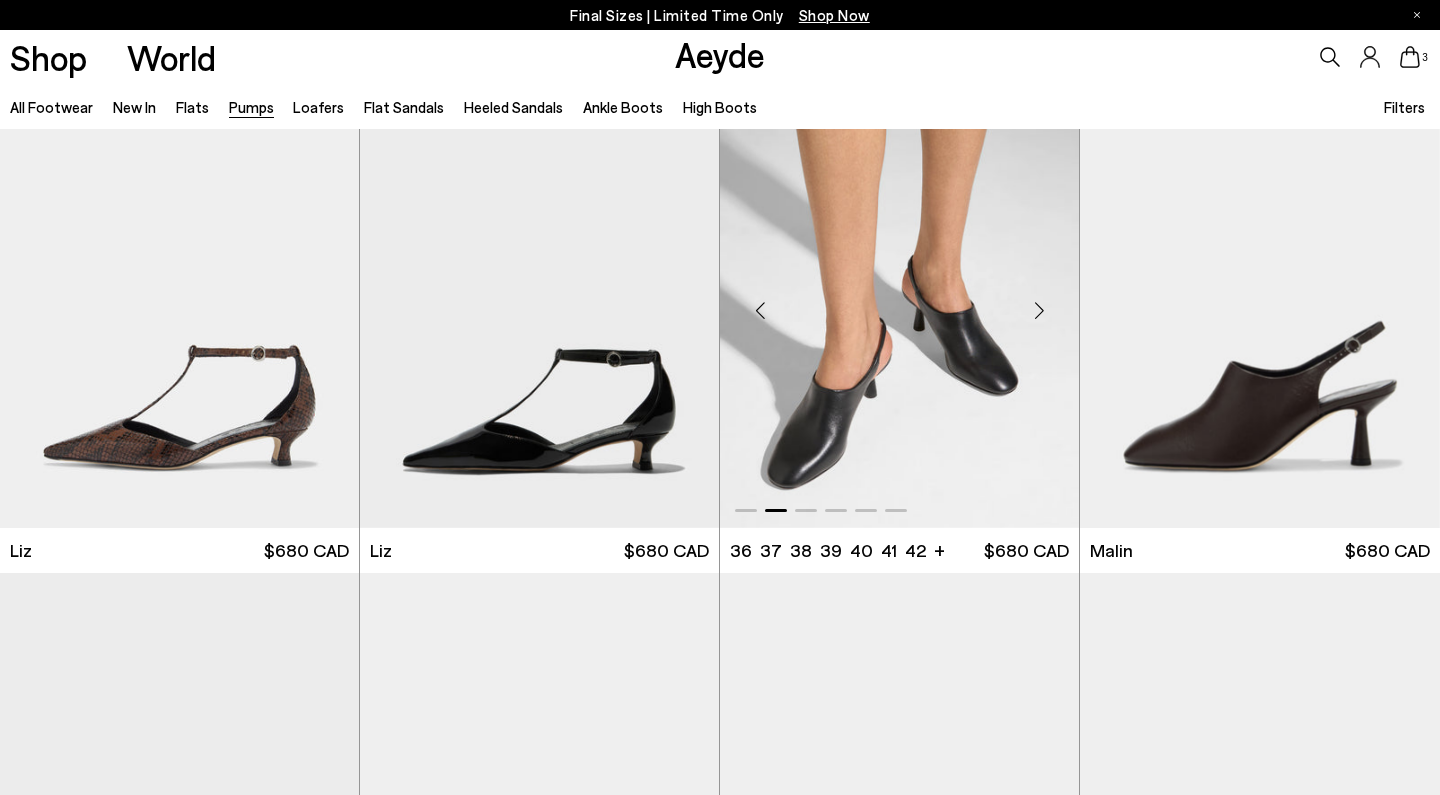 click at bounding box center [1039, 310] 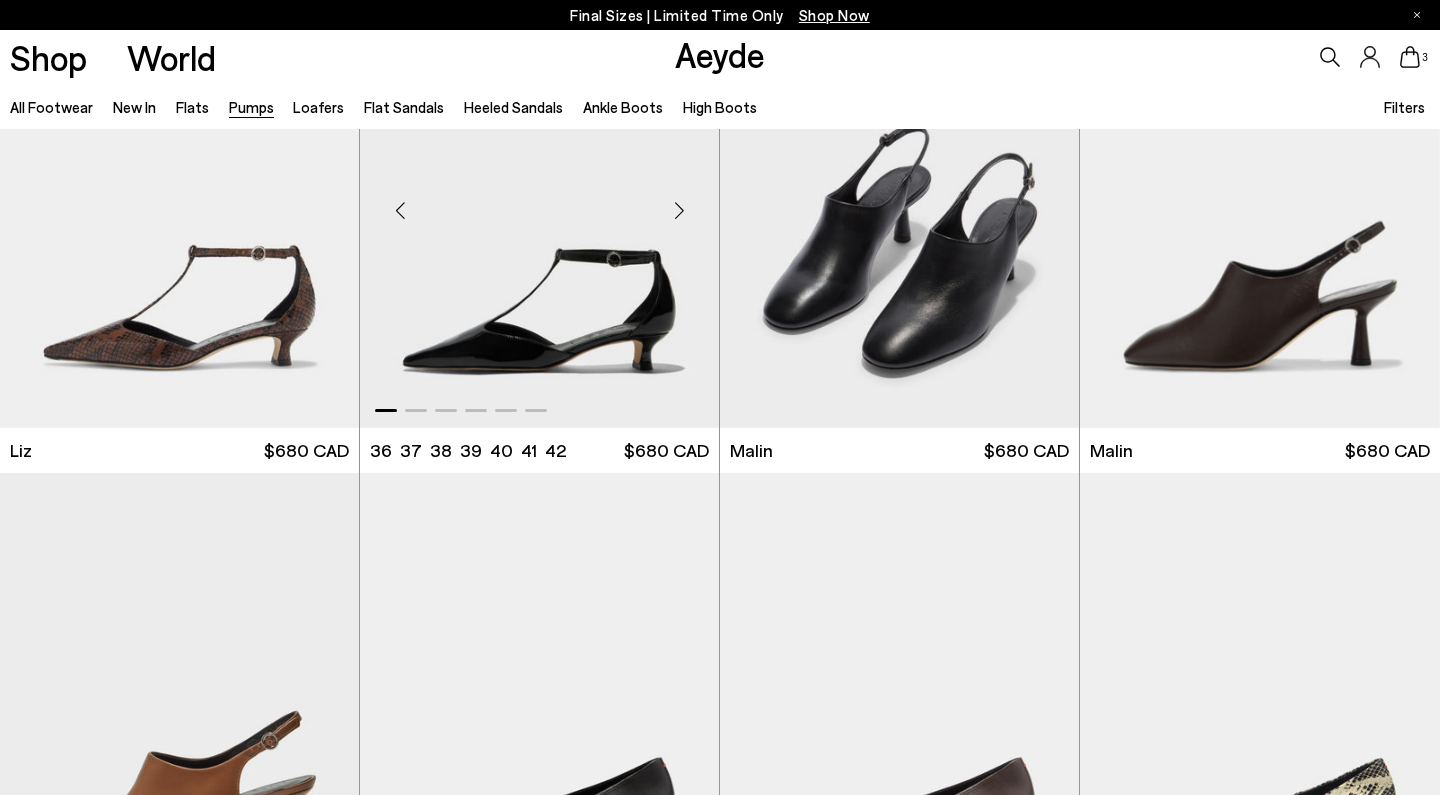 scroll, scrollTop: 997, scrollLeft: 0, axis: vertical 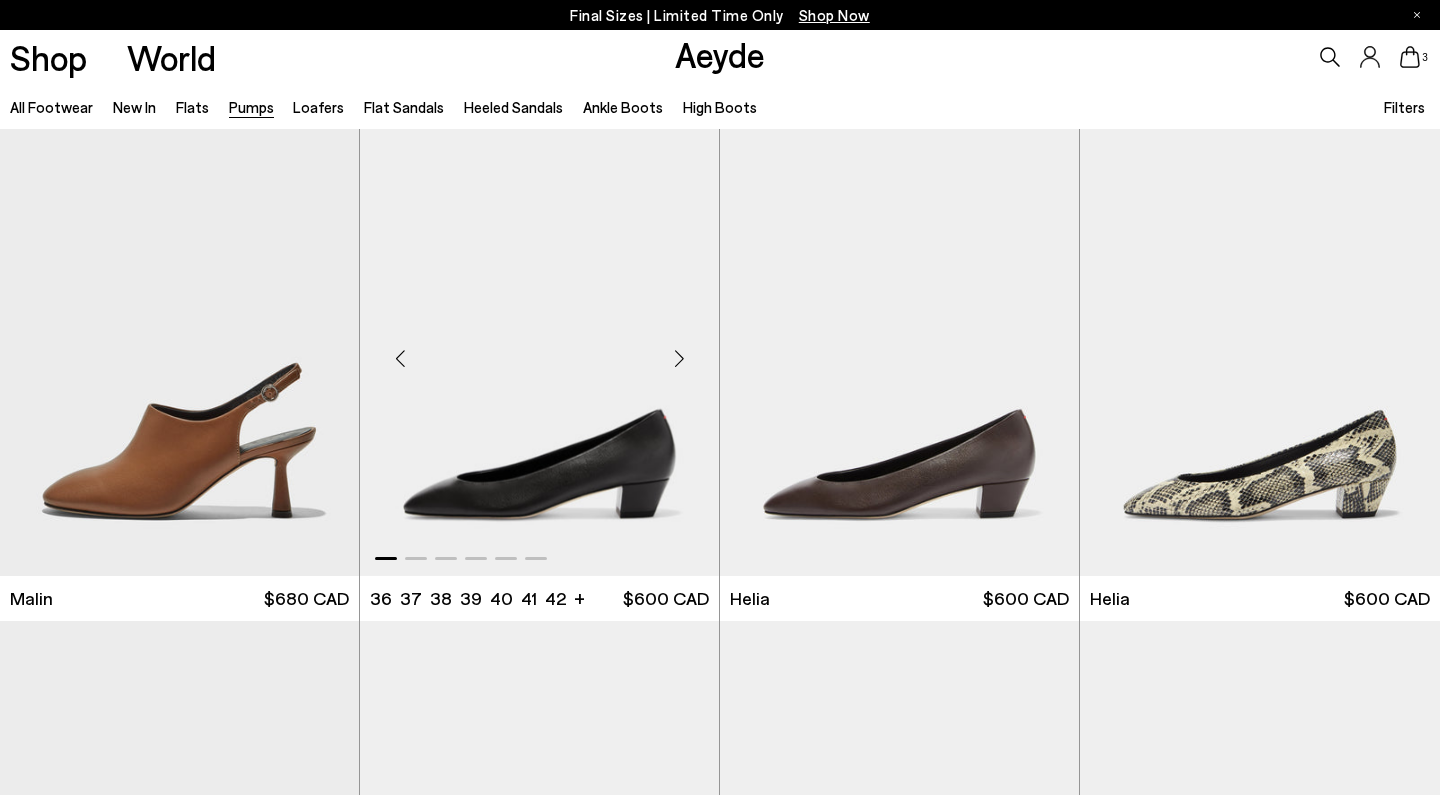 click at bounding box center [679, 359] 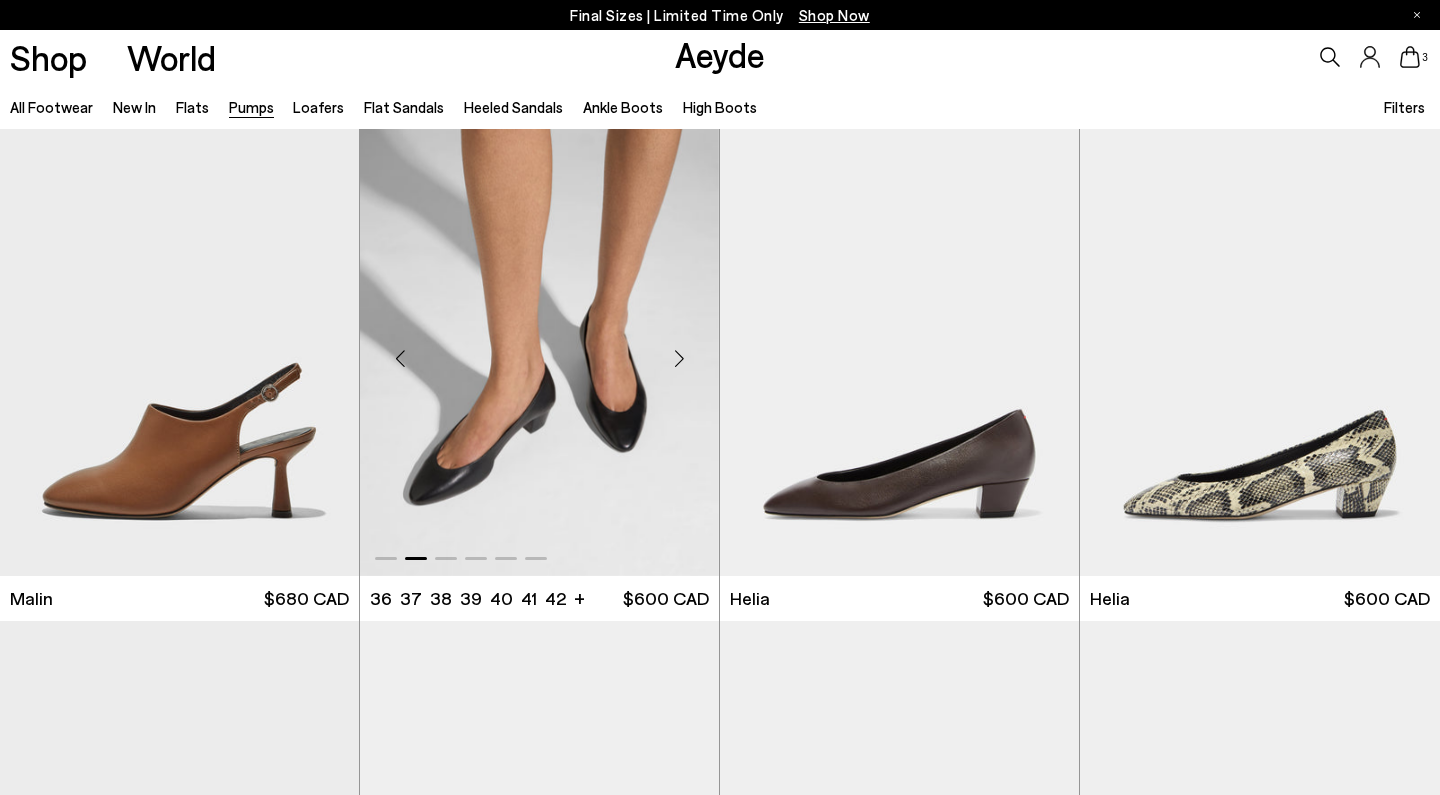 click at bounding box center [679, 359] 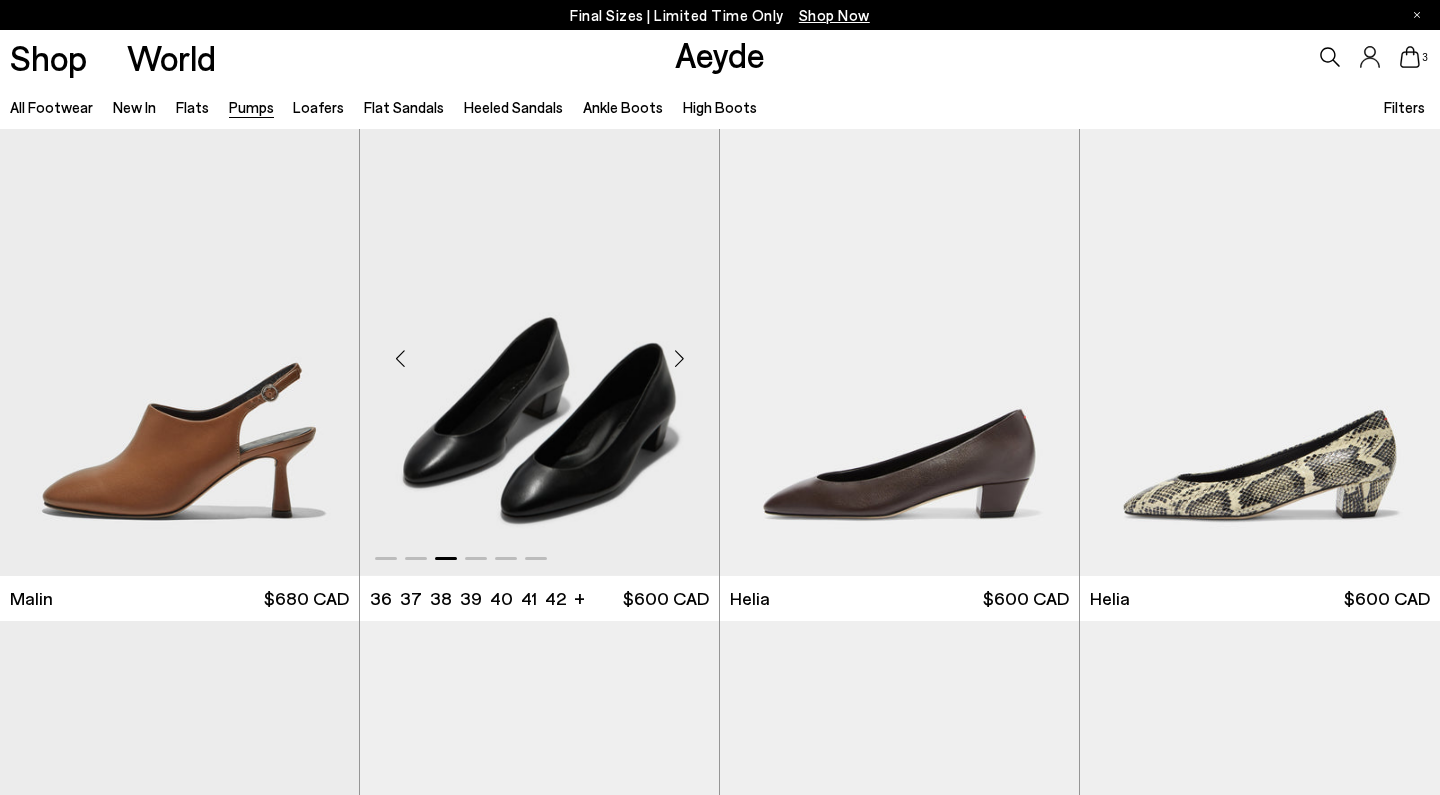 click at bounding box center (679, 359) 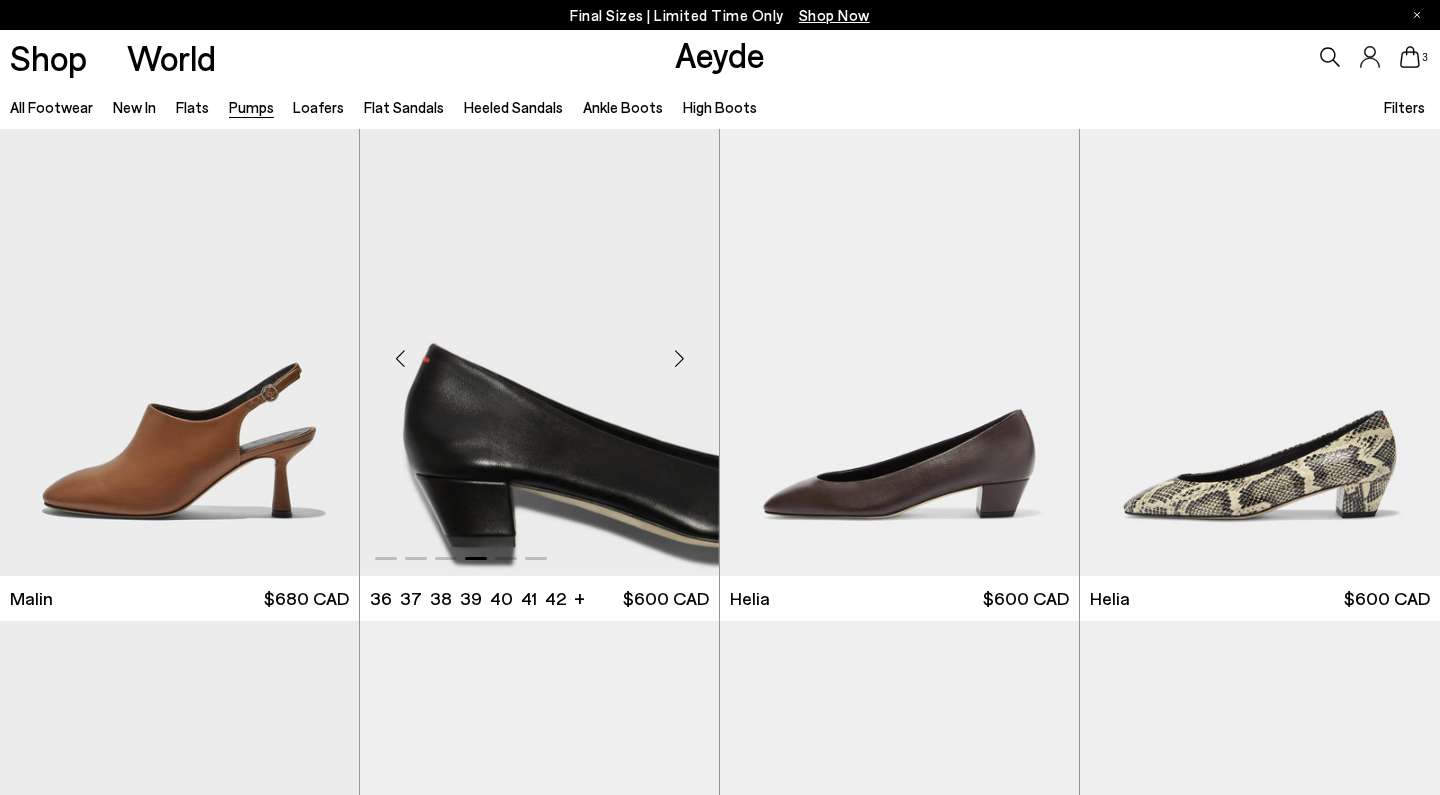 click at bounding box center (679, 359) 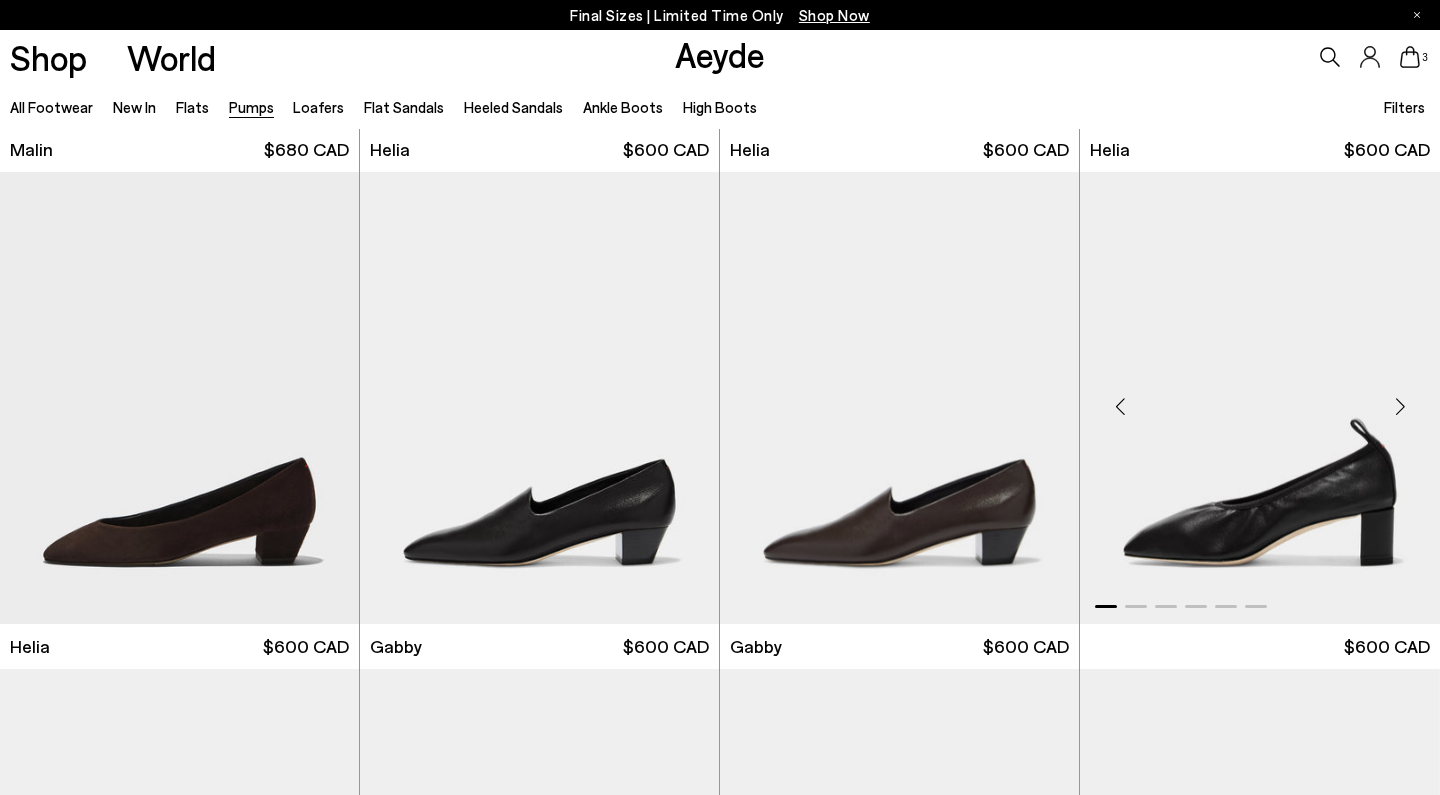 scroll, scrollTop: 1440, scrollLeft: 0, axis: vertical 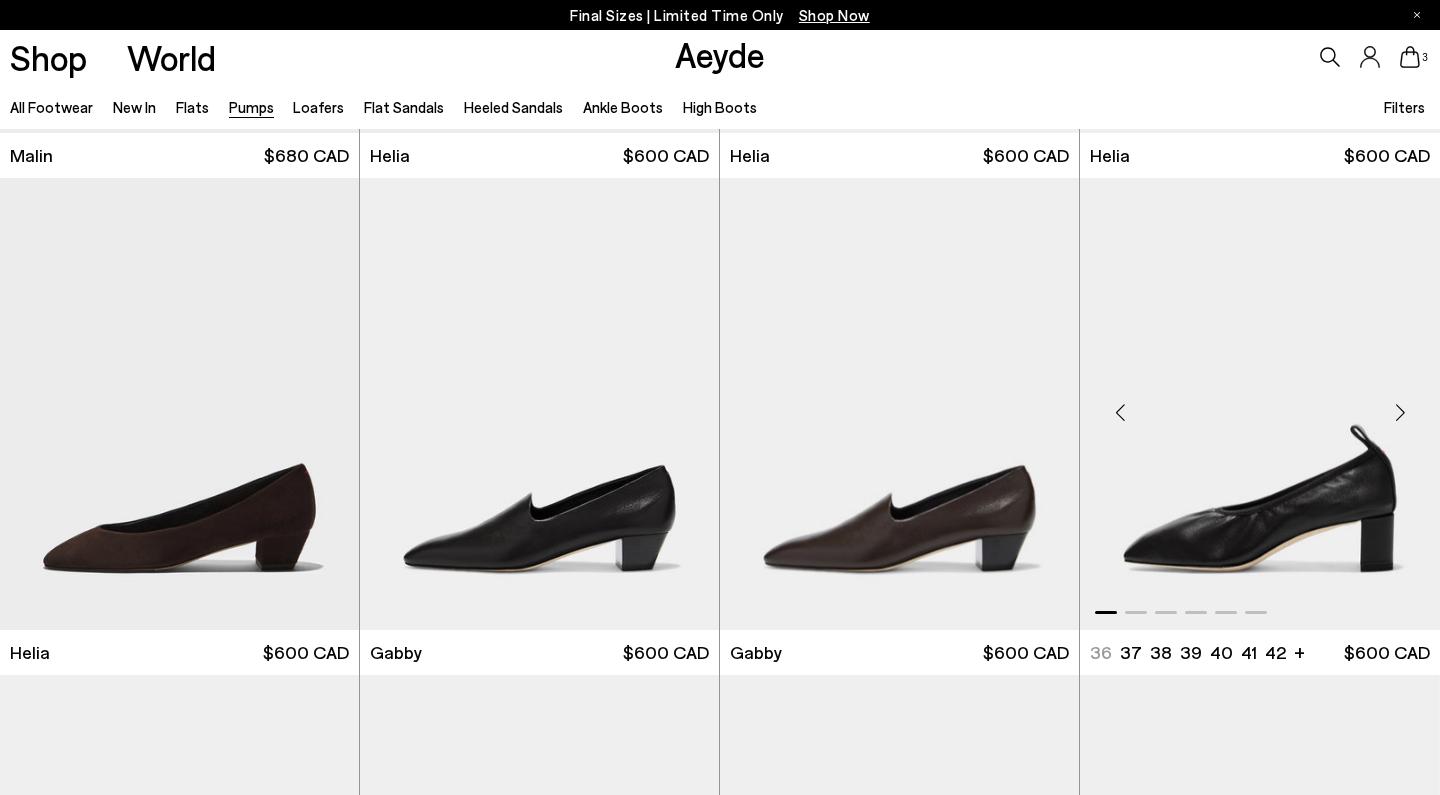 click at bounding box center [1400, 412] 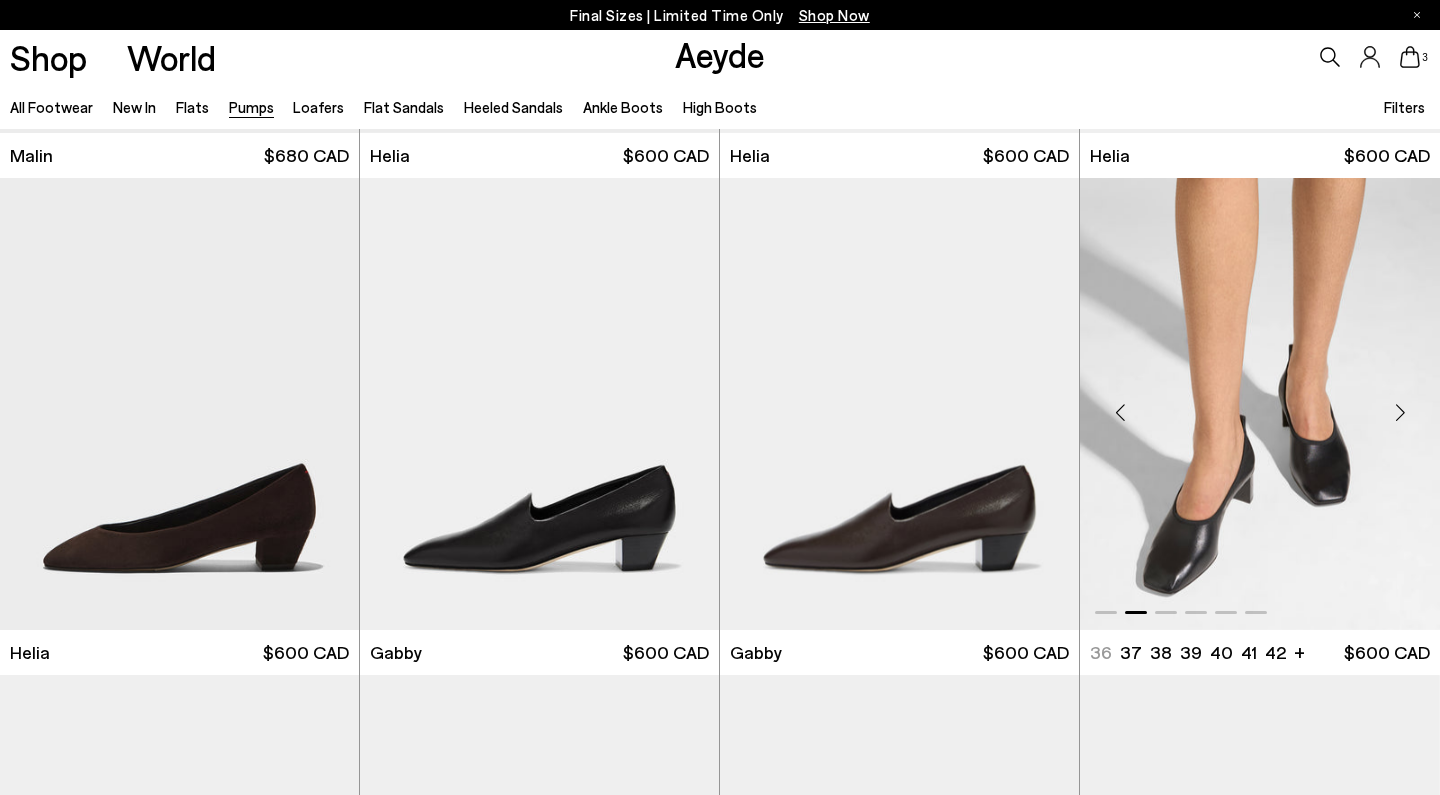 click at bounding box center (1400, 412) 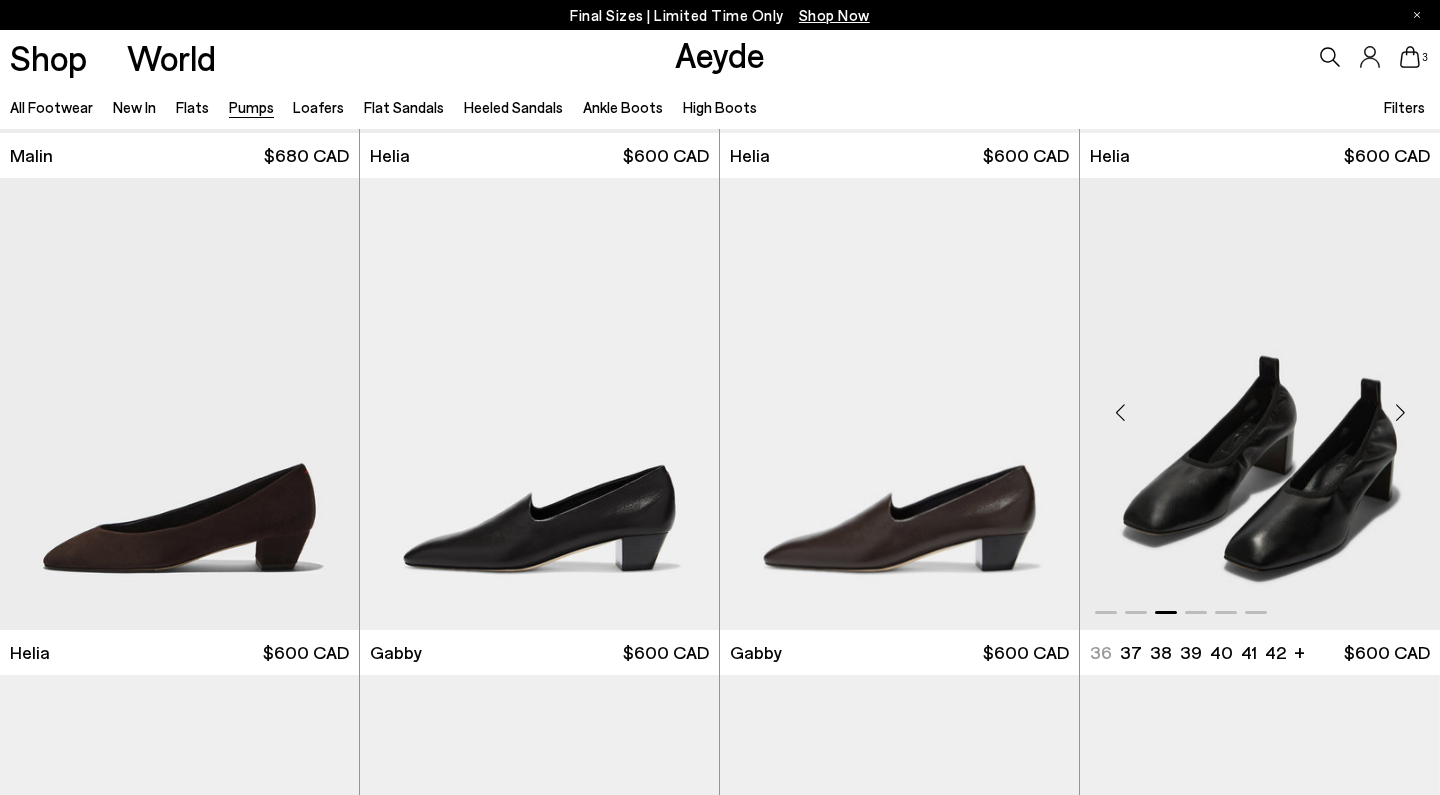 click at bounding box center (1400, 412) 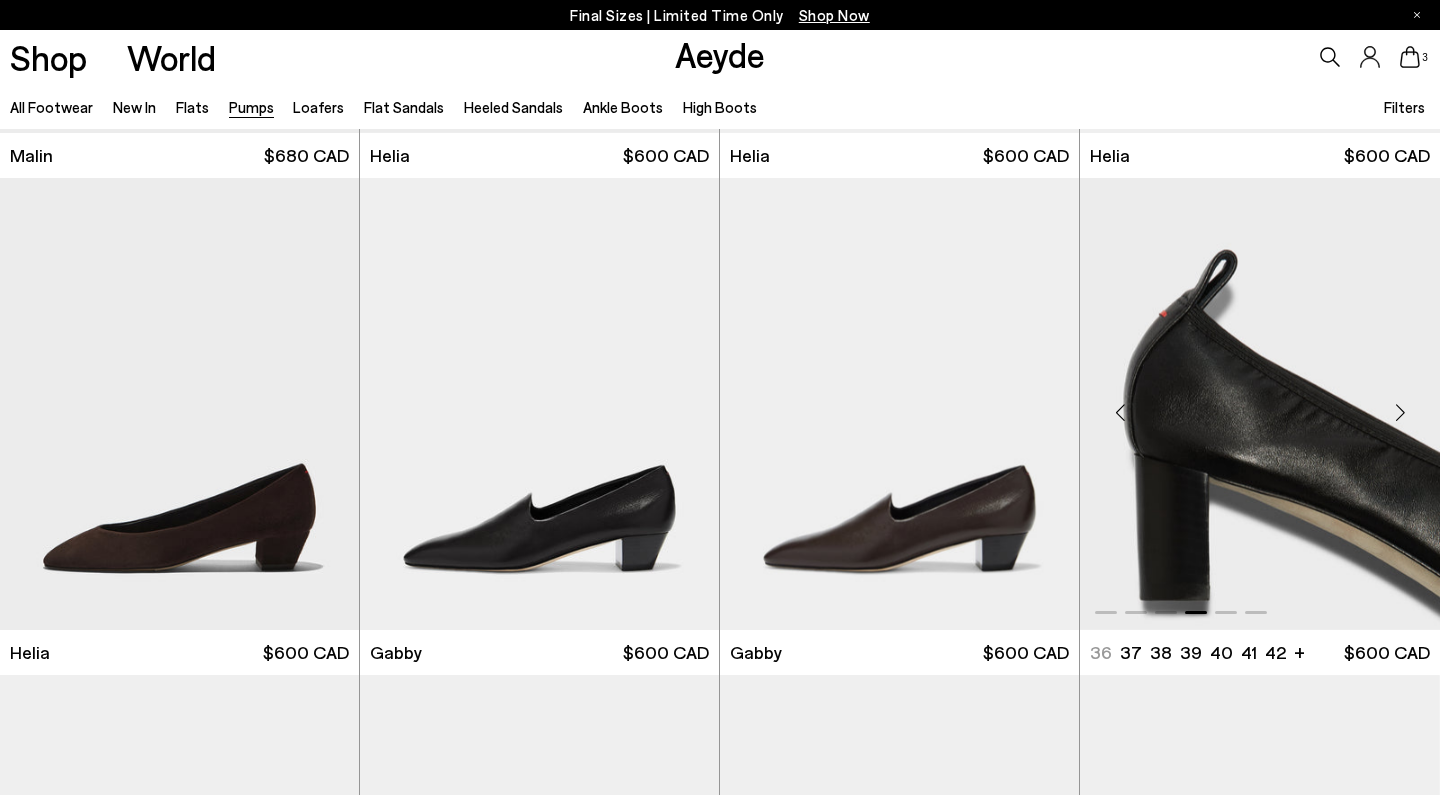 click at bounding box center (1400, 412) 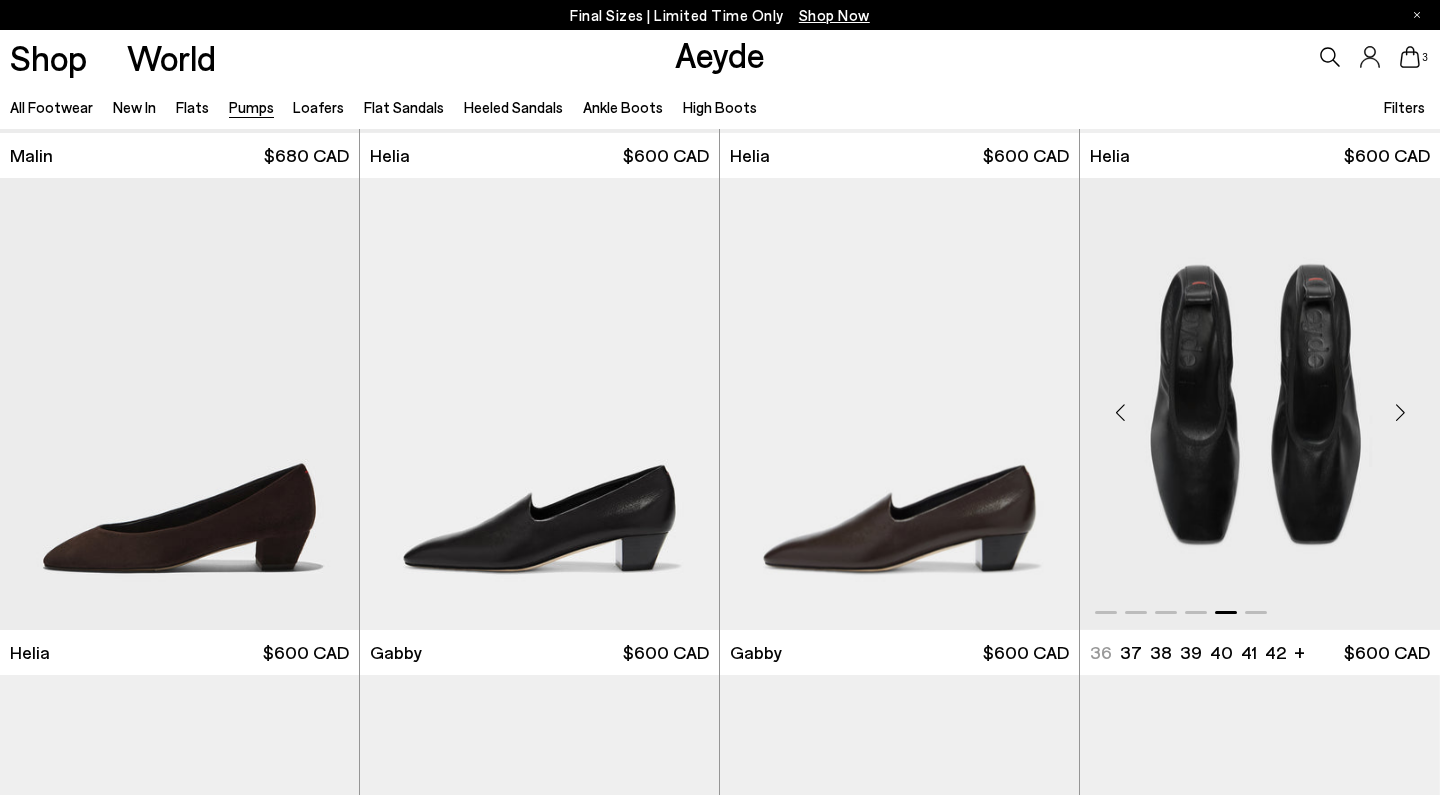 click at bounding box center [1400, 412] 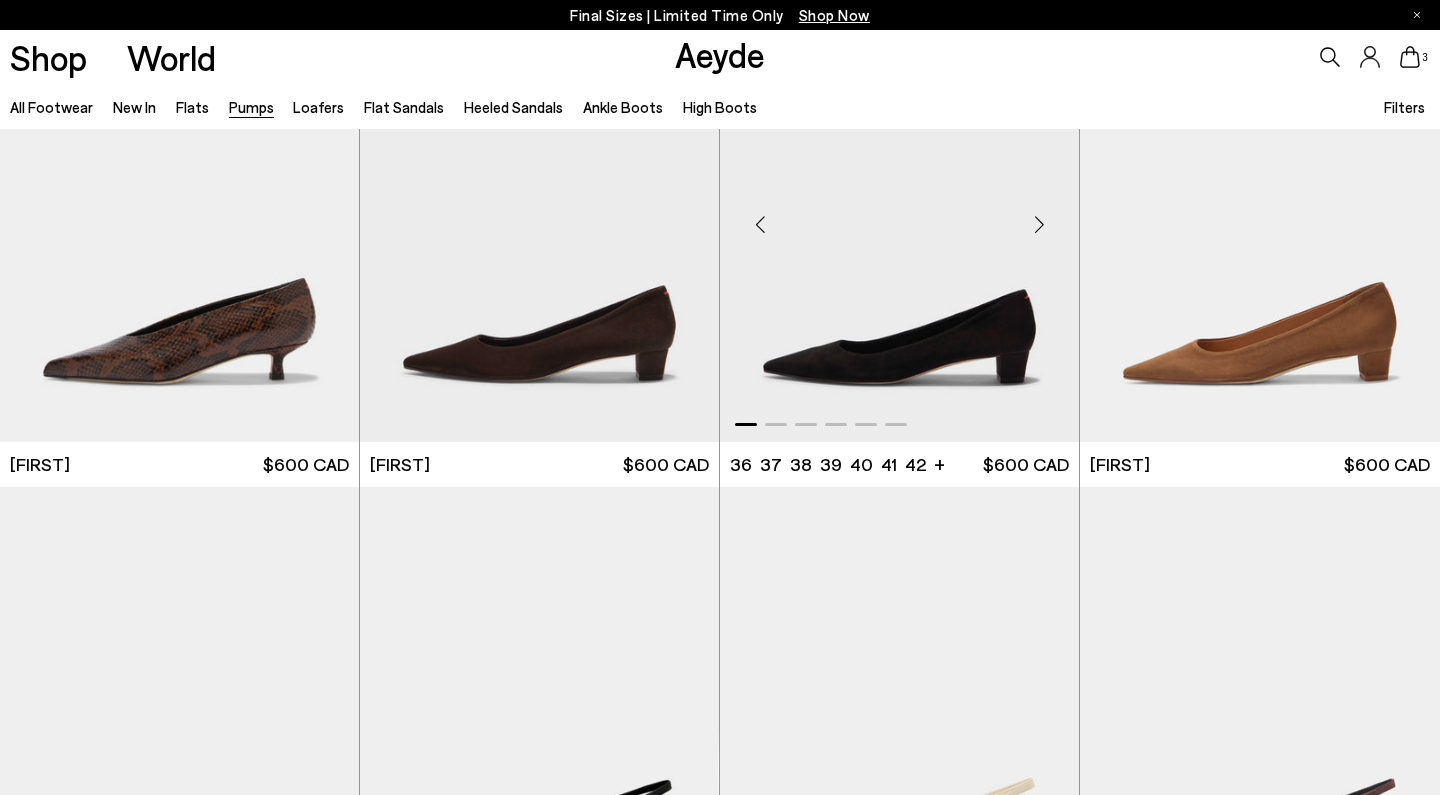 scroll, scrollTop: 3454, scrollLeft: 0, axis: vertical 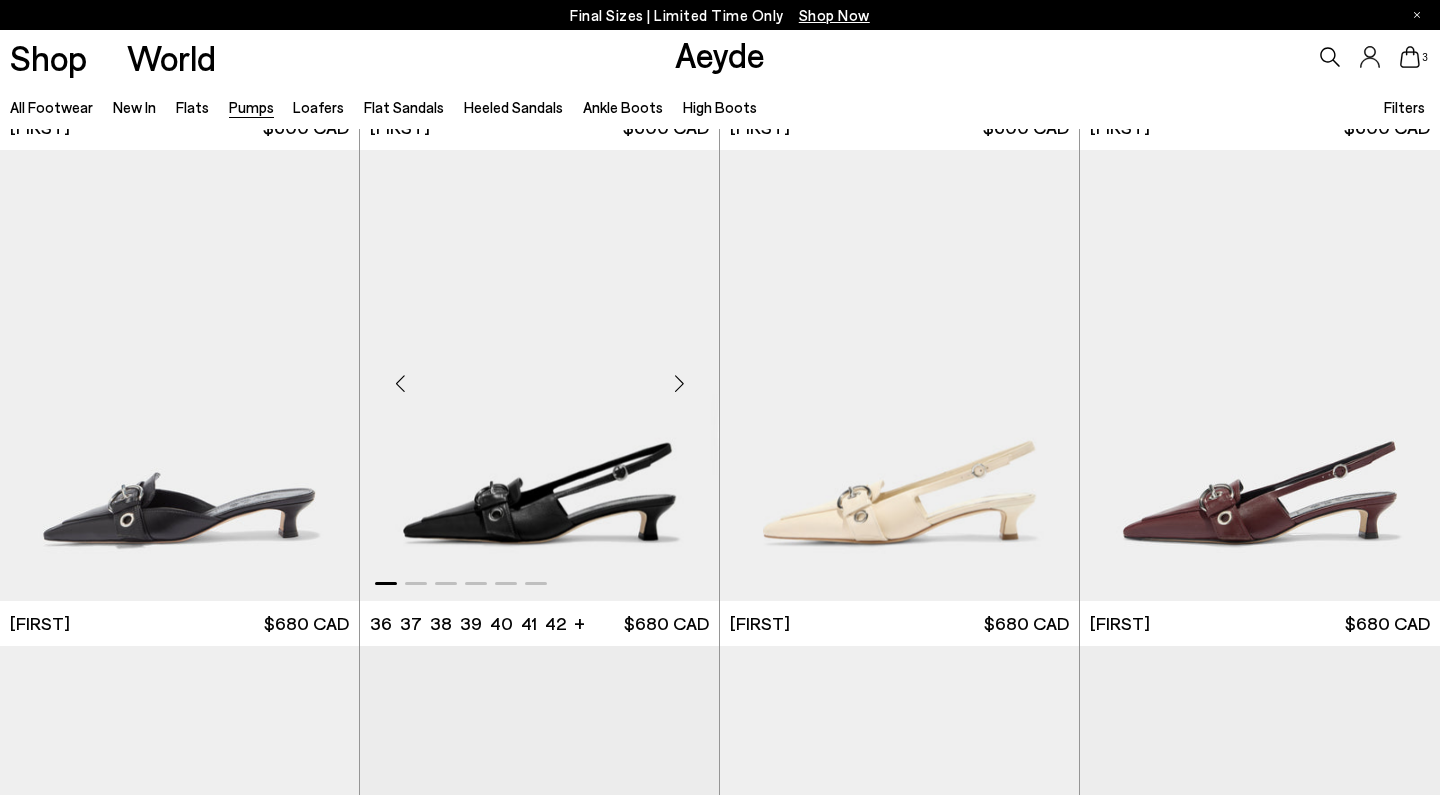 click at bounding box center (679, 384) 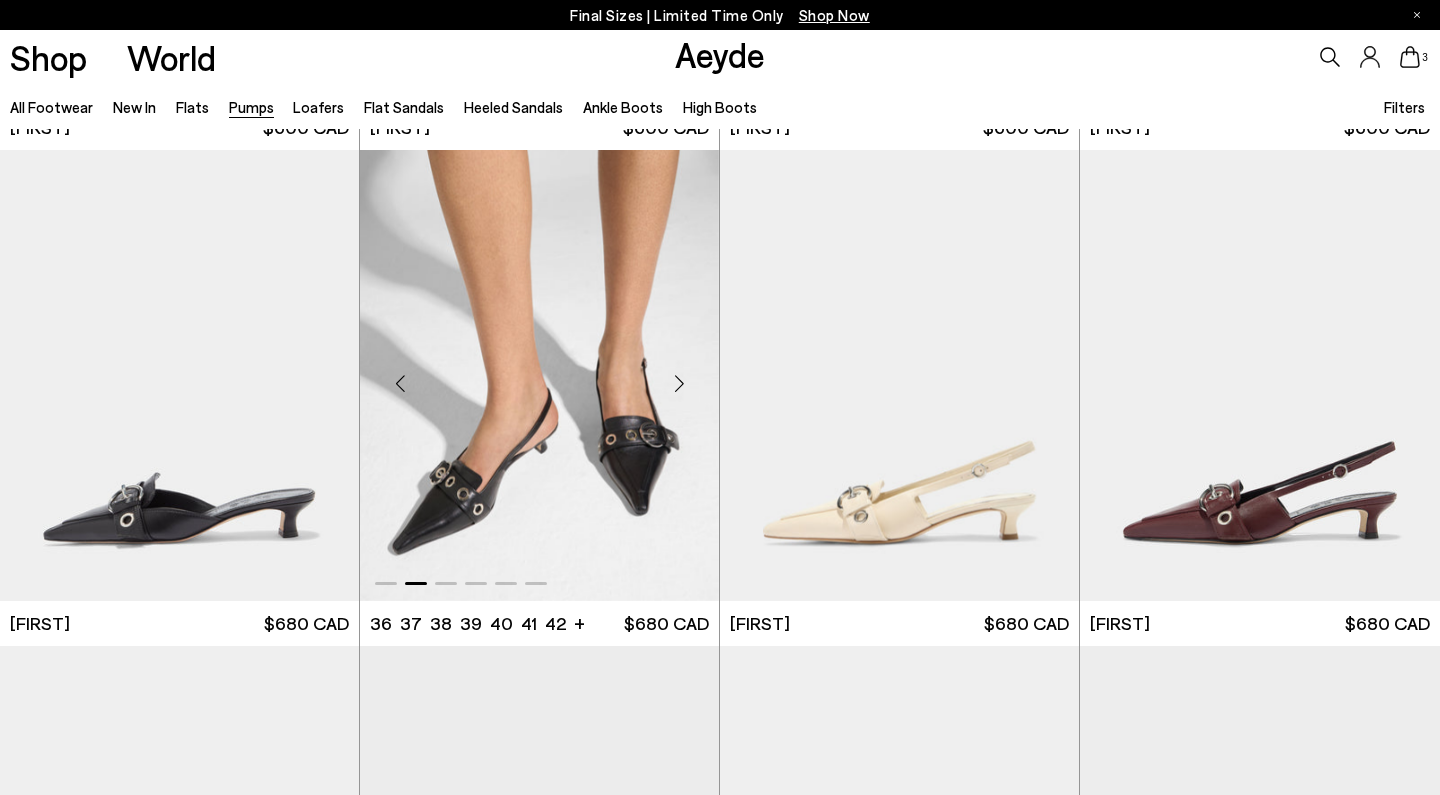 click at bounding box center [679, 384] 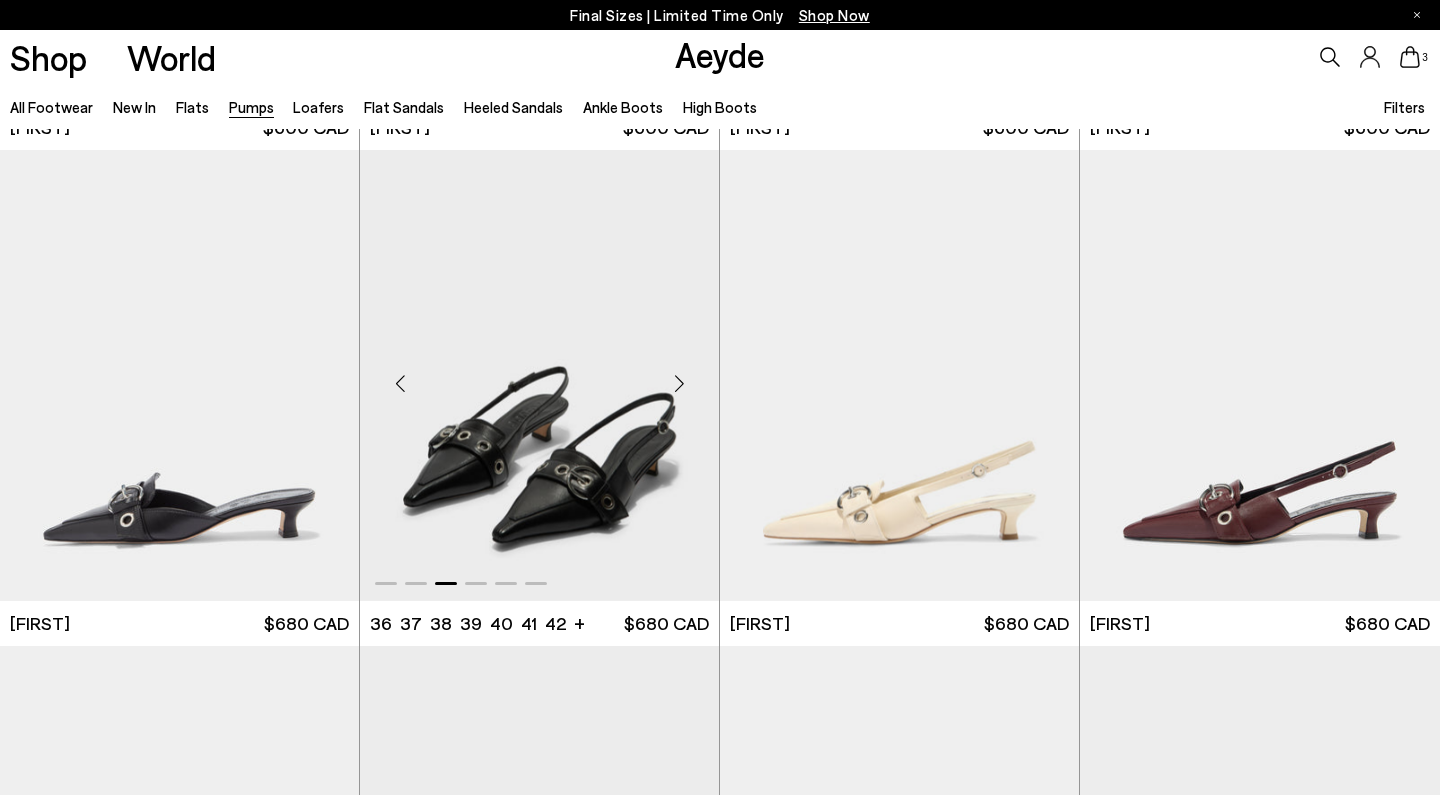 click at bounding box center [679, 384] 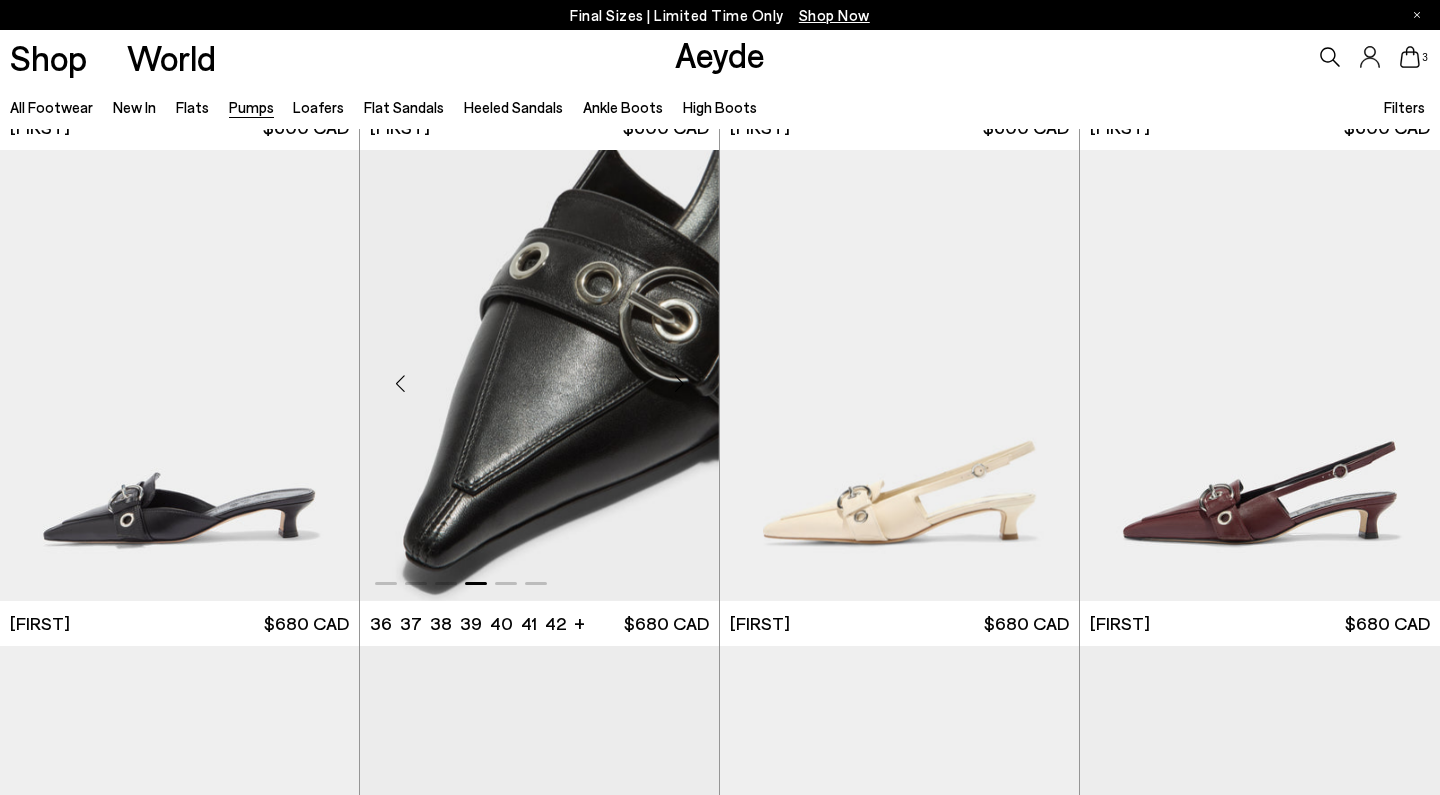 click at bounding box center (679, 384) 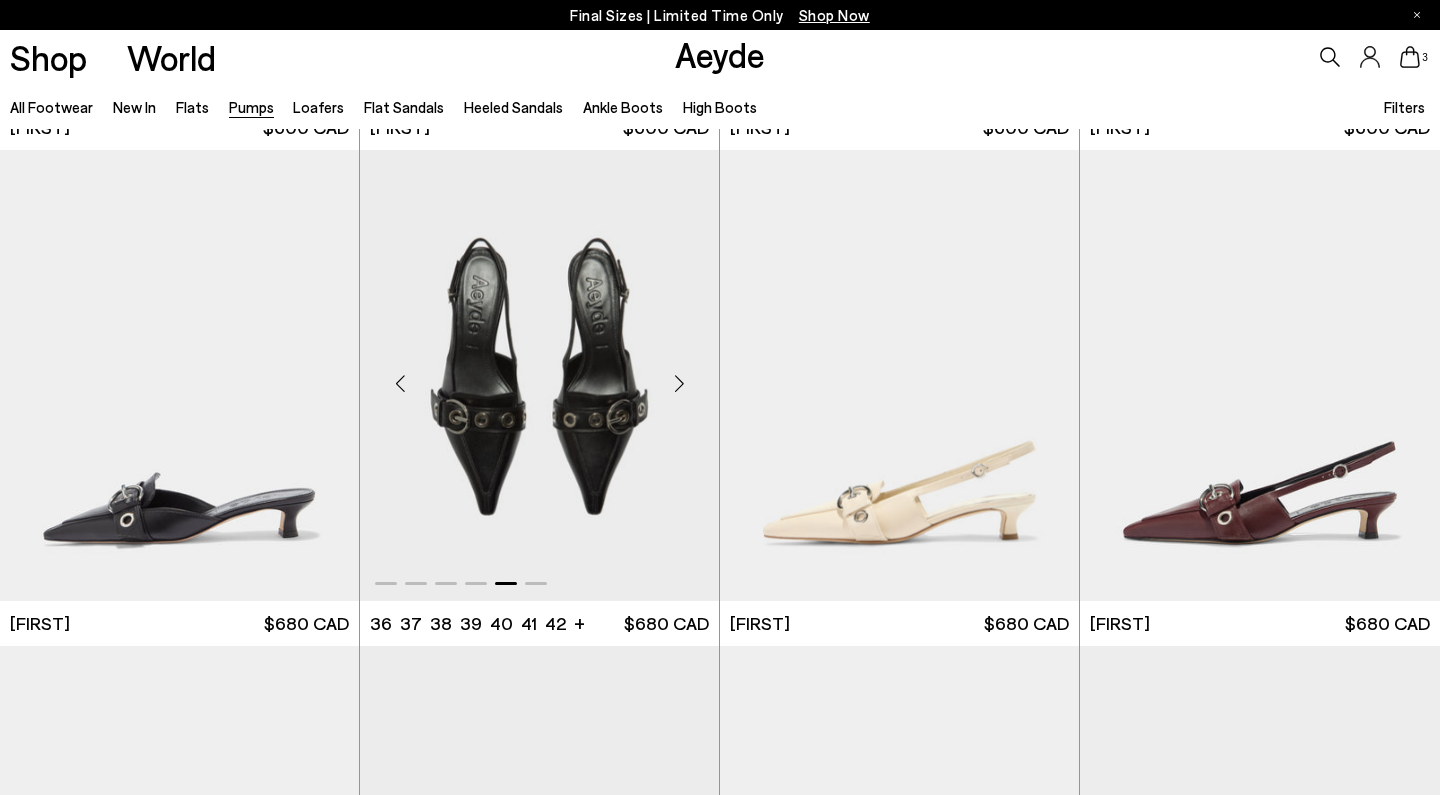 click at bounding box center (679, 384) 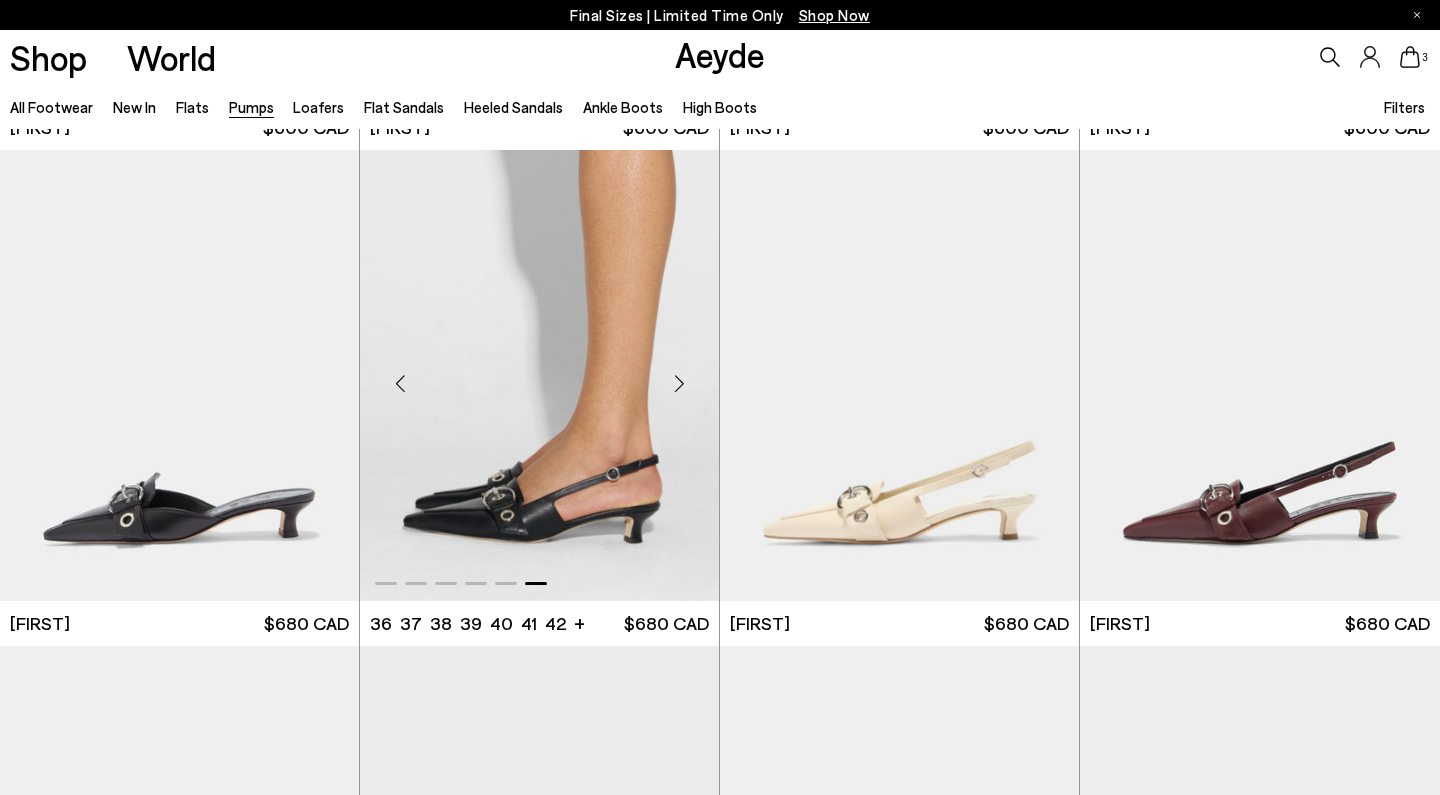 click at bounding box center (679, 384) 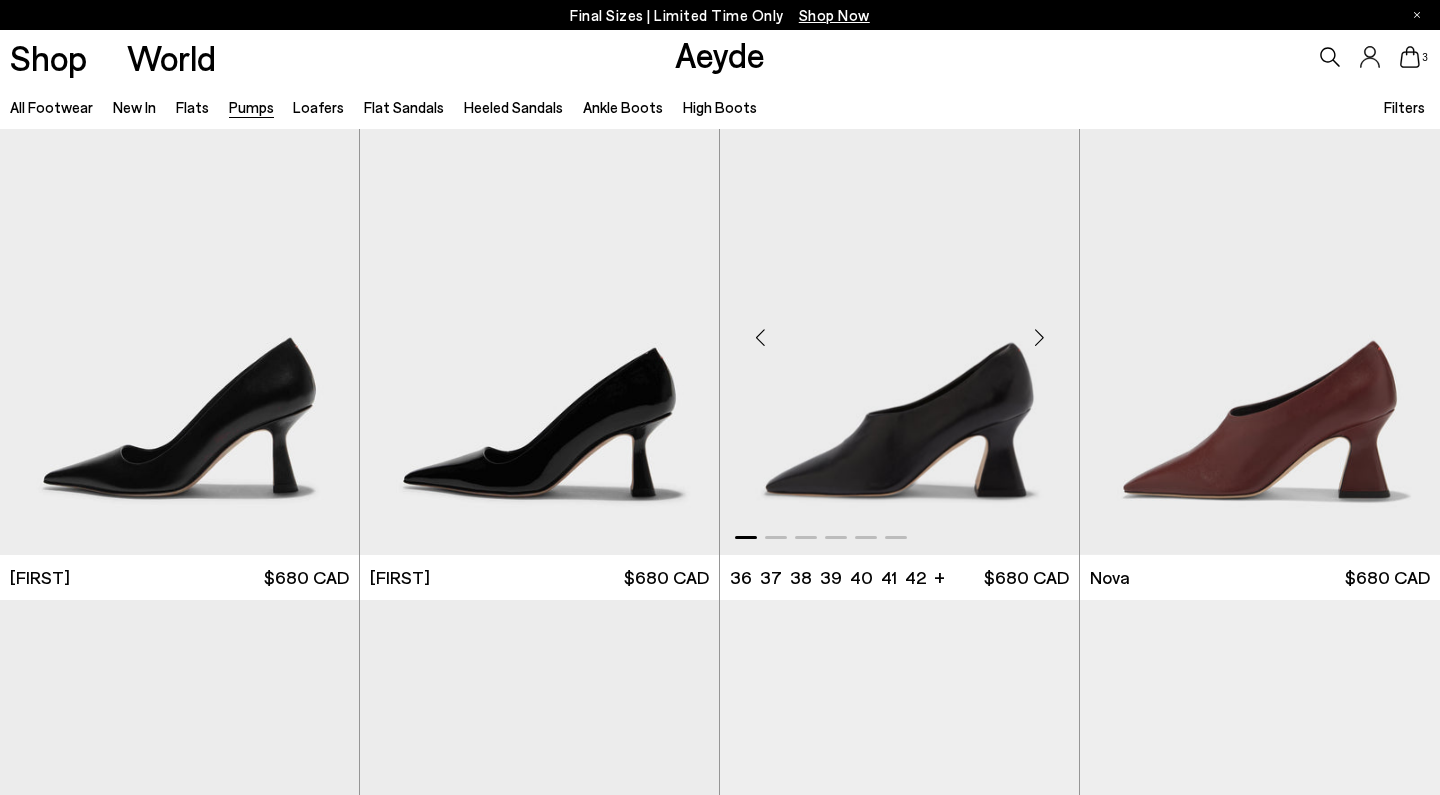 scroll, scrollTop: 5978, scrollLeft: 0, axis: vertical 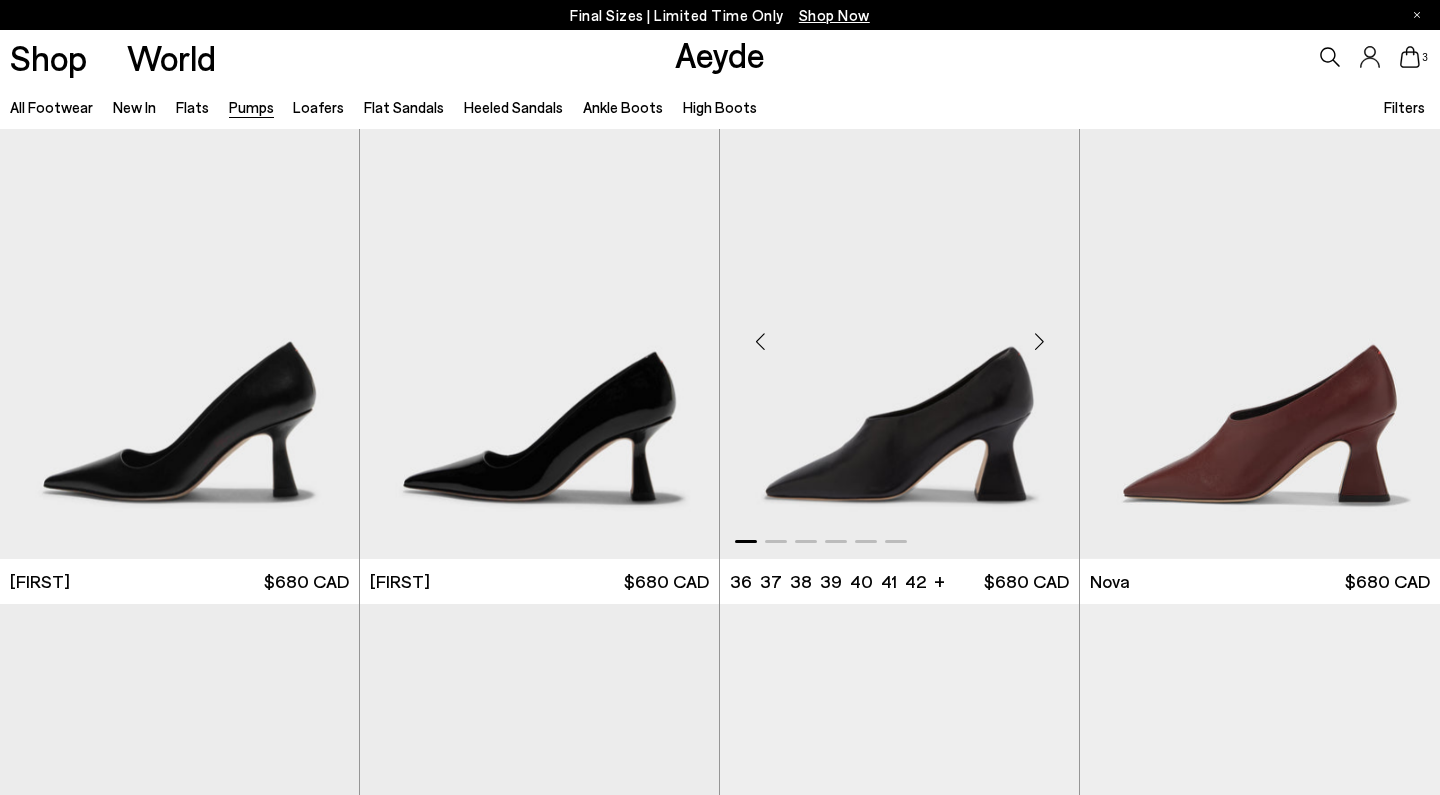 click at bounding box center (1039, 342) 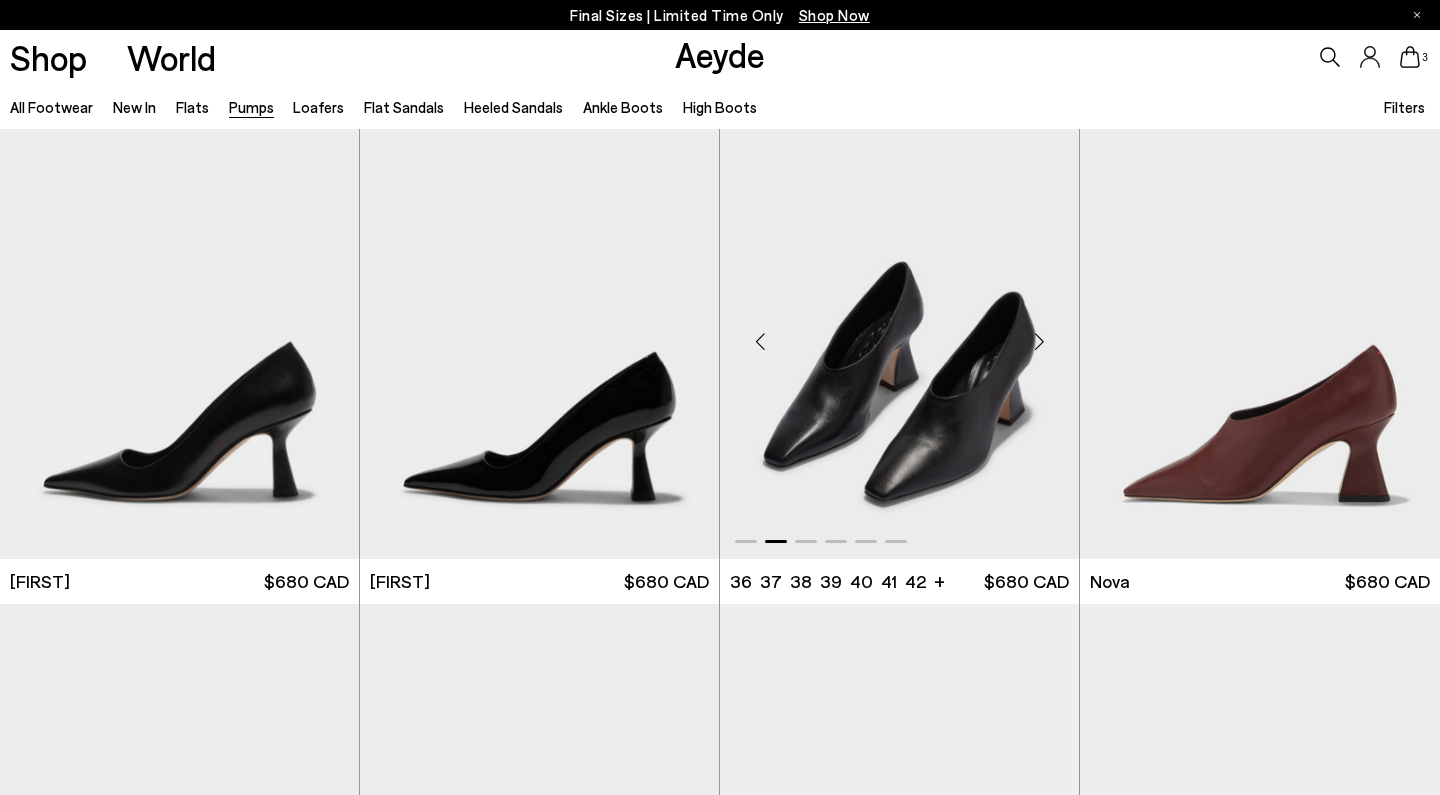 click at bounding box center (1039, 342) 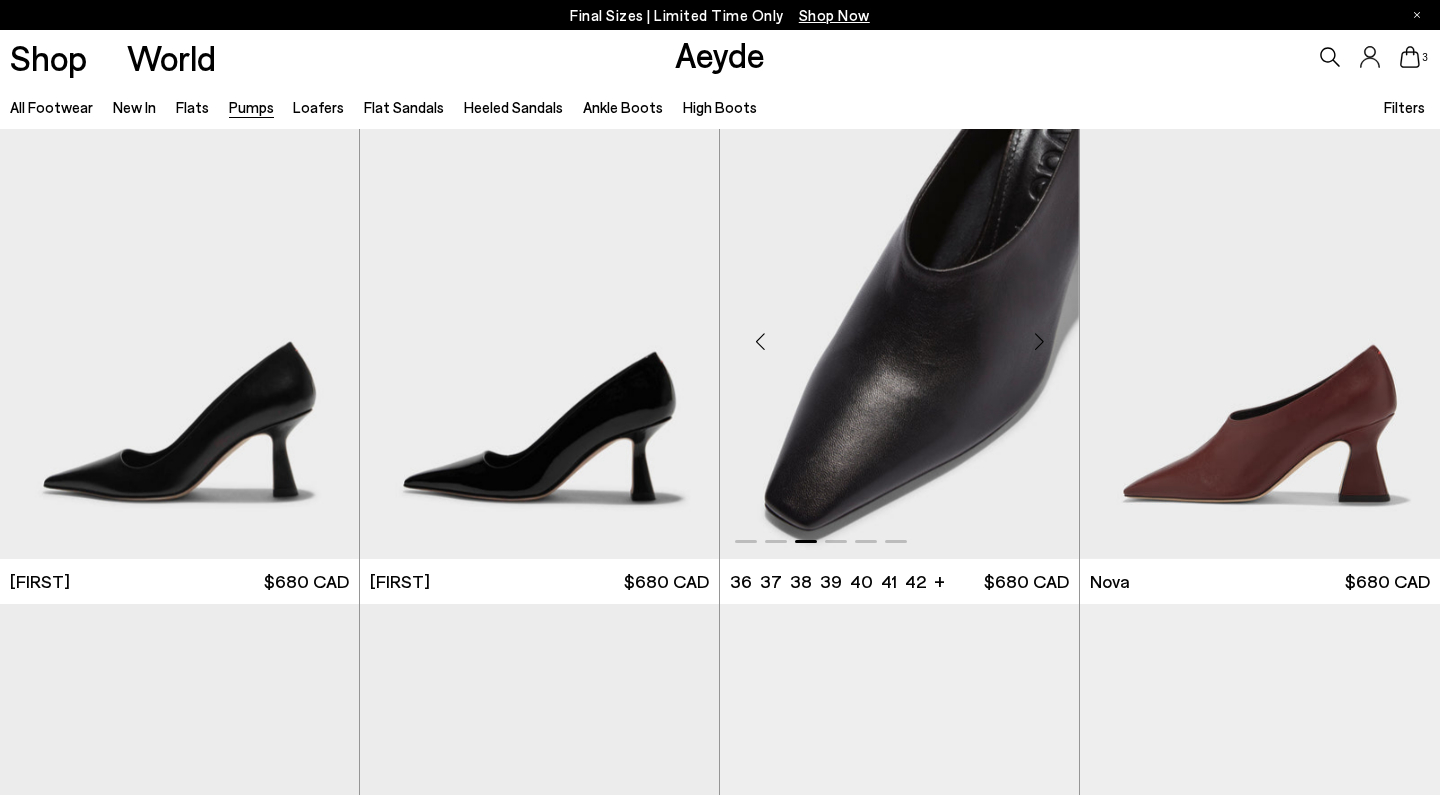 click at bounding box center (1039, 342) 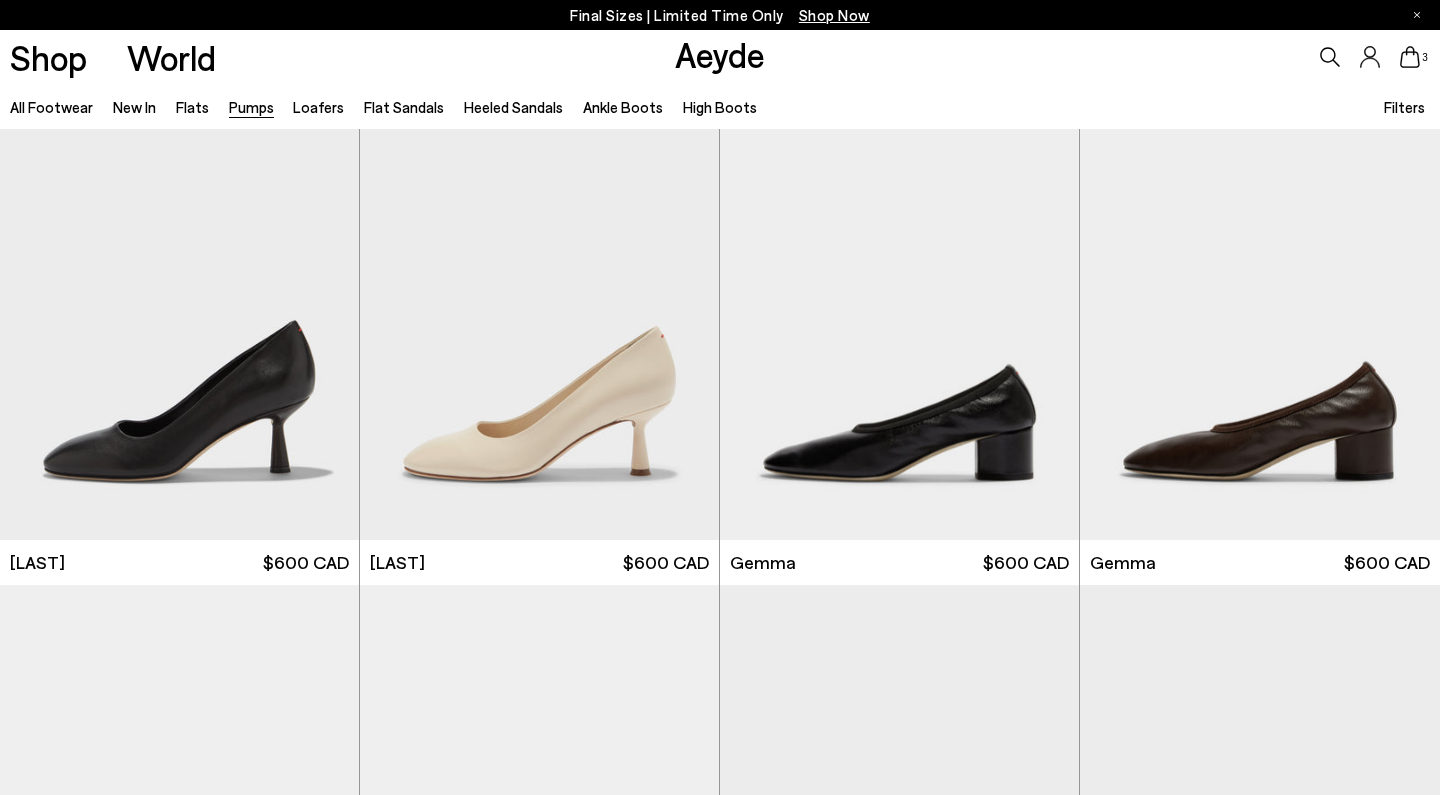 scroll, scrollTop: 6493, scrollLeft: 0, axis: vertical 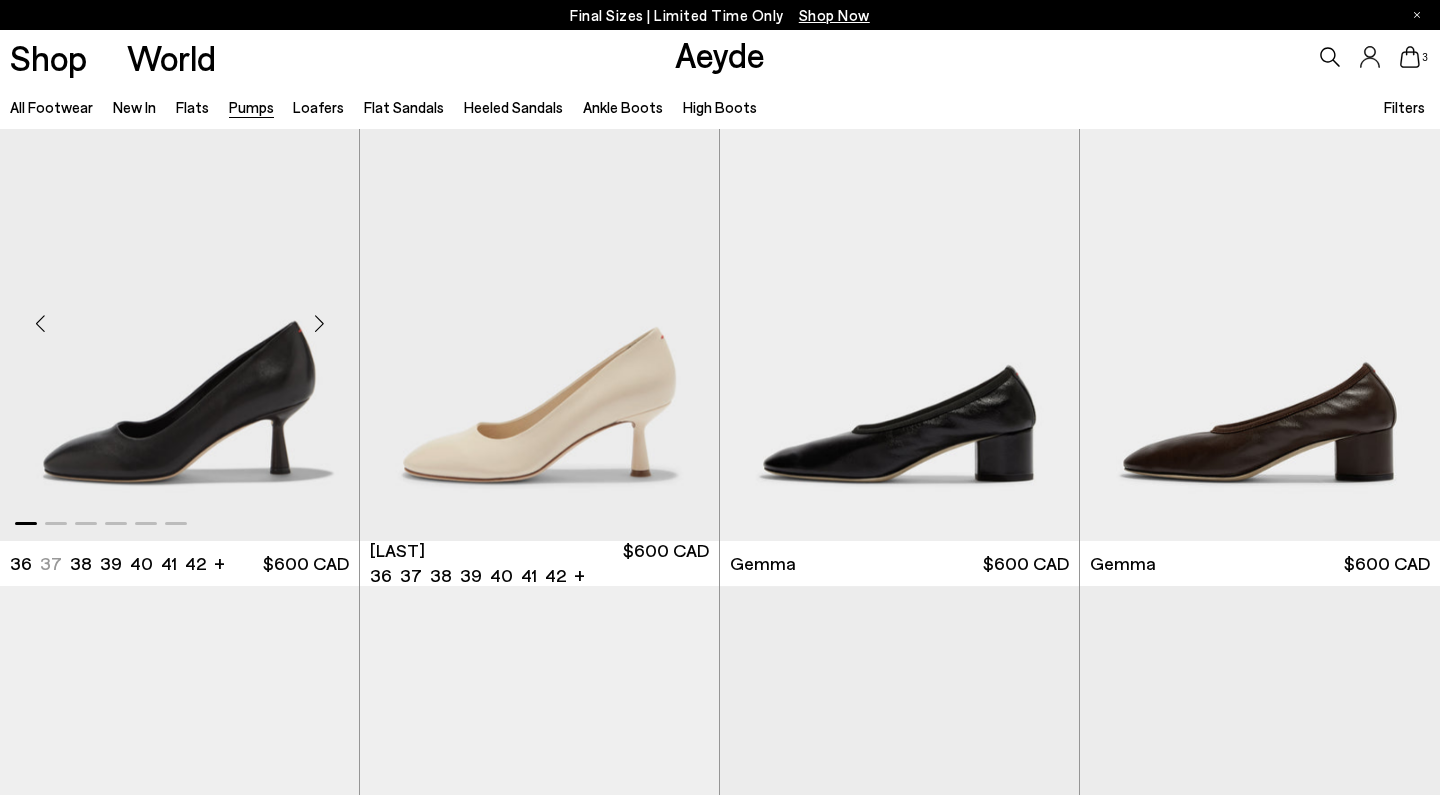 click at bounding box center (319, 323) 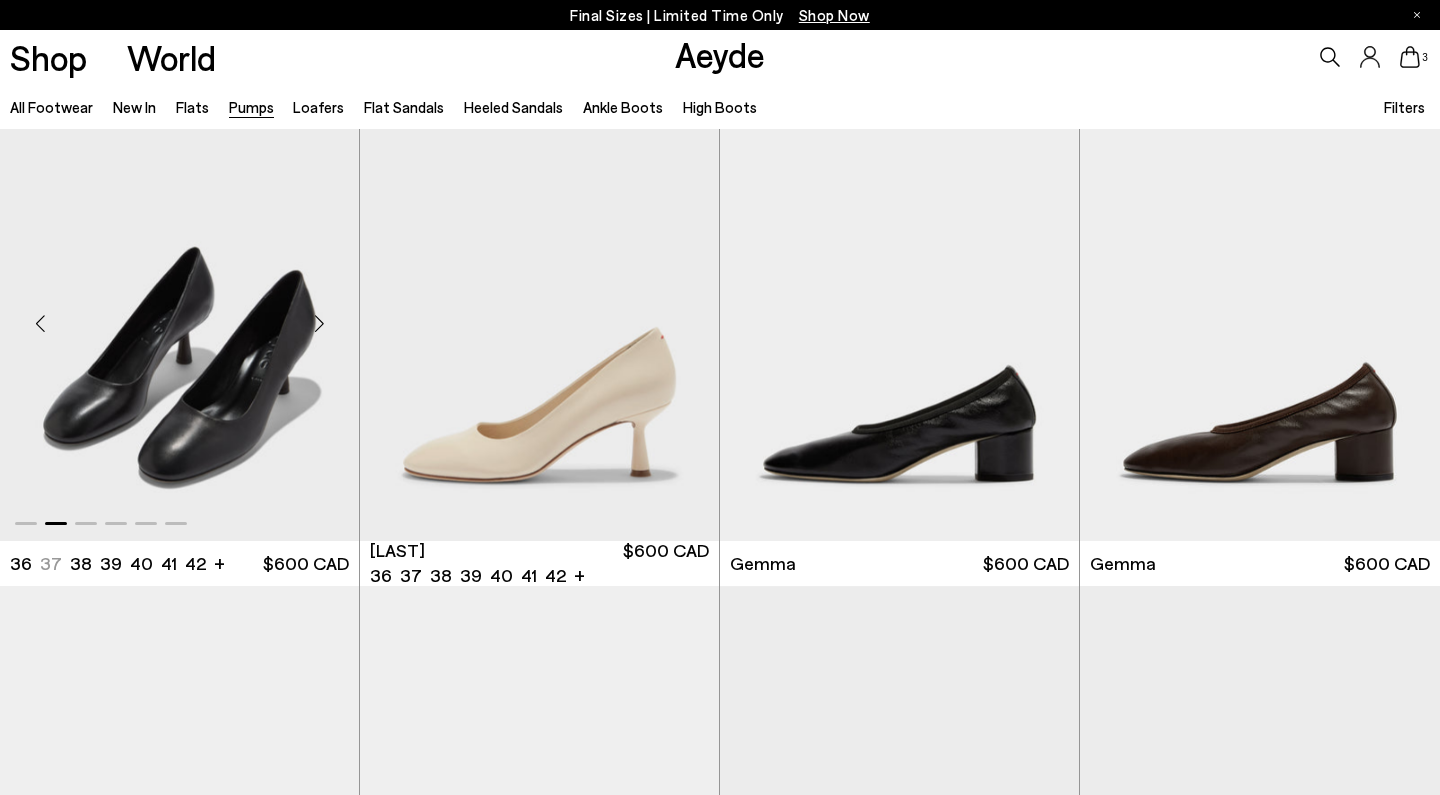 click at bounding box center (319, 323) 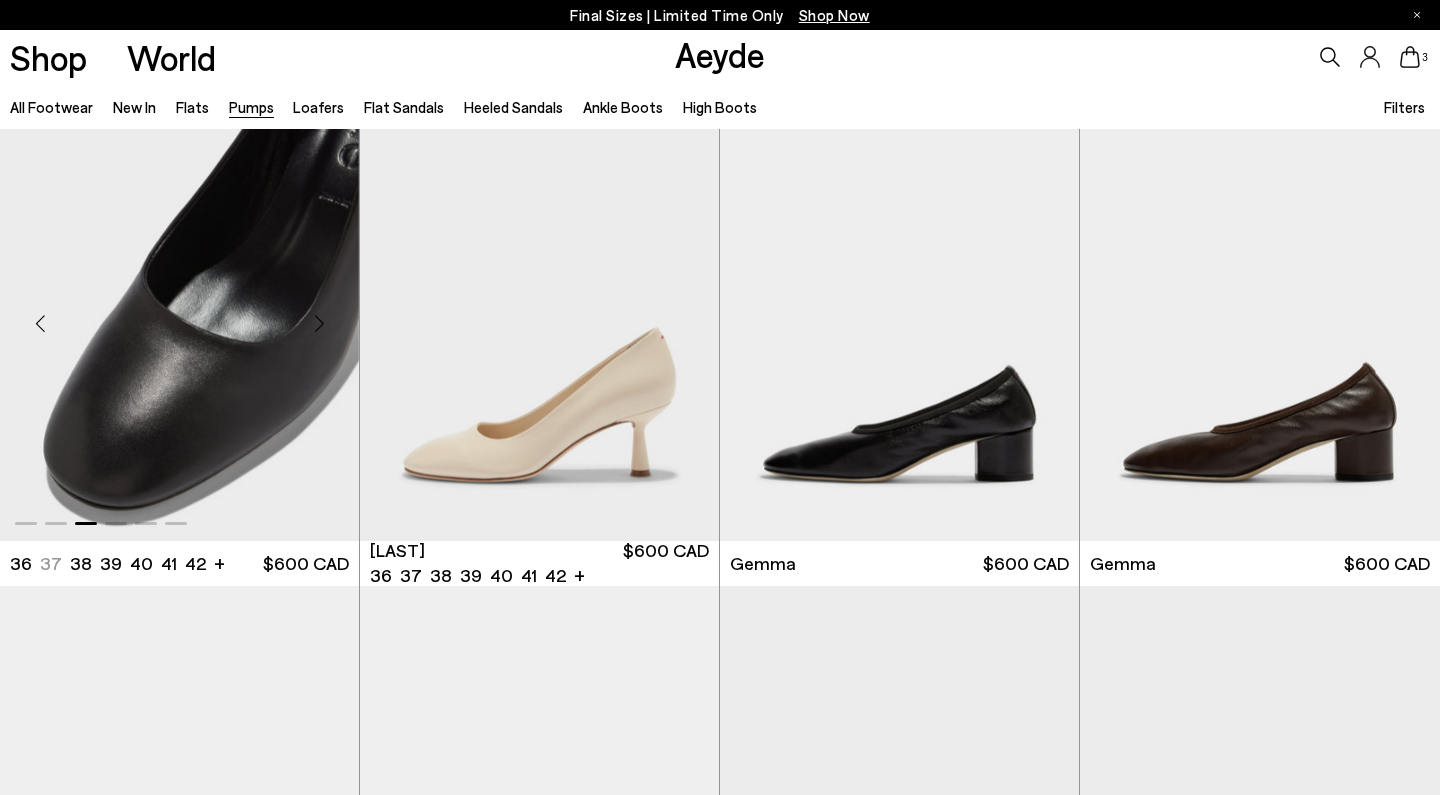 click at bounding box center (319, 323) 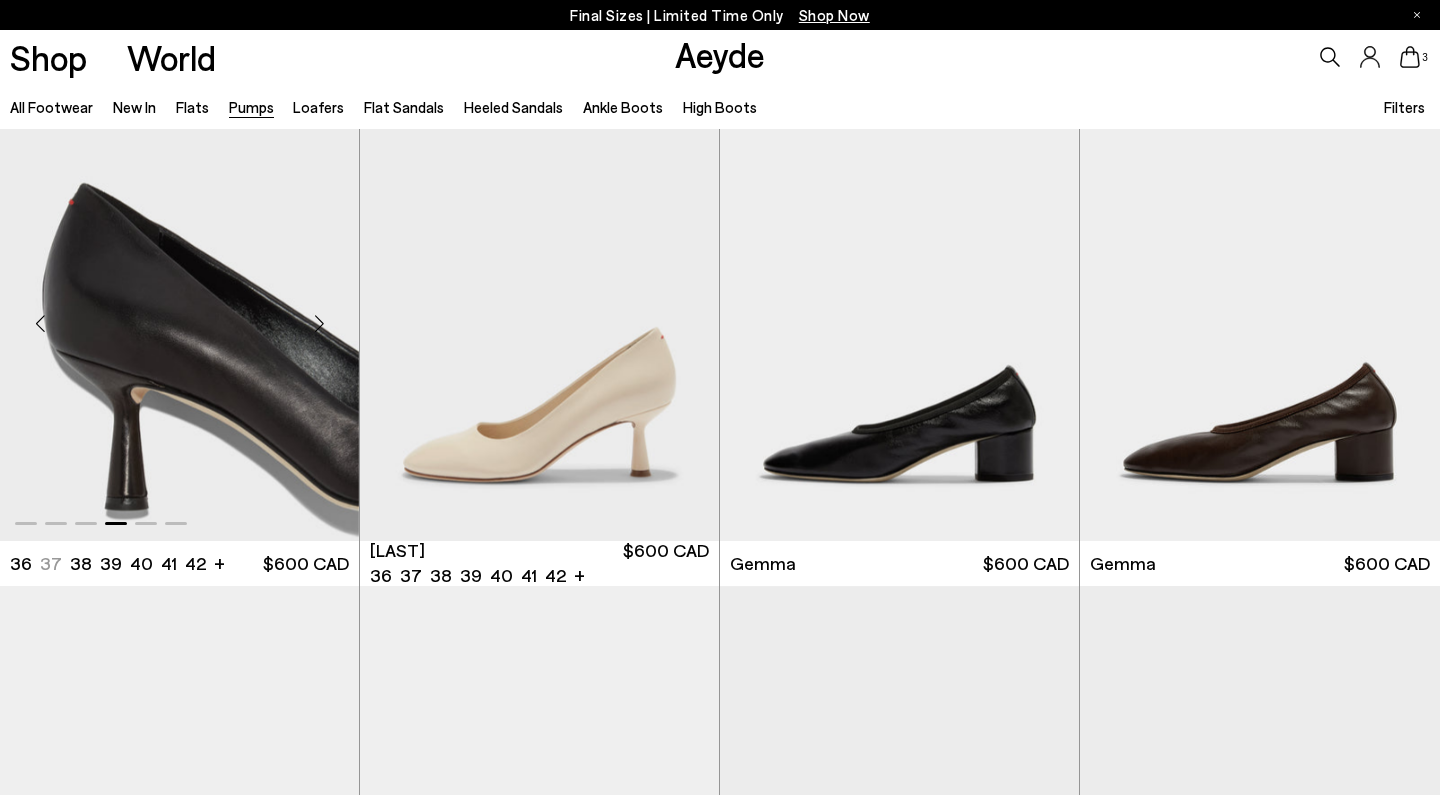 click at bounding box center (319, 323) 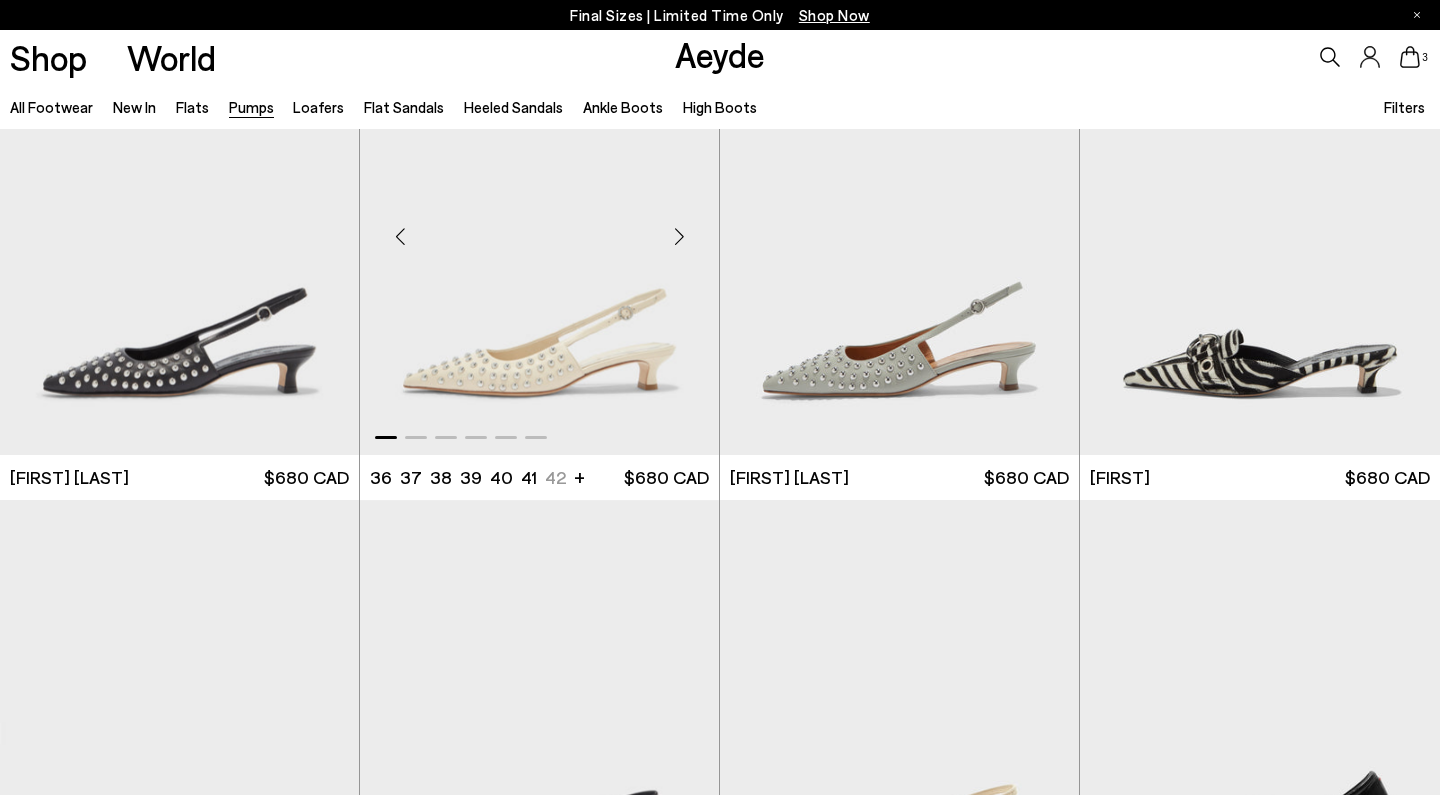 scroll, scrollTop: 8010, scrollLeft: 0, axis: vertical 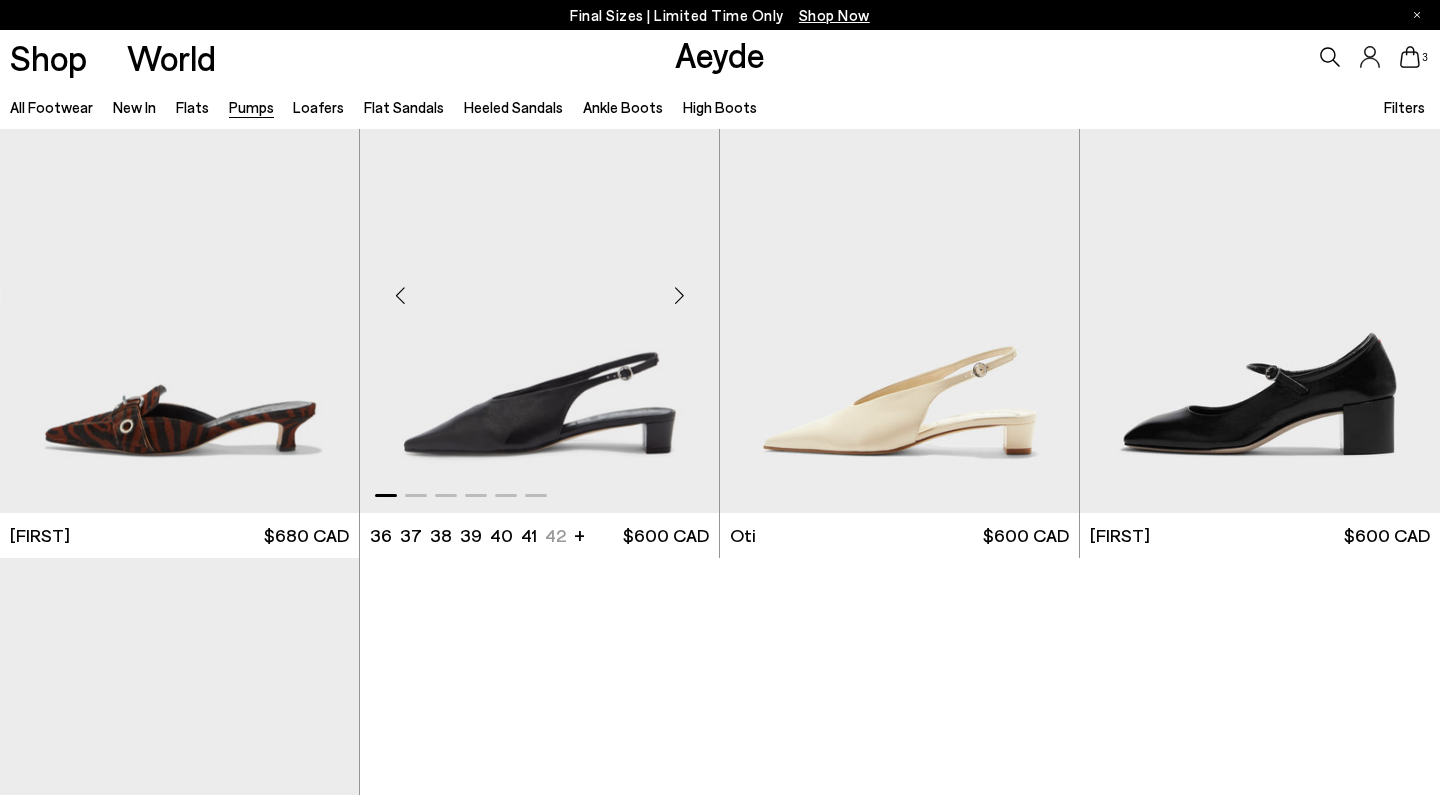 click at bounding box center (679, 295) 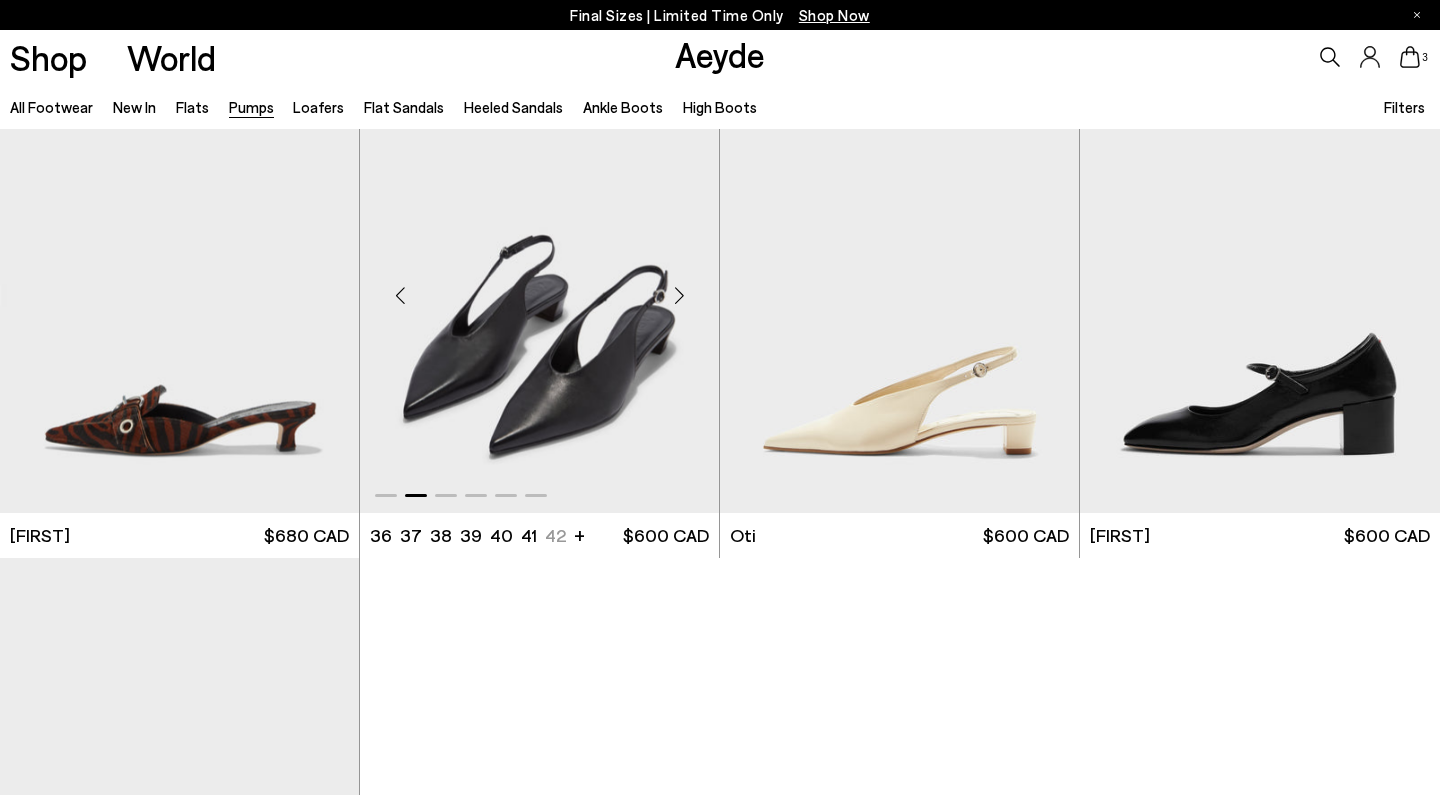 click at bounding box center [679, 295] 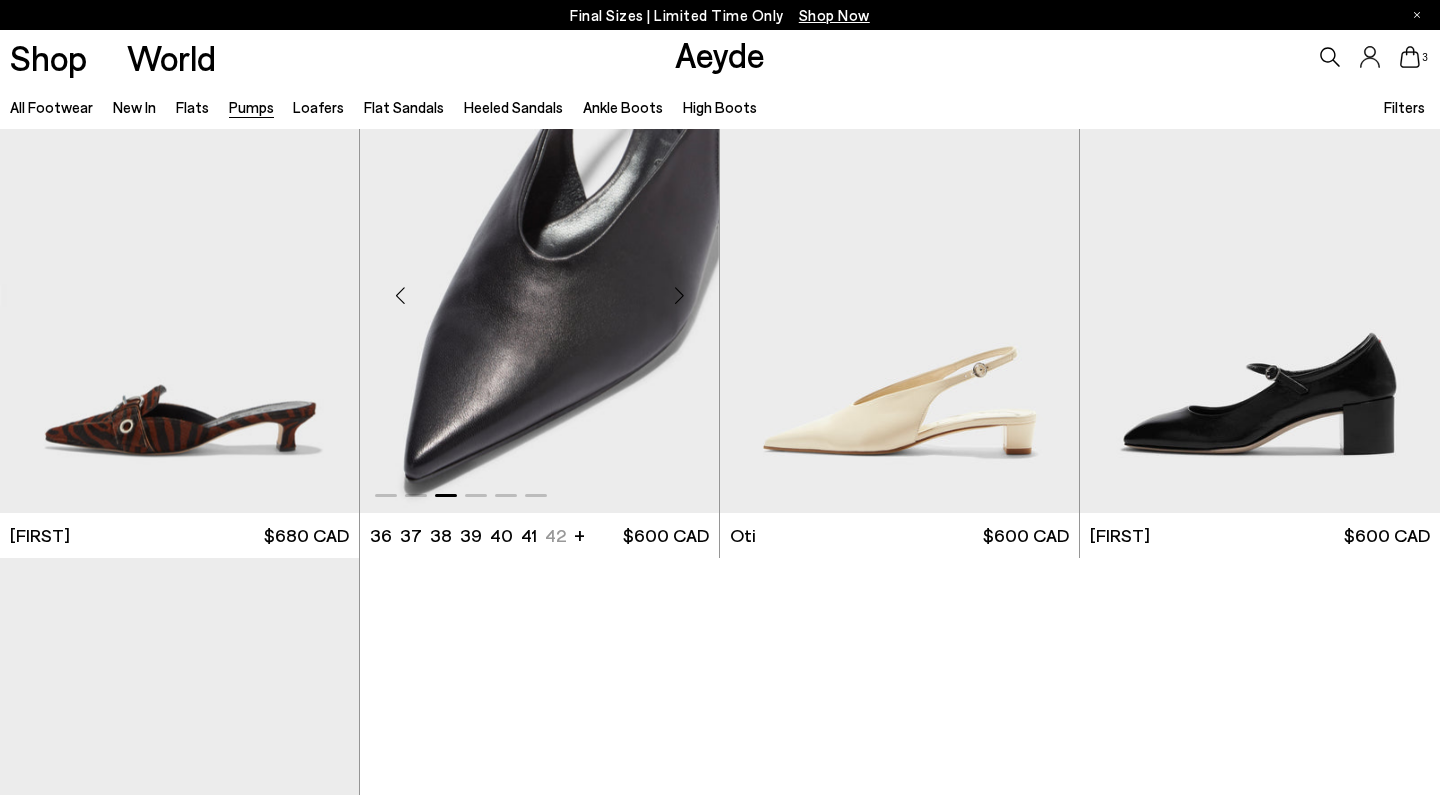 click at bounding box center [679, 295] 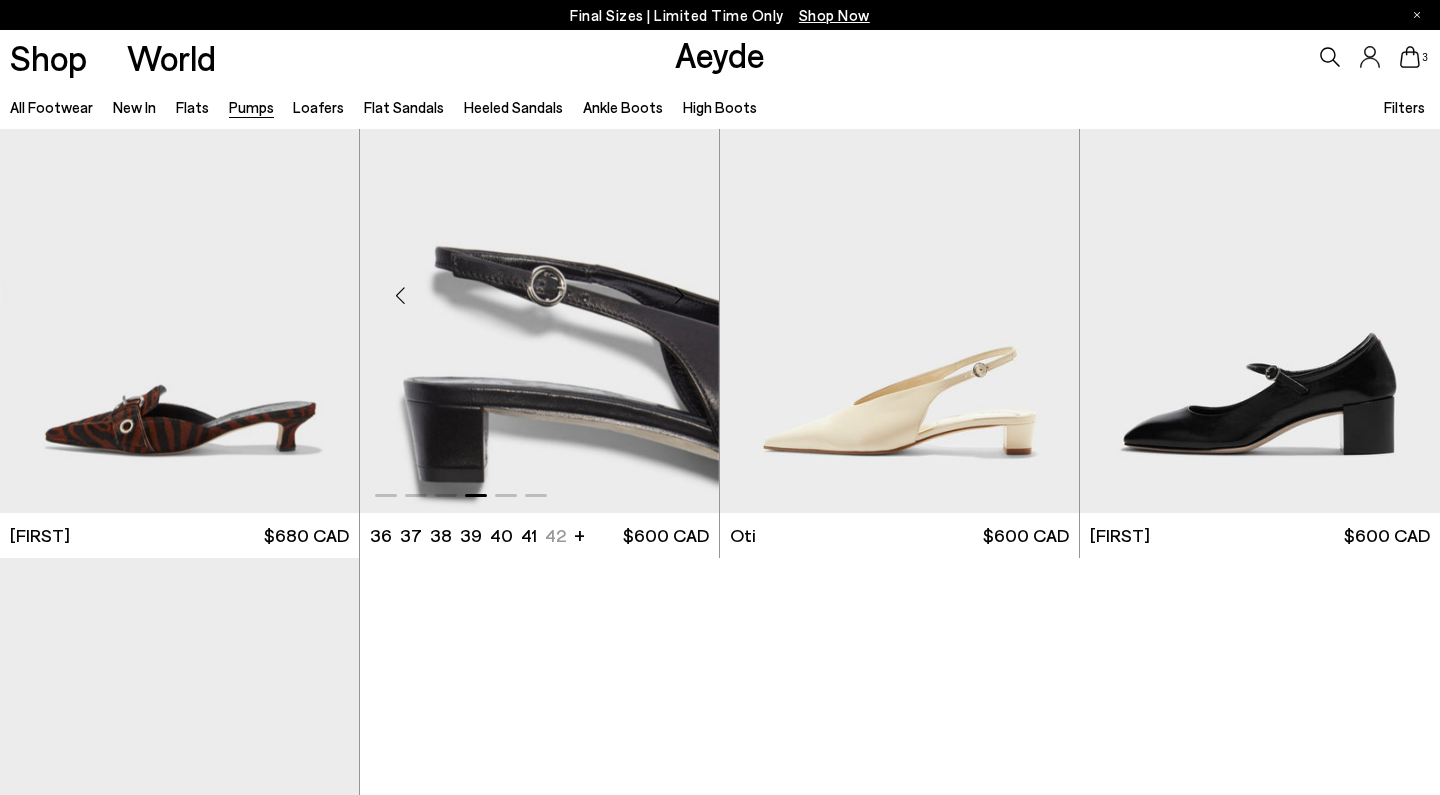 click at bounding box center [679, 295] 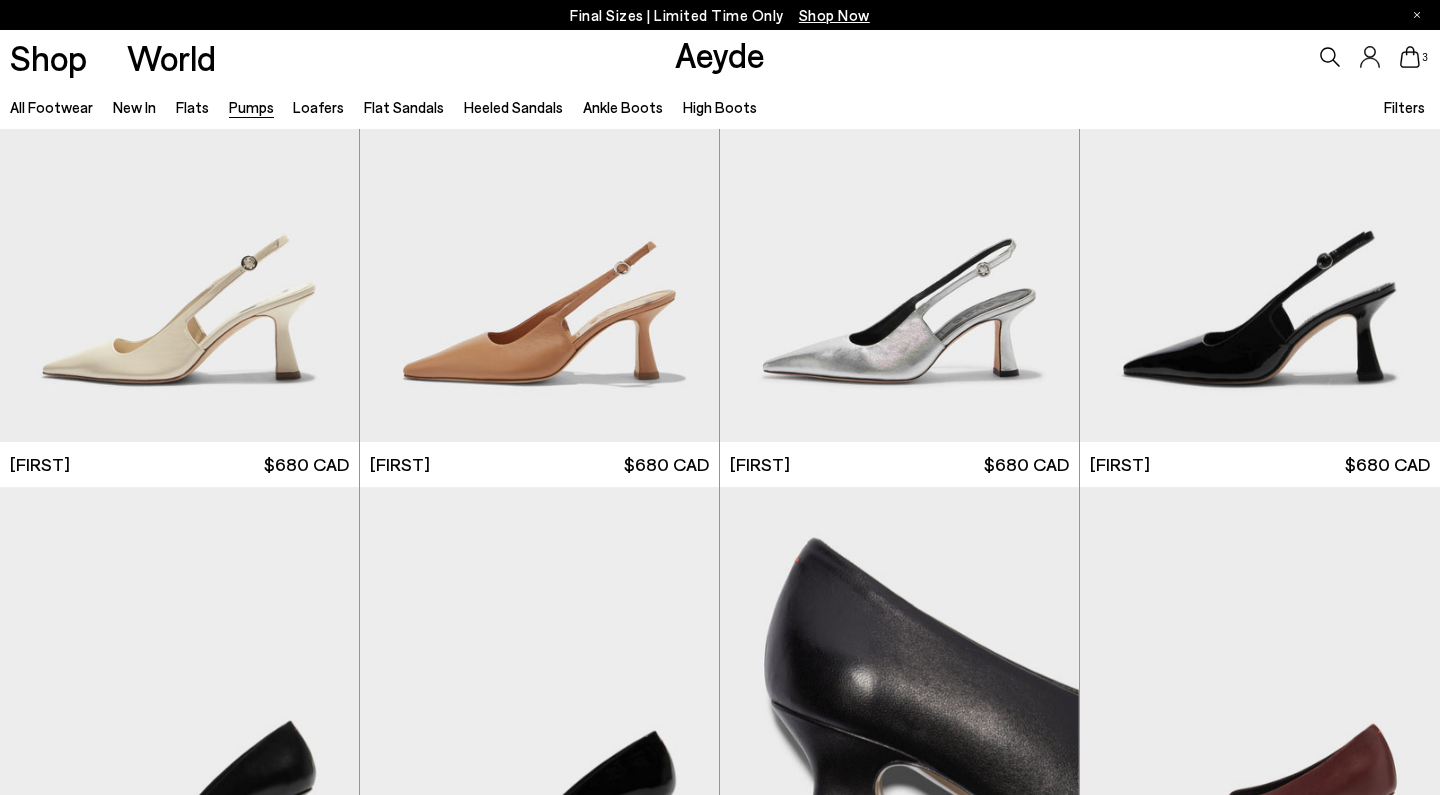 scroll, scrollTop: 769, scrollLeft: 0, axis: vertical 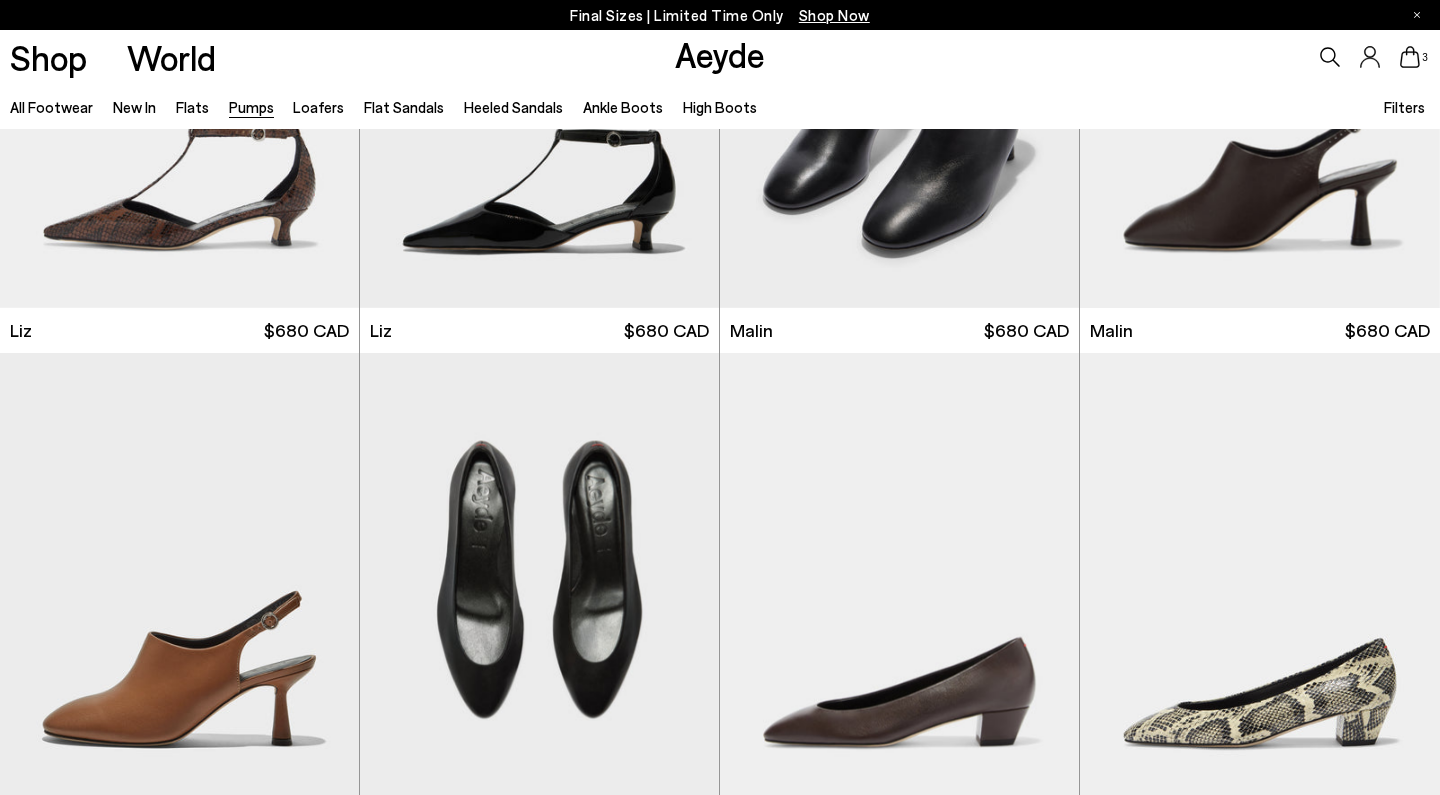 click on "Shop Now" at bounding box center (834, 15) 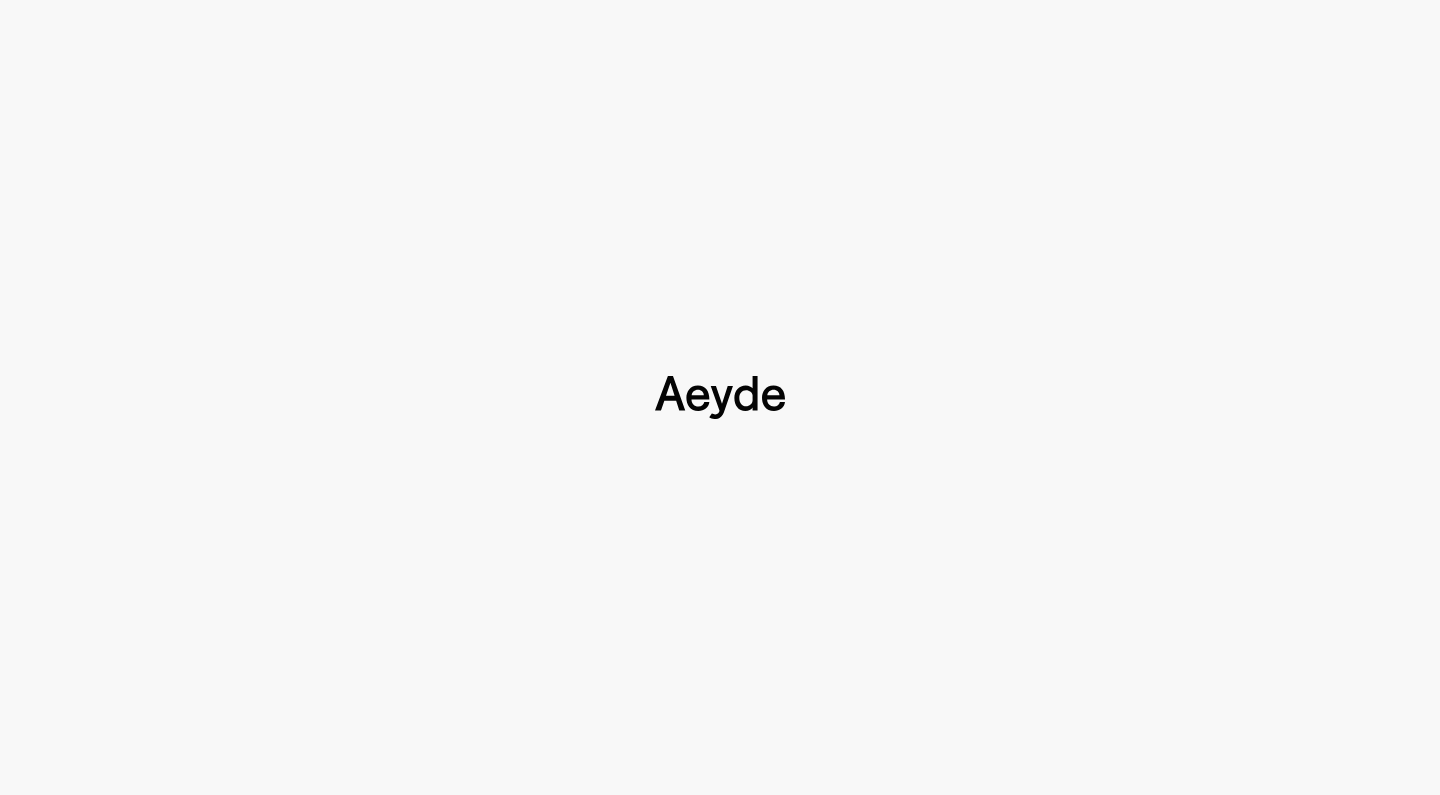 type 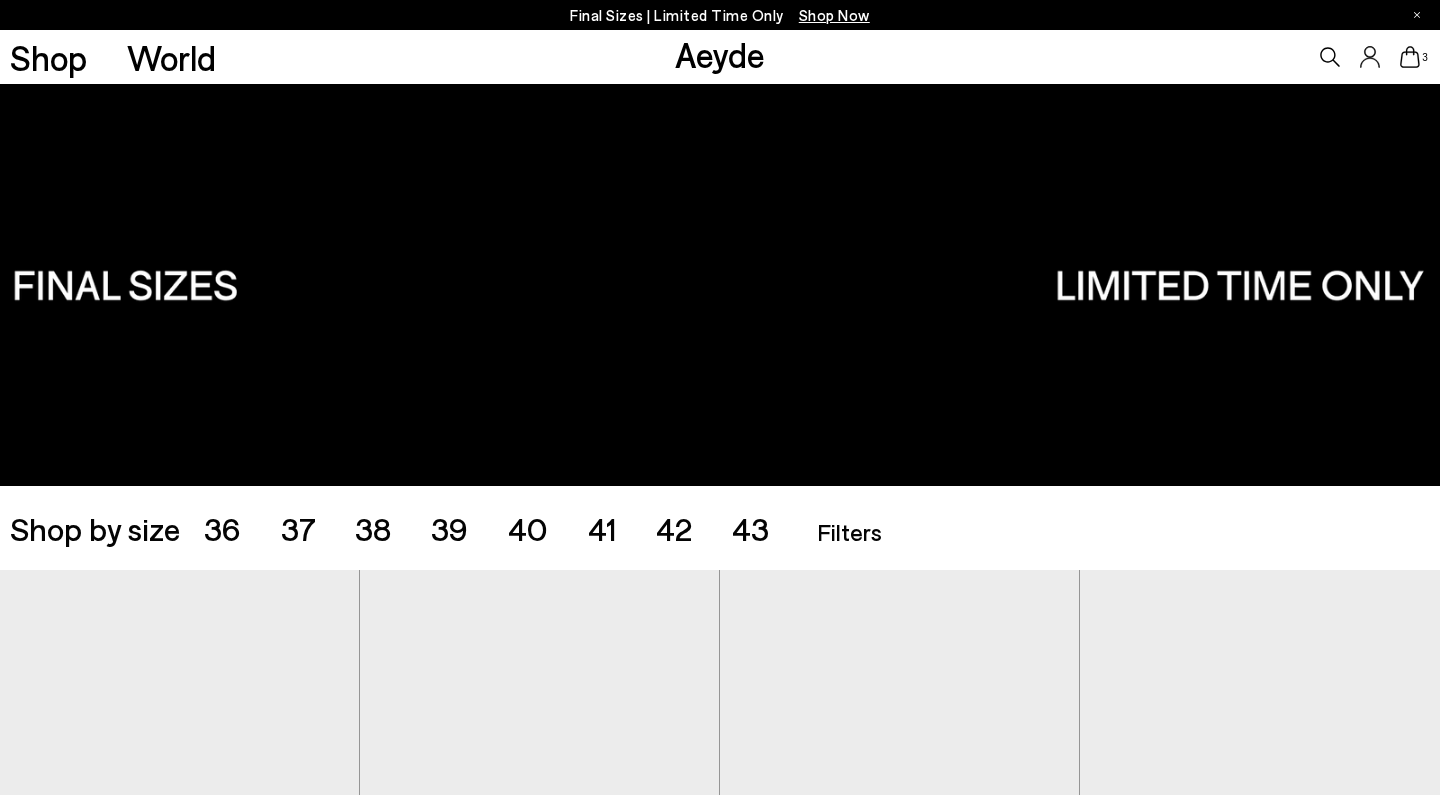 scroll, scrollTop: 0, scrollLeft: 0, axis: both 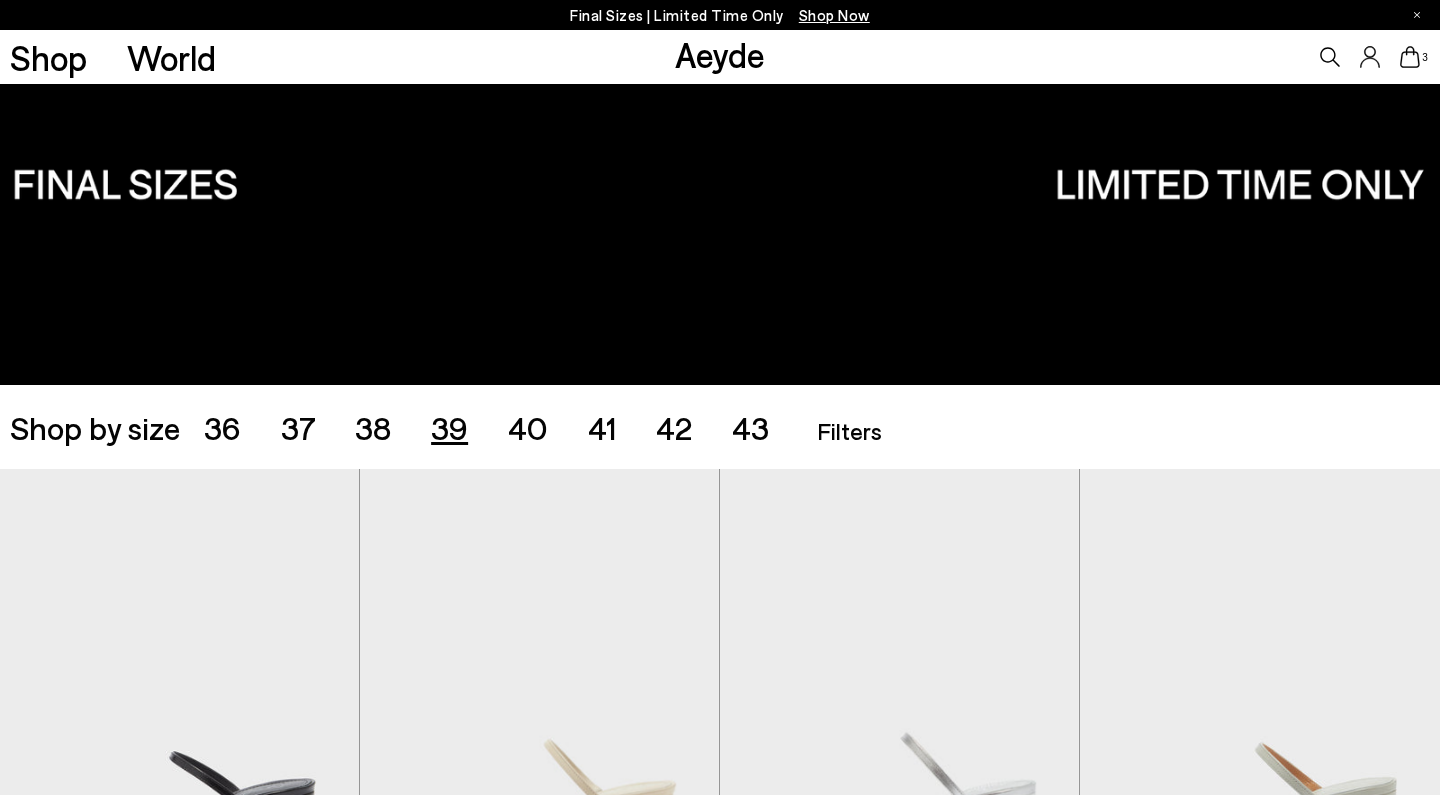 click on "39" at bounding box center [449, 427] 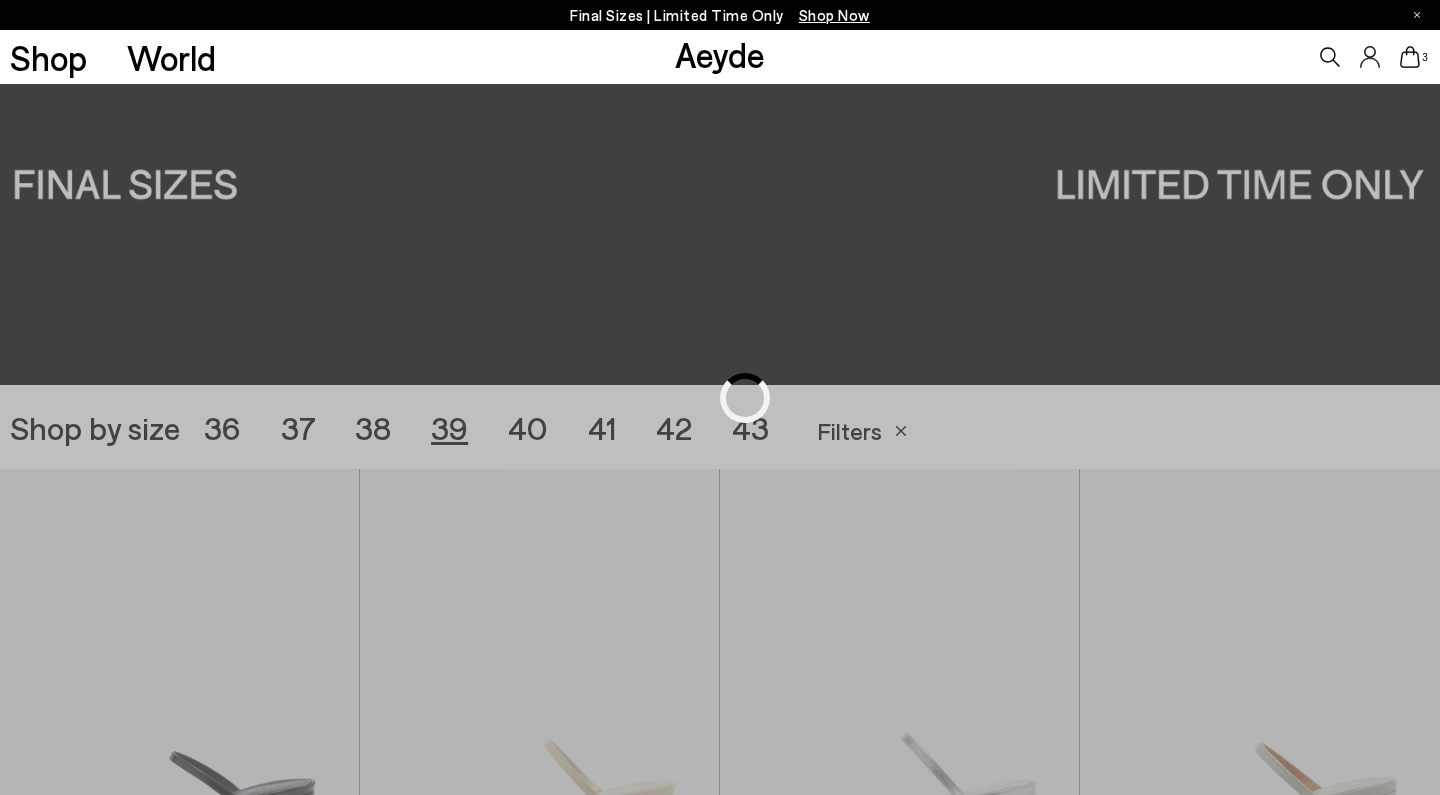 scroll, scrollTop: 401, scrollLeft: 0, axis: vertical 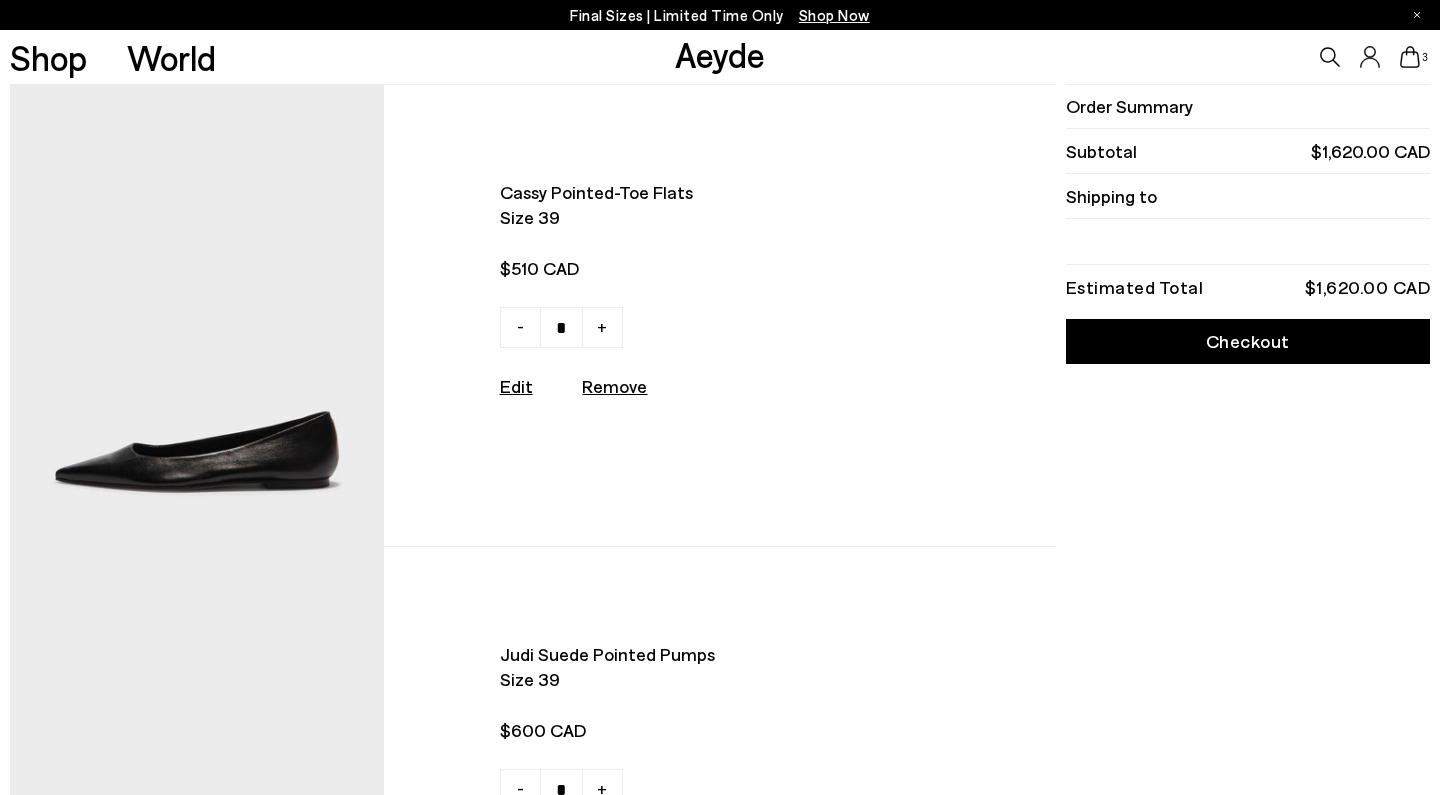 click at bounding box center [197, 315] 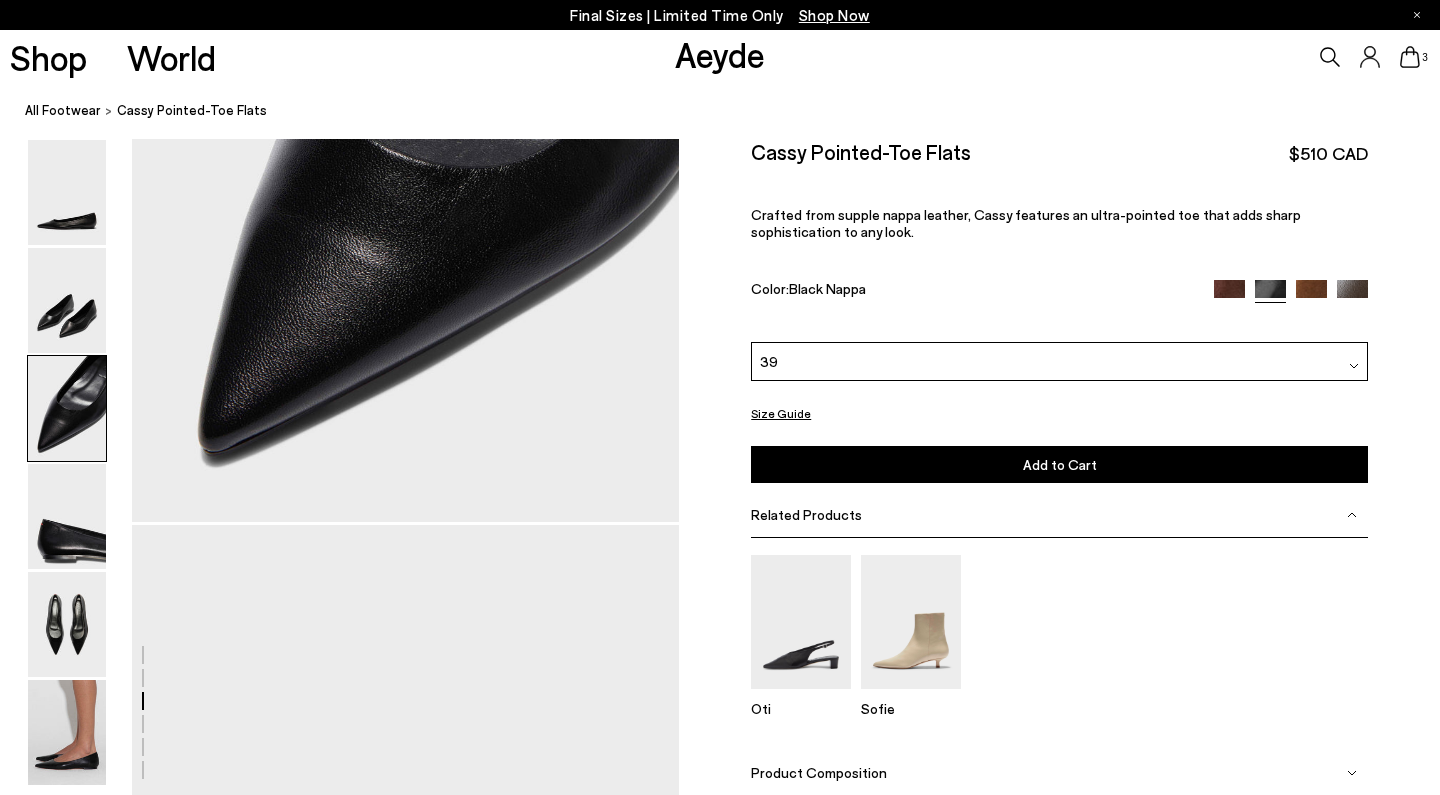 scroll, scrollTop: 1801, scrollLeft: 1, axis: both 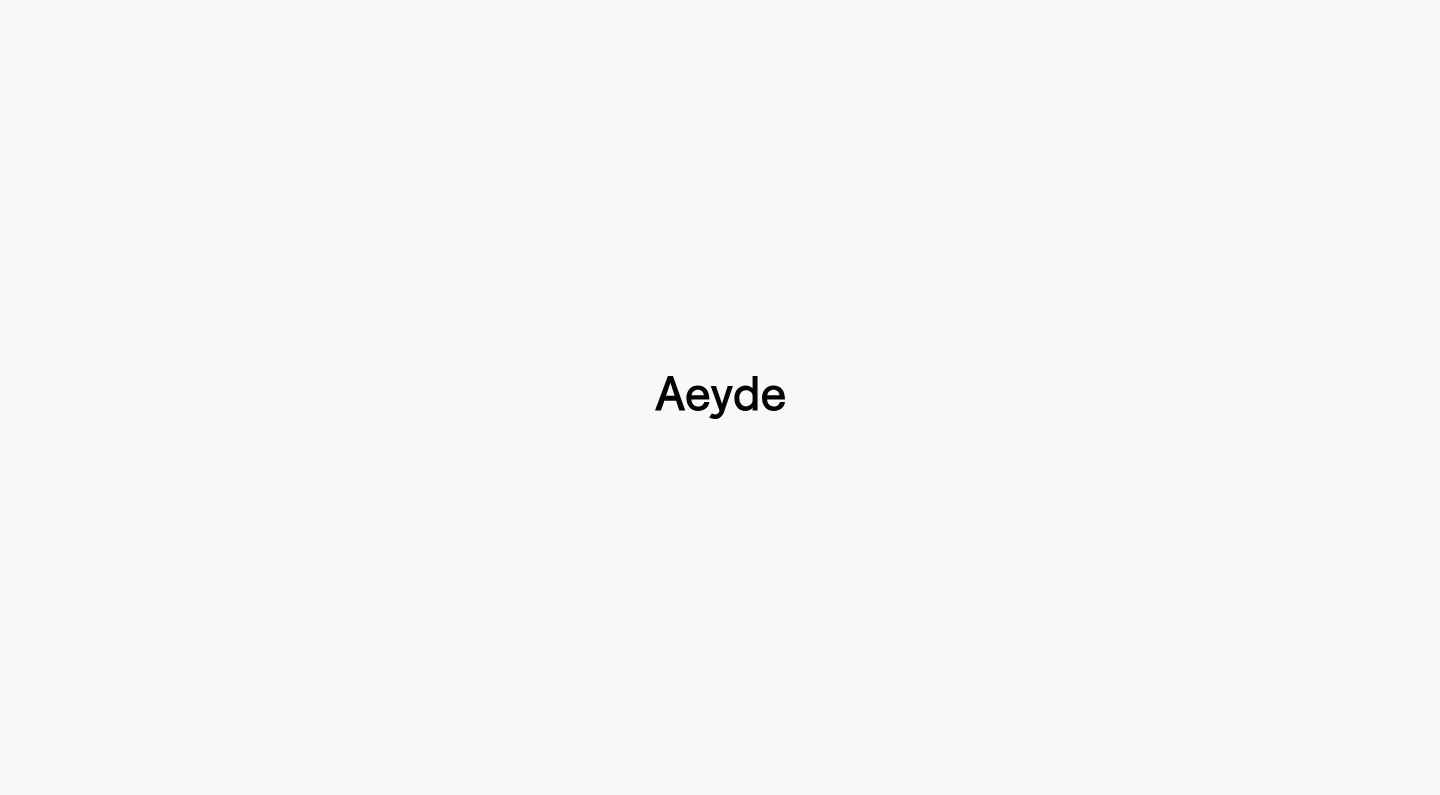 type 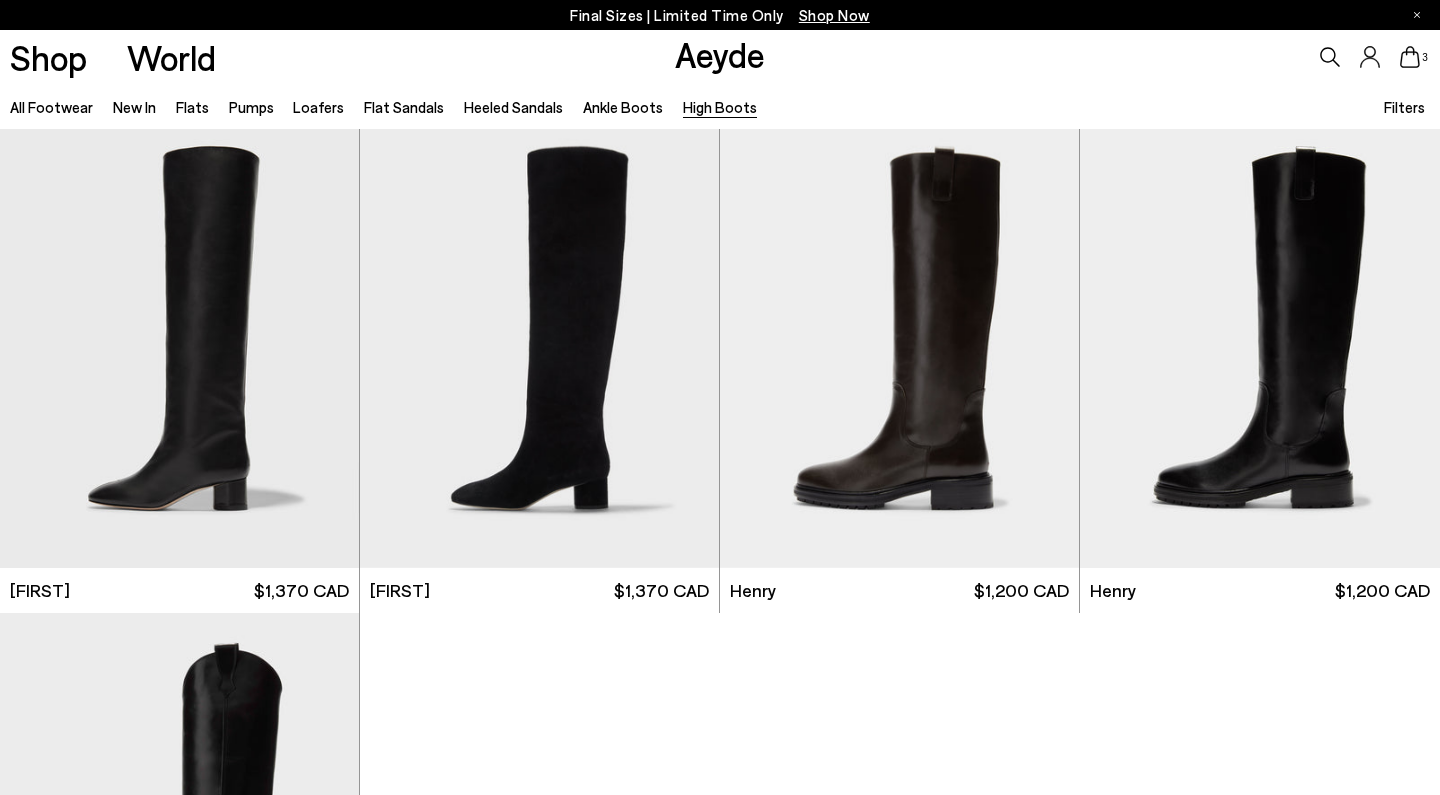 scroll, scrollTop: 373, scrollLeft: 0, axis: vertical 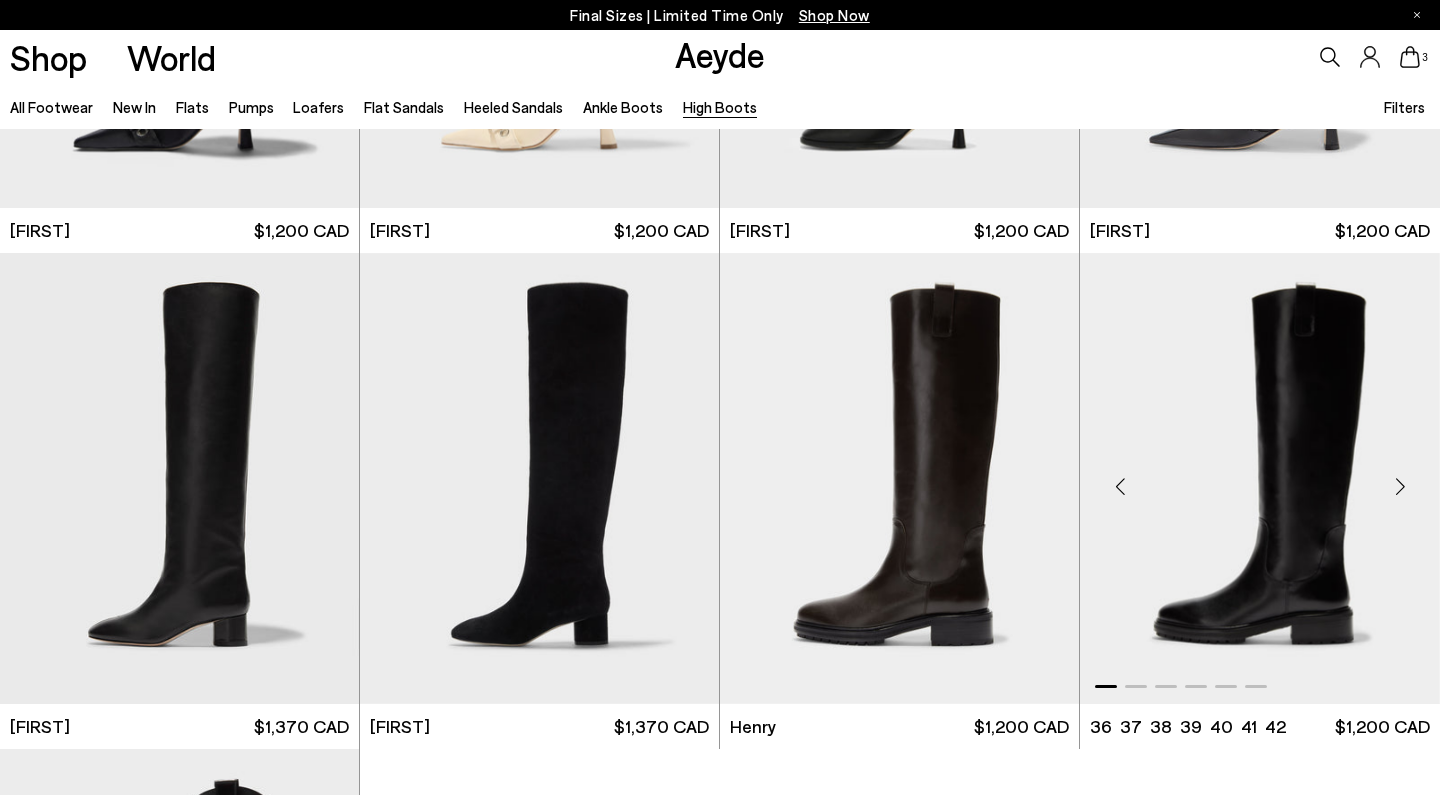 click at bounding box center (1400, 486) 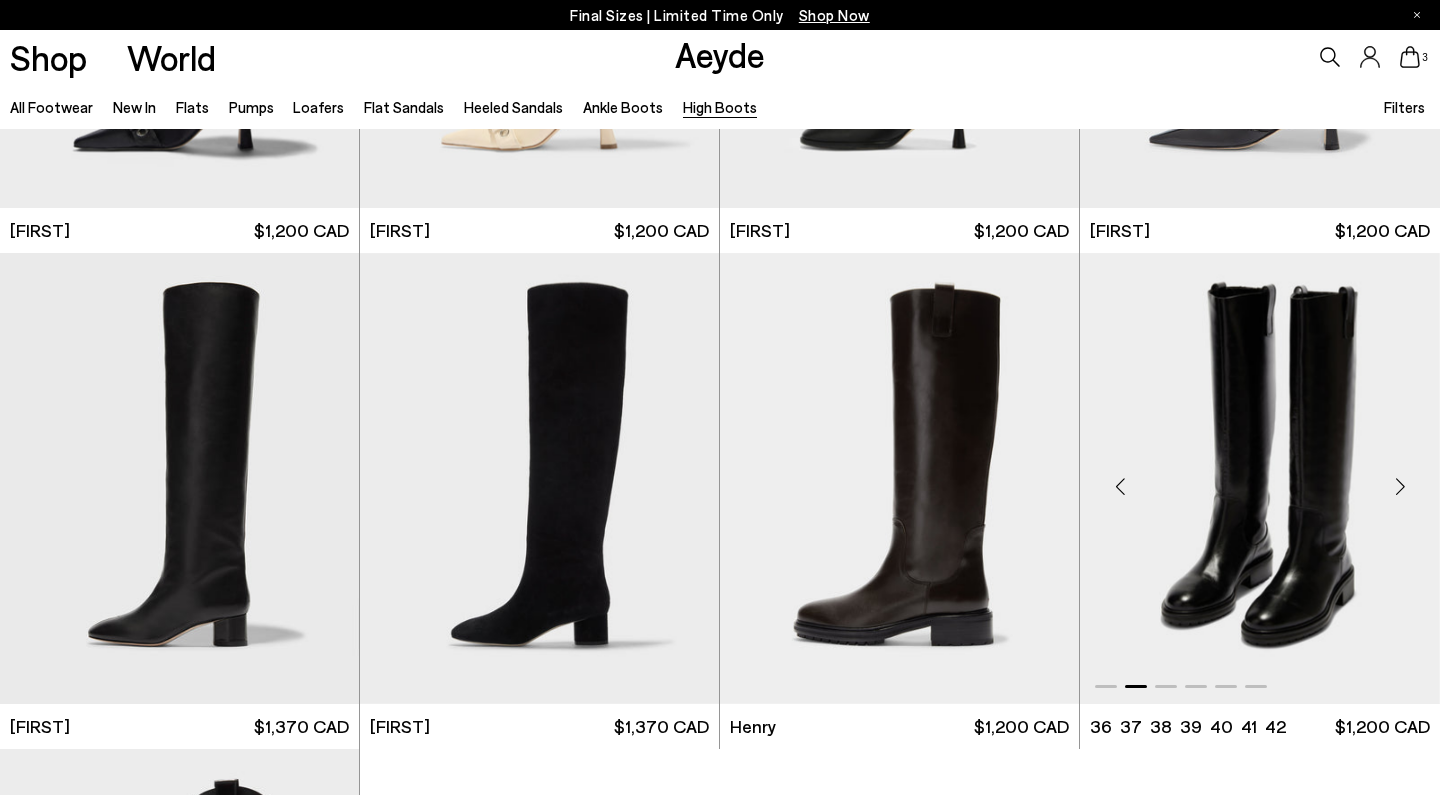 click at bounding box center (1400, 486) 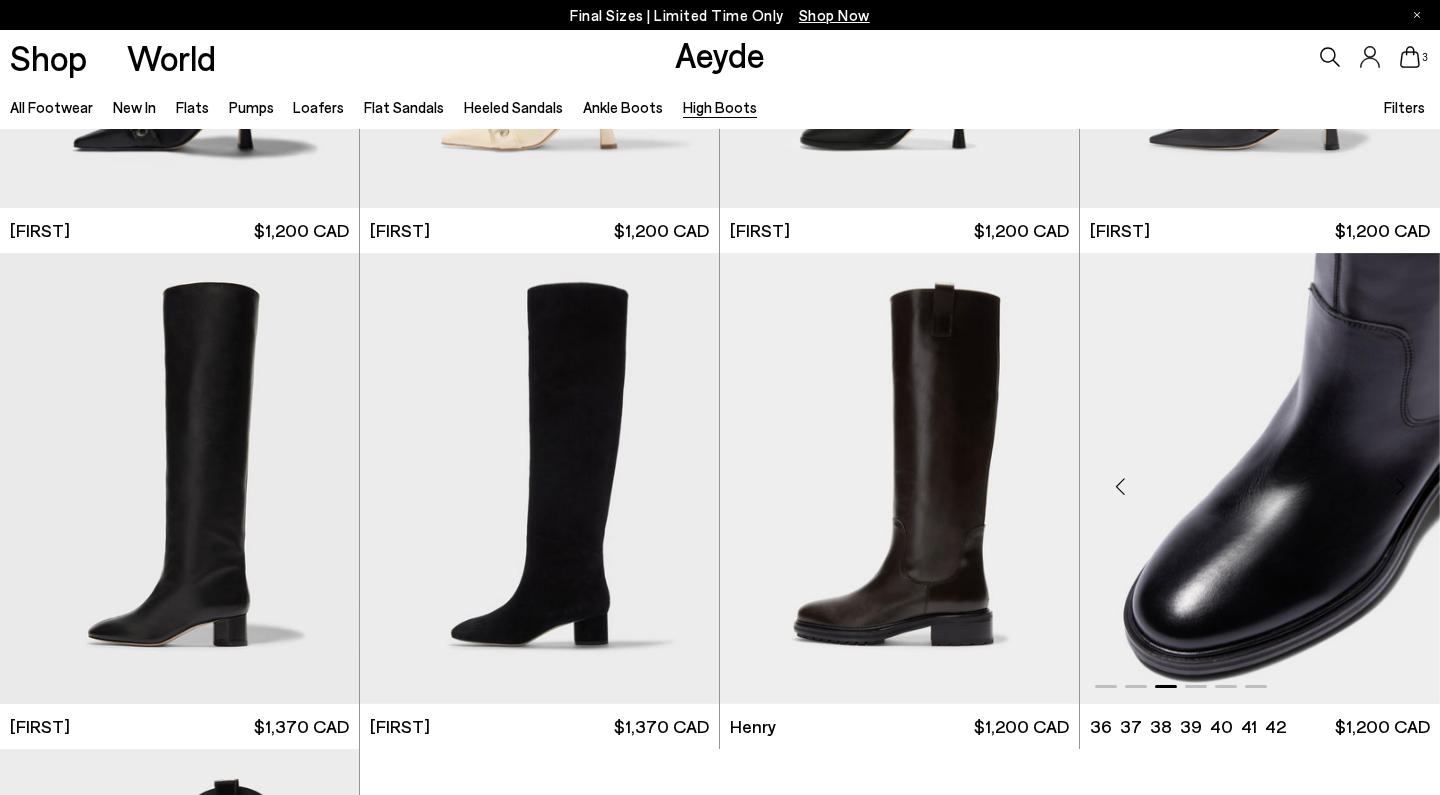 click at bounding box center (1400, 486) 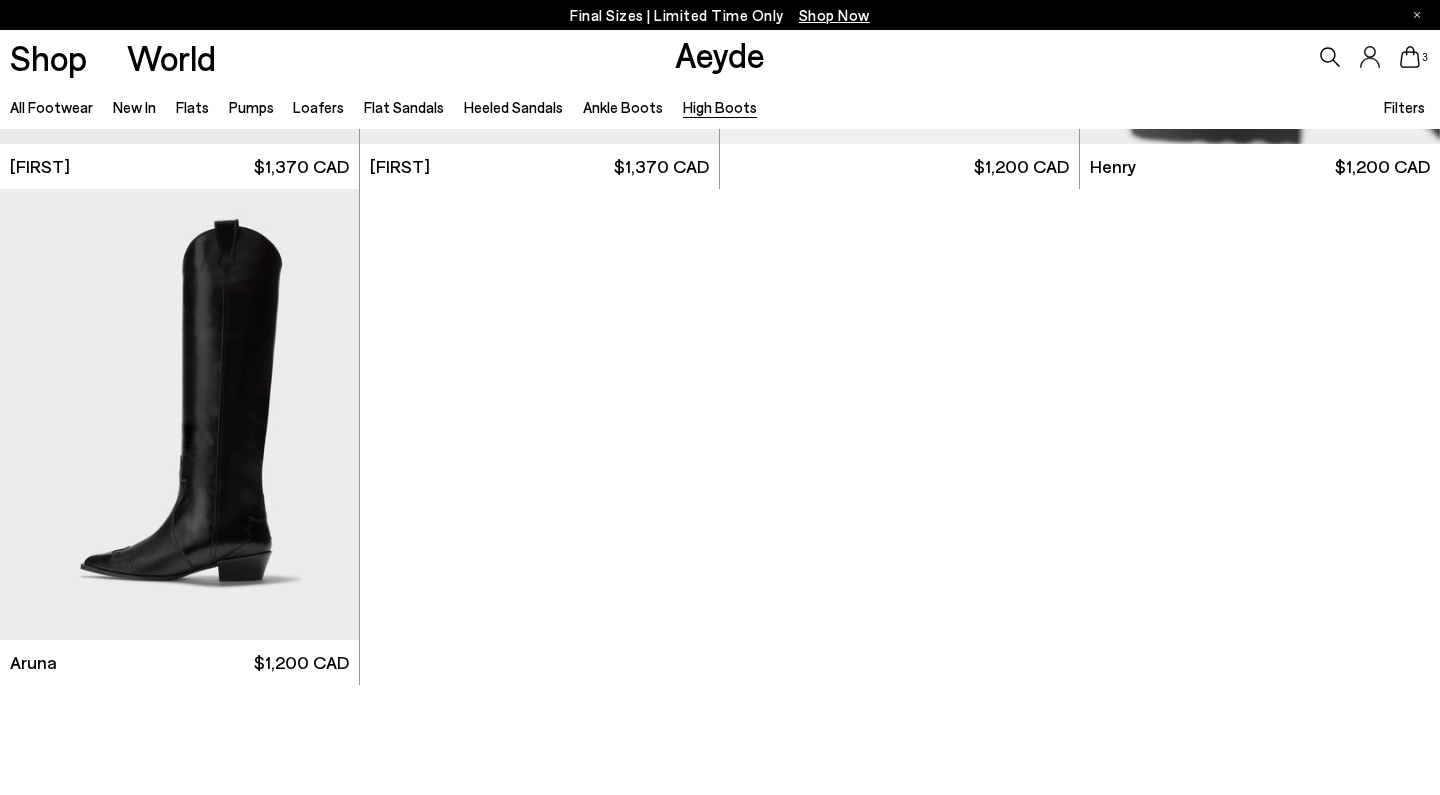 scroll, scrollTop: 909, scrollLeft: 0, axis: vertical 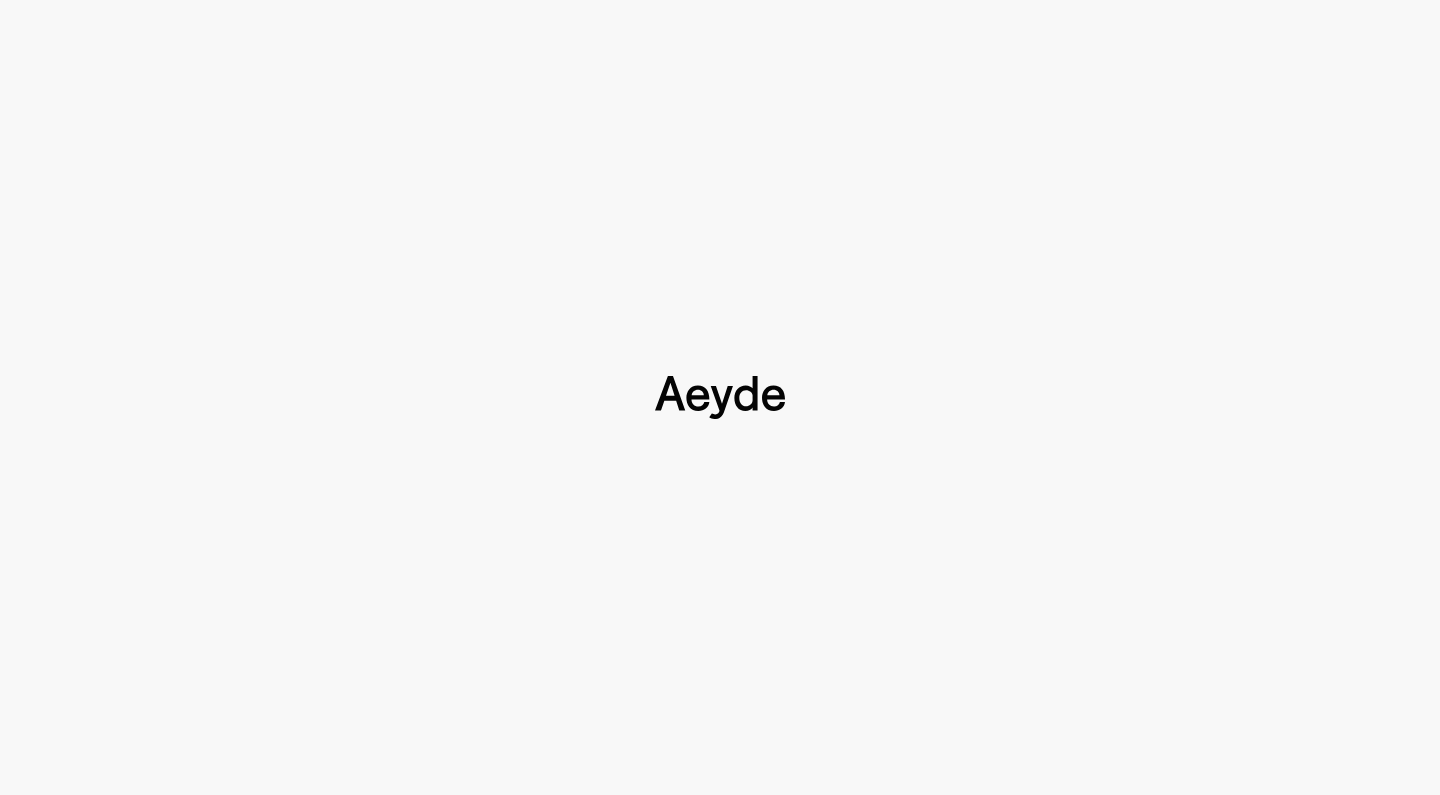 type 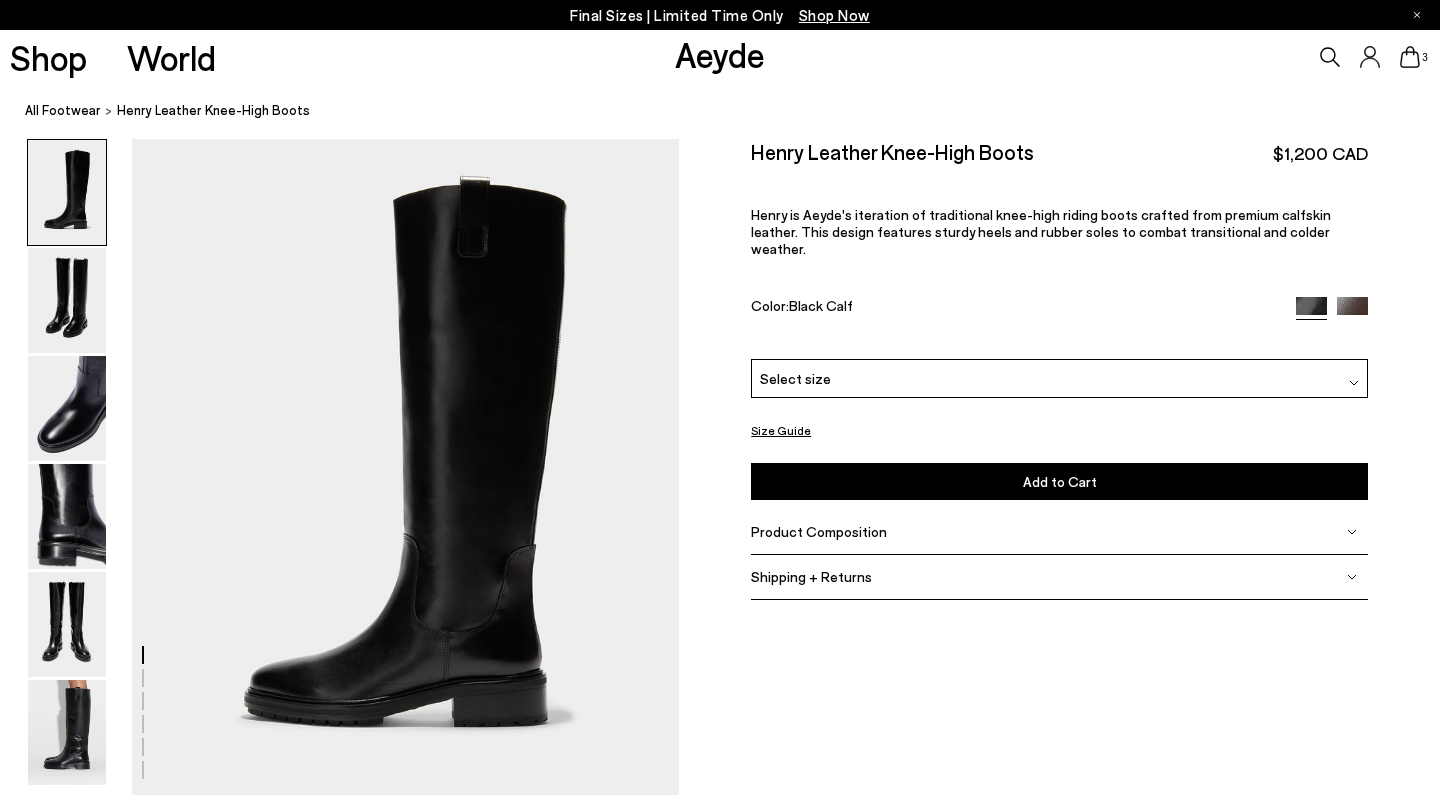 click on "Size Guide" at bounding box center [781, 430] 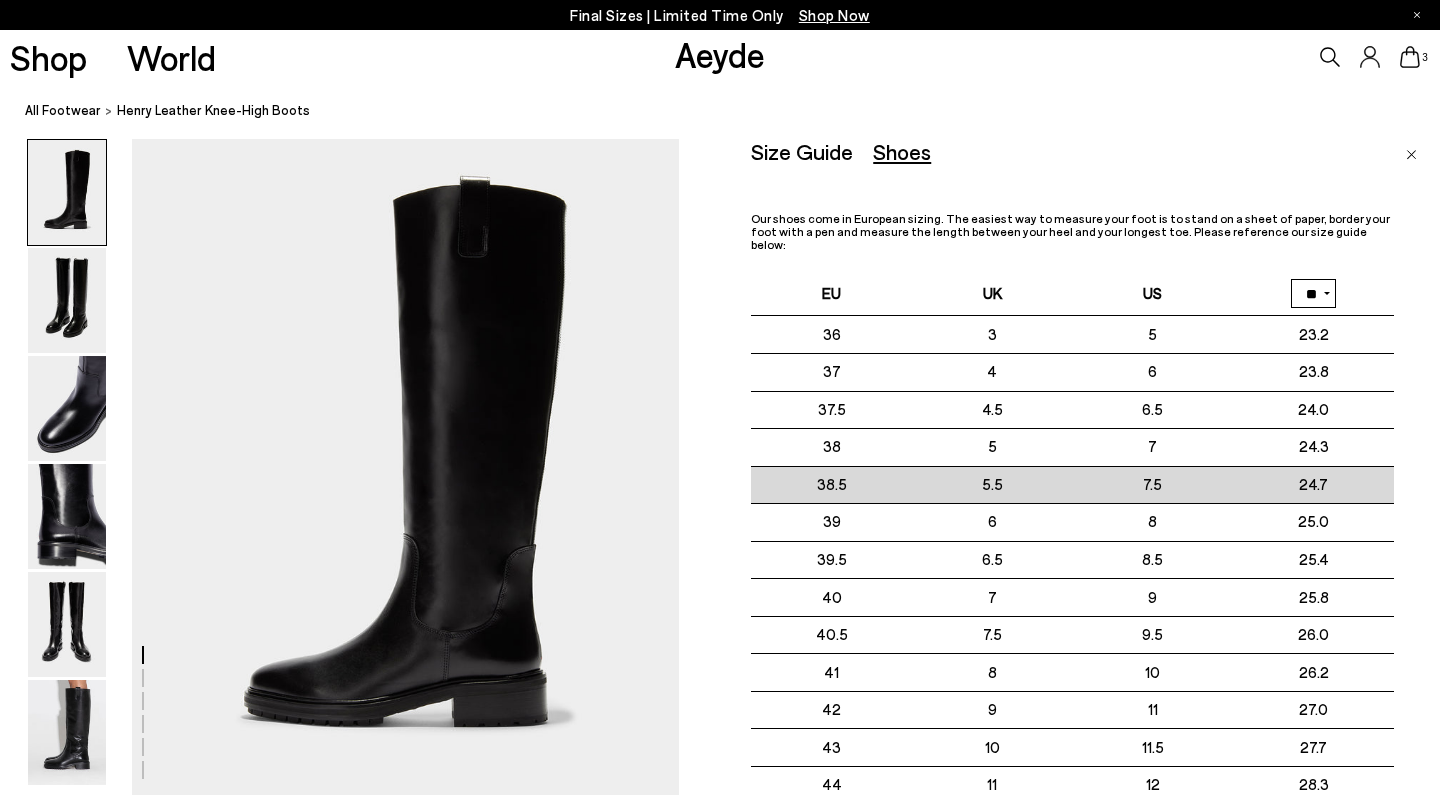 scroll, scrollTop: 0, scrollLeft: 72, axis: horizontal 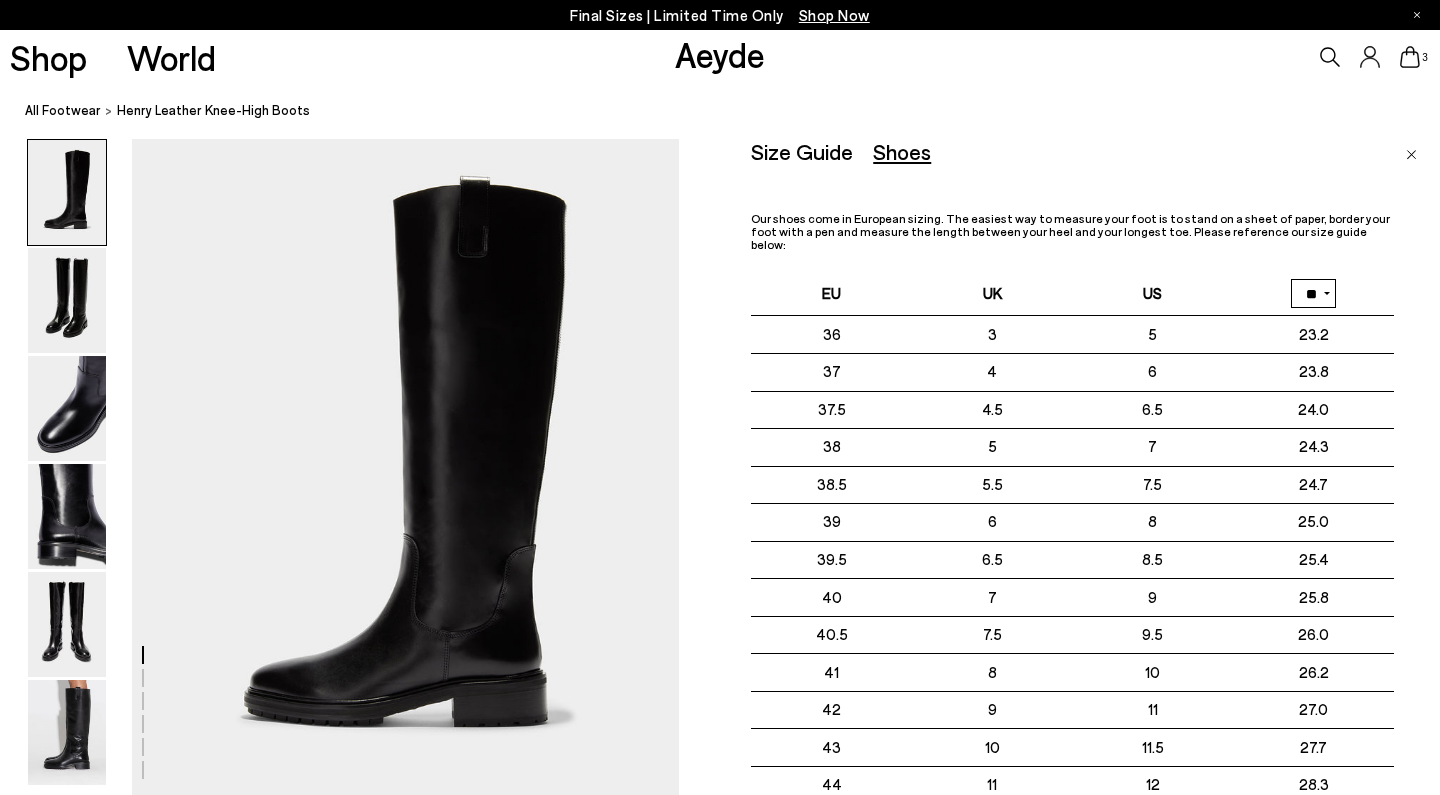 select on "**" 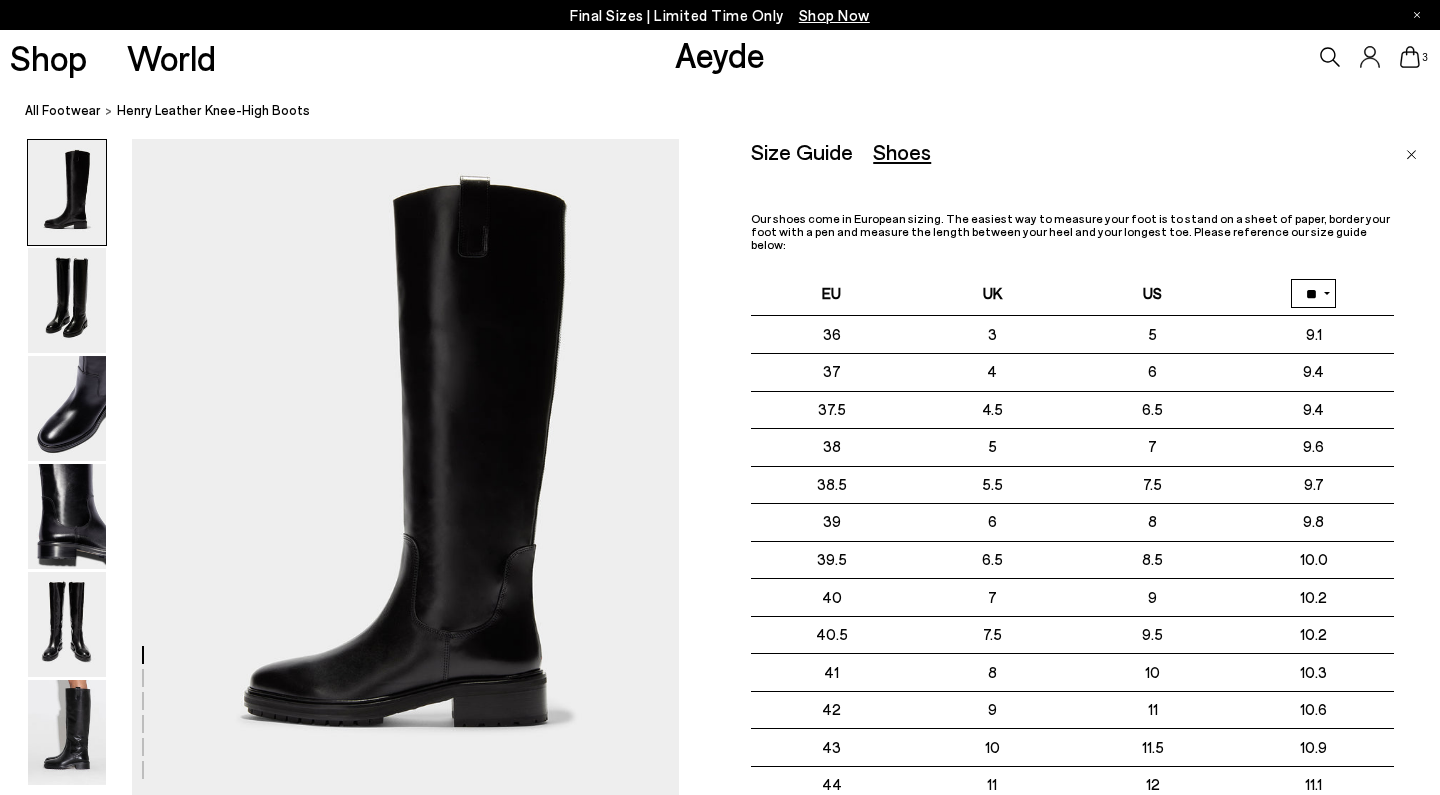 scroll, scrollTop: 0, scrollLeft: 1, axis: horizontal 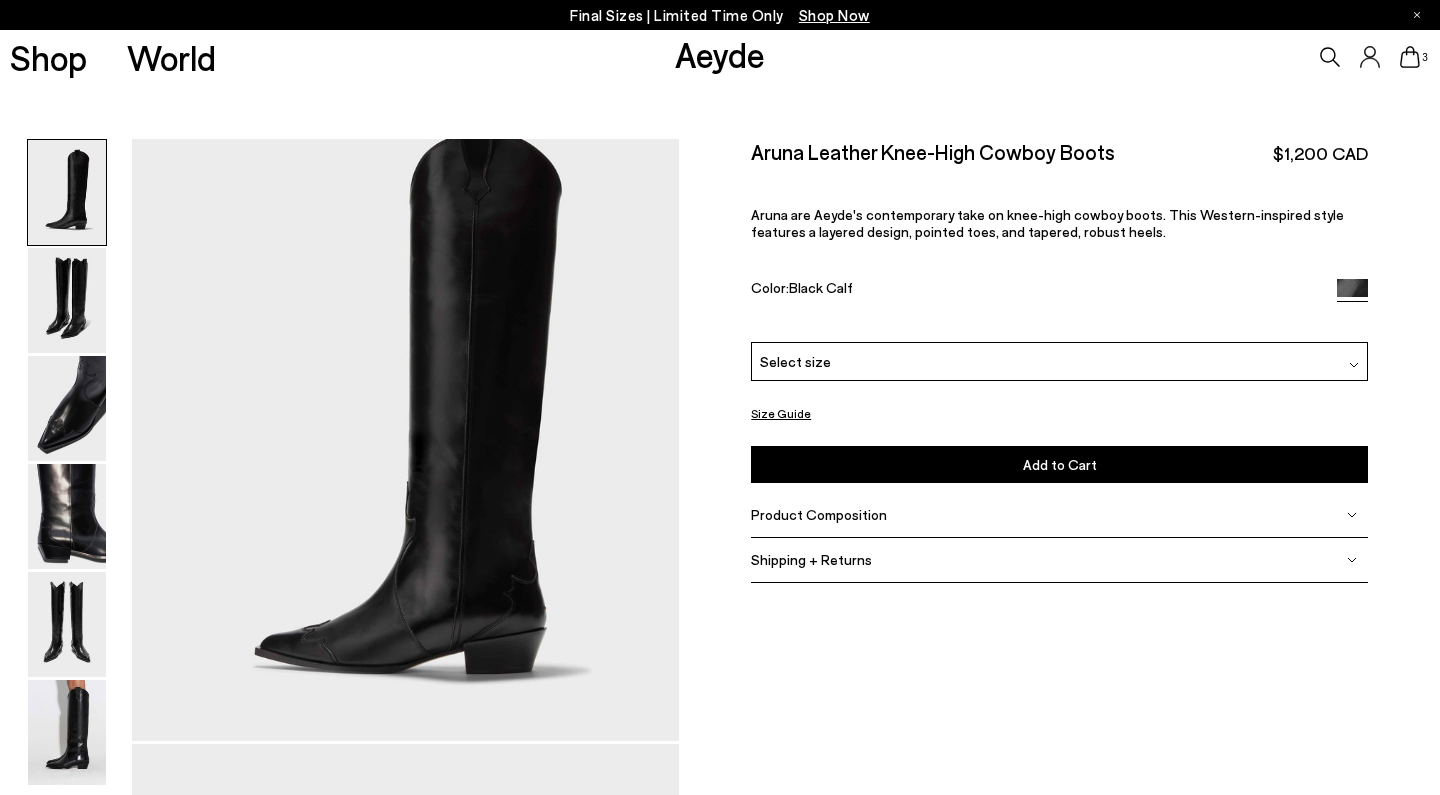 type 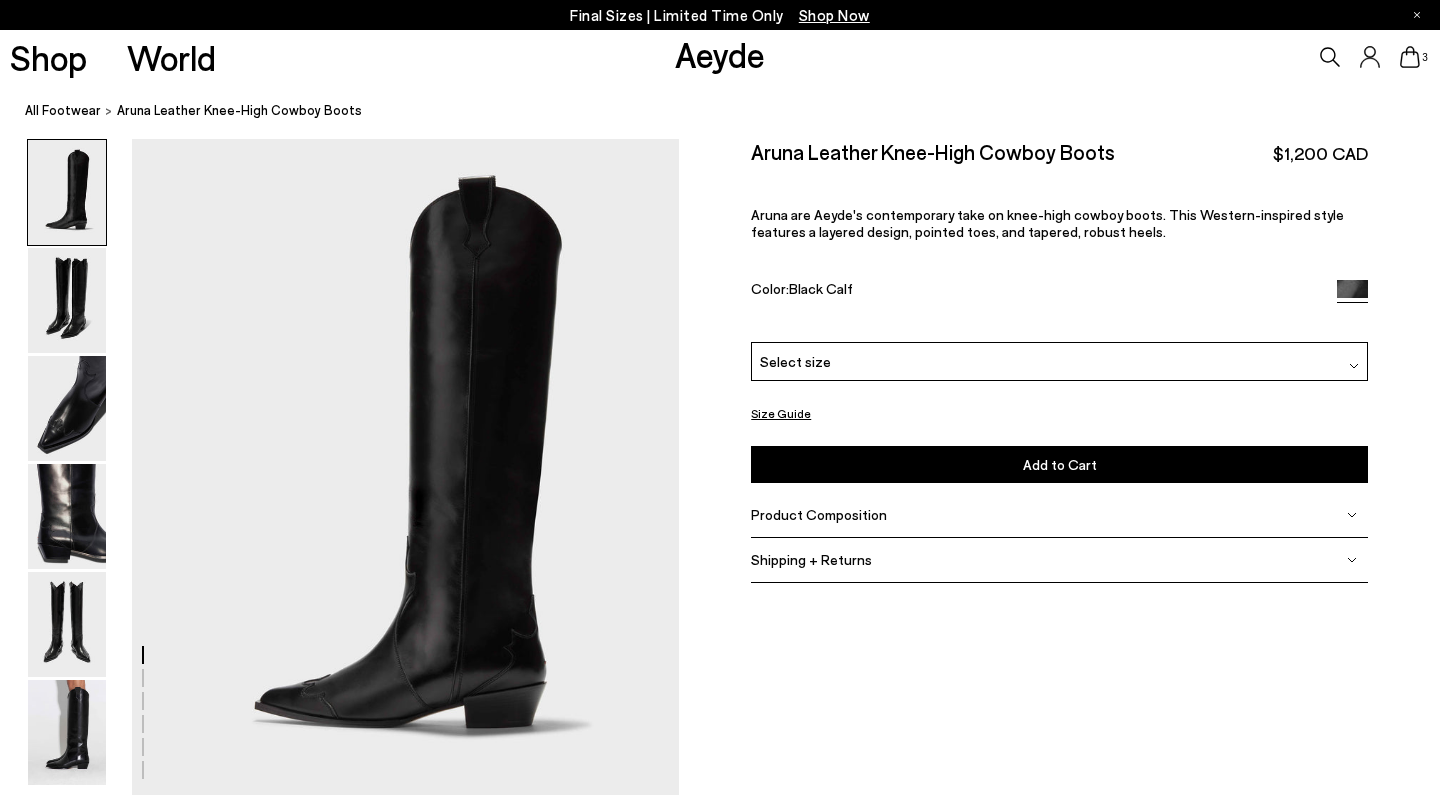 scroll, scrollTop: 0, scrollLeft: 0, axis: both 